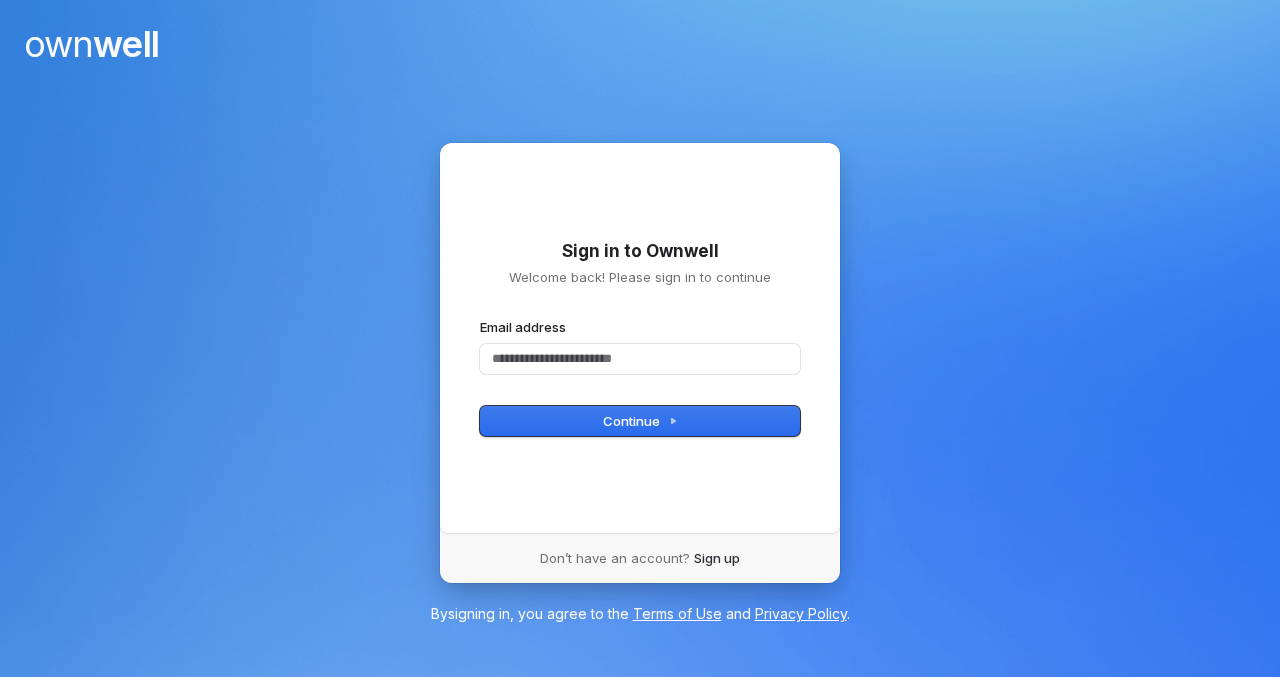 scroll, scrollTop: 0, scrollLeft: 0, axis: both 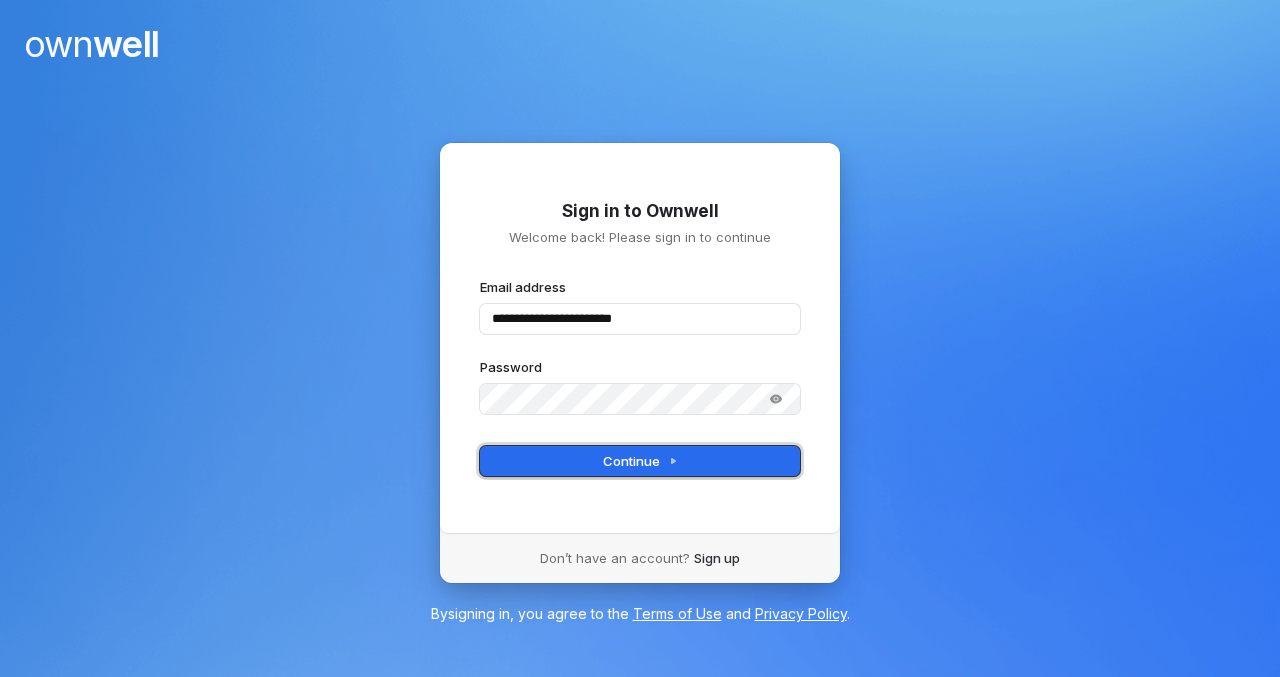 click on "Continue" at bounding box center (640, 461) 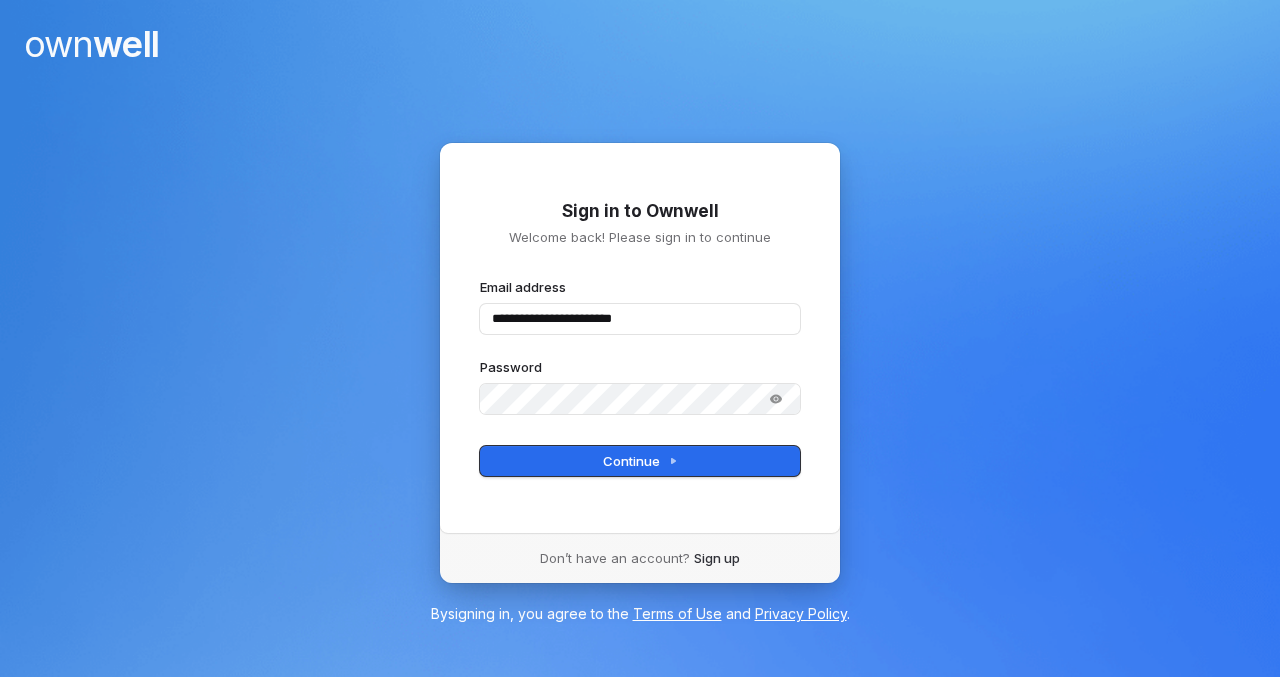 type on "**********" 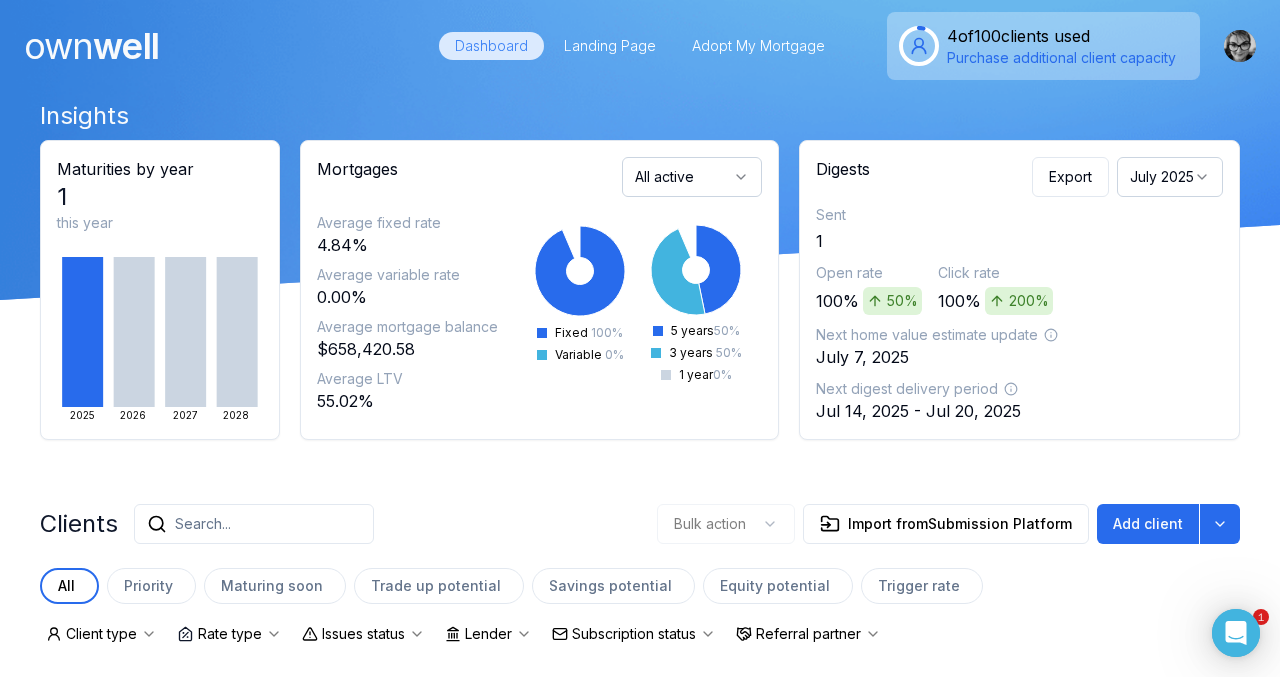 scroll, scrollTop: 0, scrollLeft: 0, axis: both 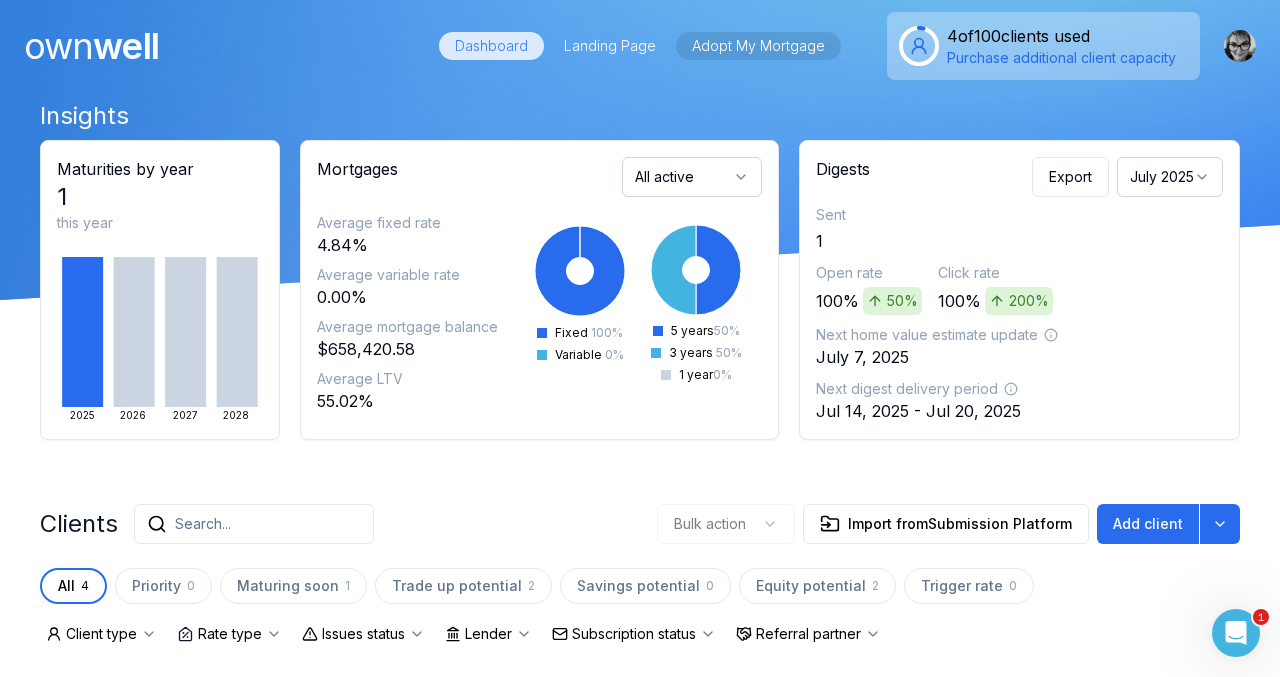 click on "Adopt My Mortgage" at bounding box center [758, 46] 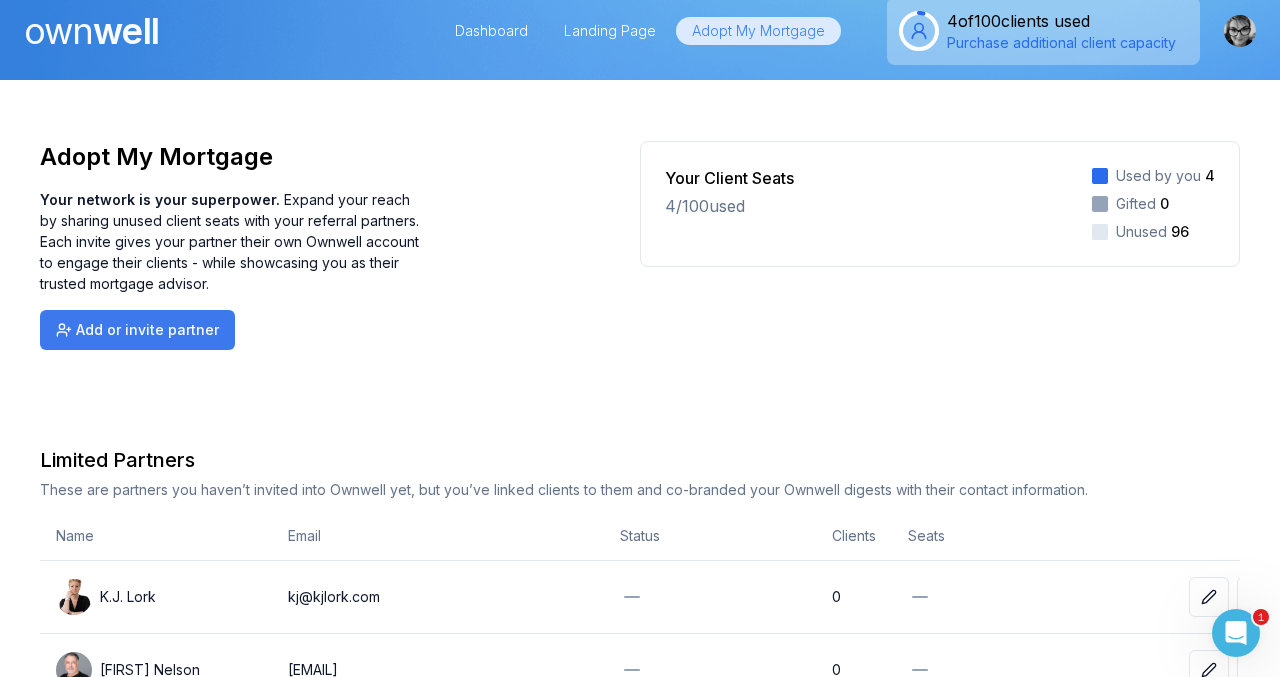 scroll, scrollTop: 0, scrollLeft: 0, axis: both 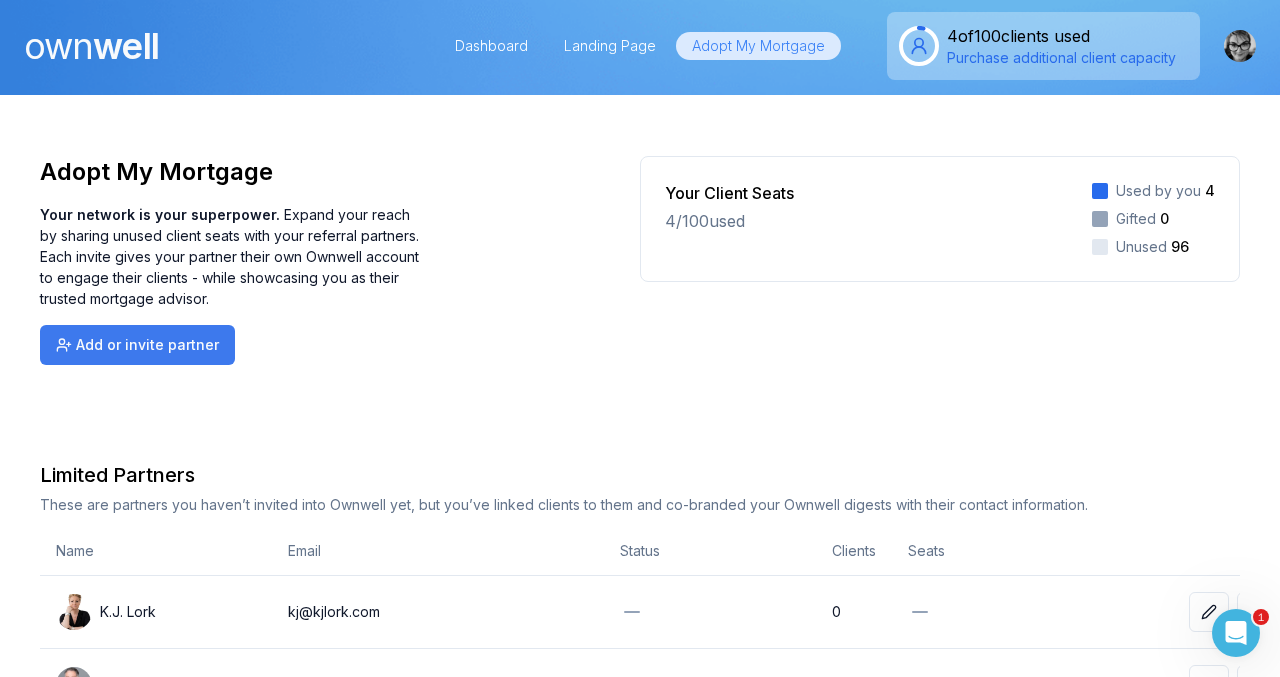 click on "Add or invite partner" at bounding box center (137, 345) 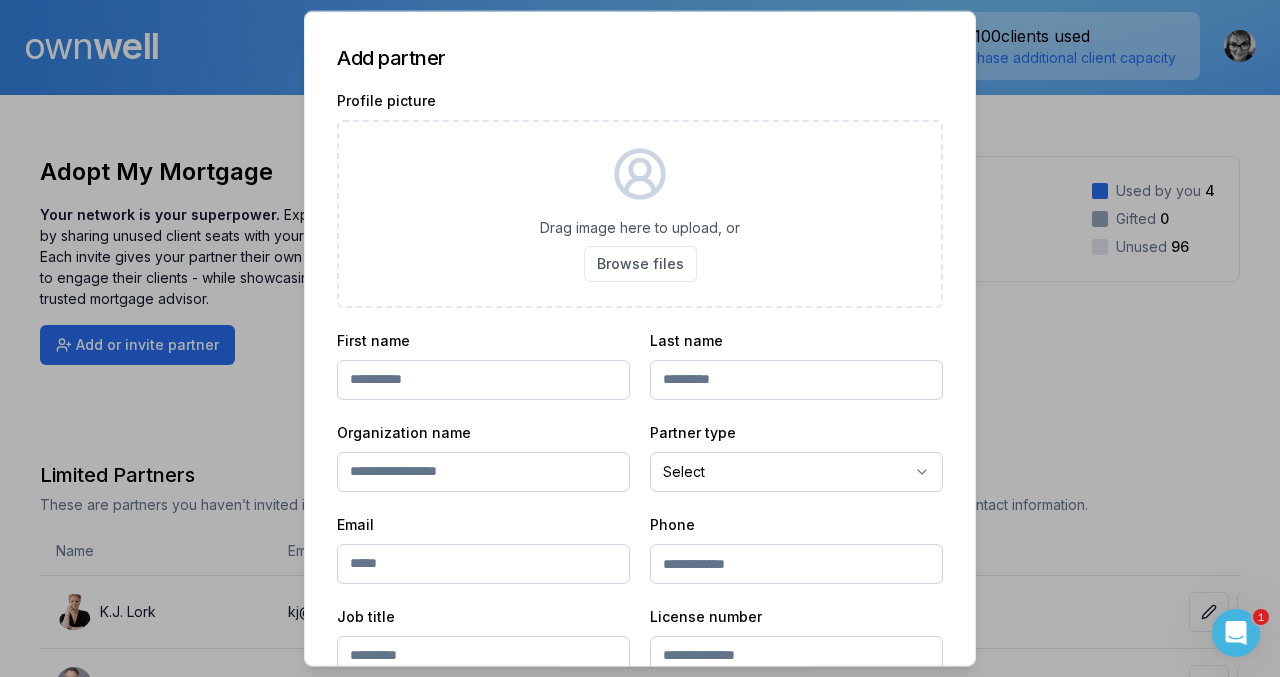 click 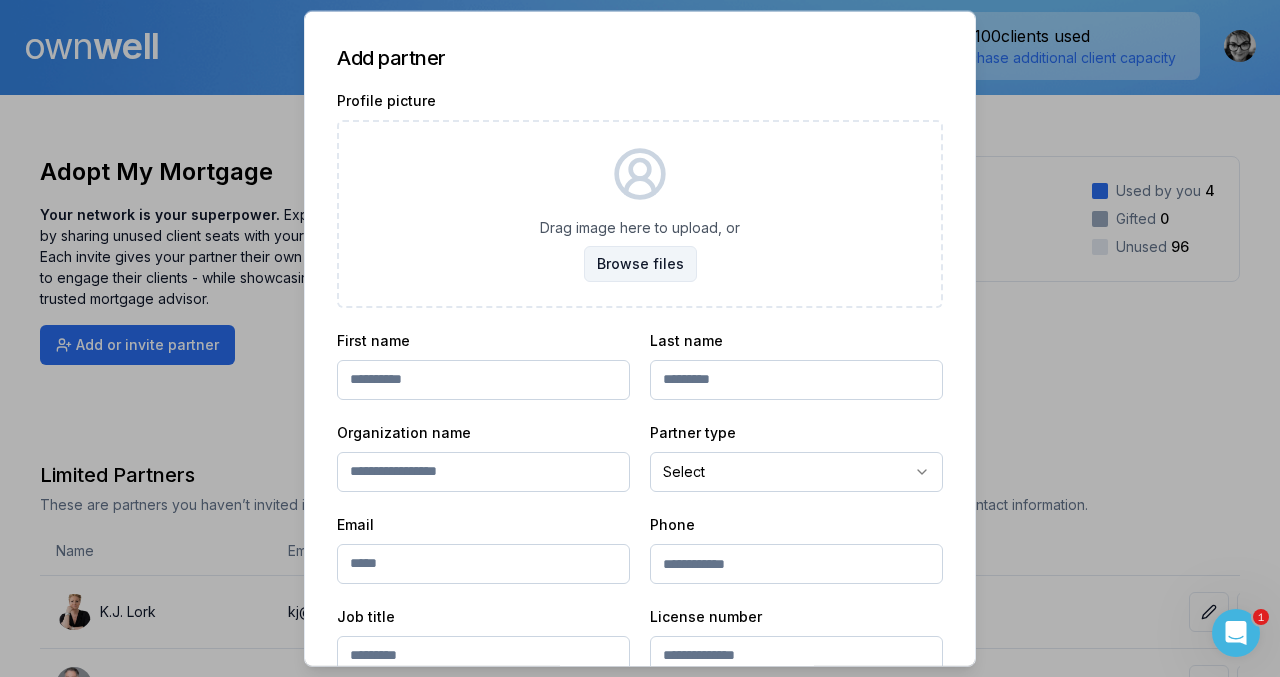 click on "Browse files" at bounding box center (640, 263) 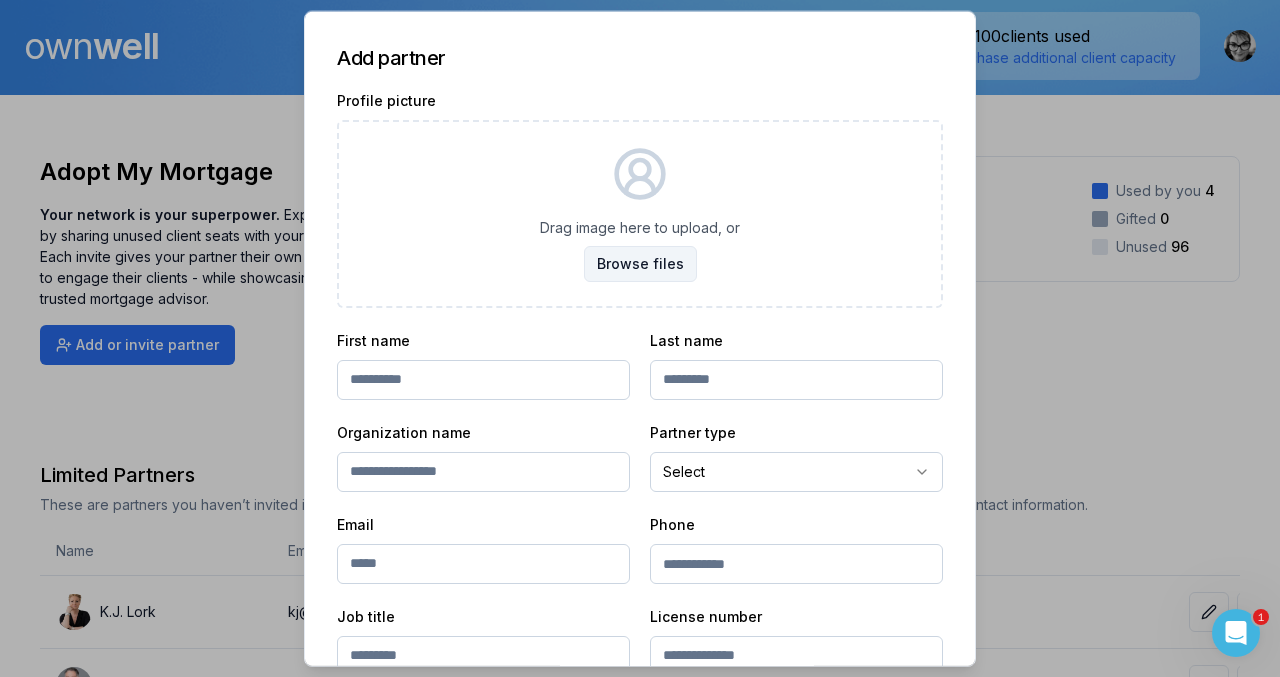 type on "**********" 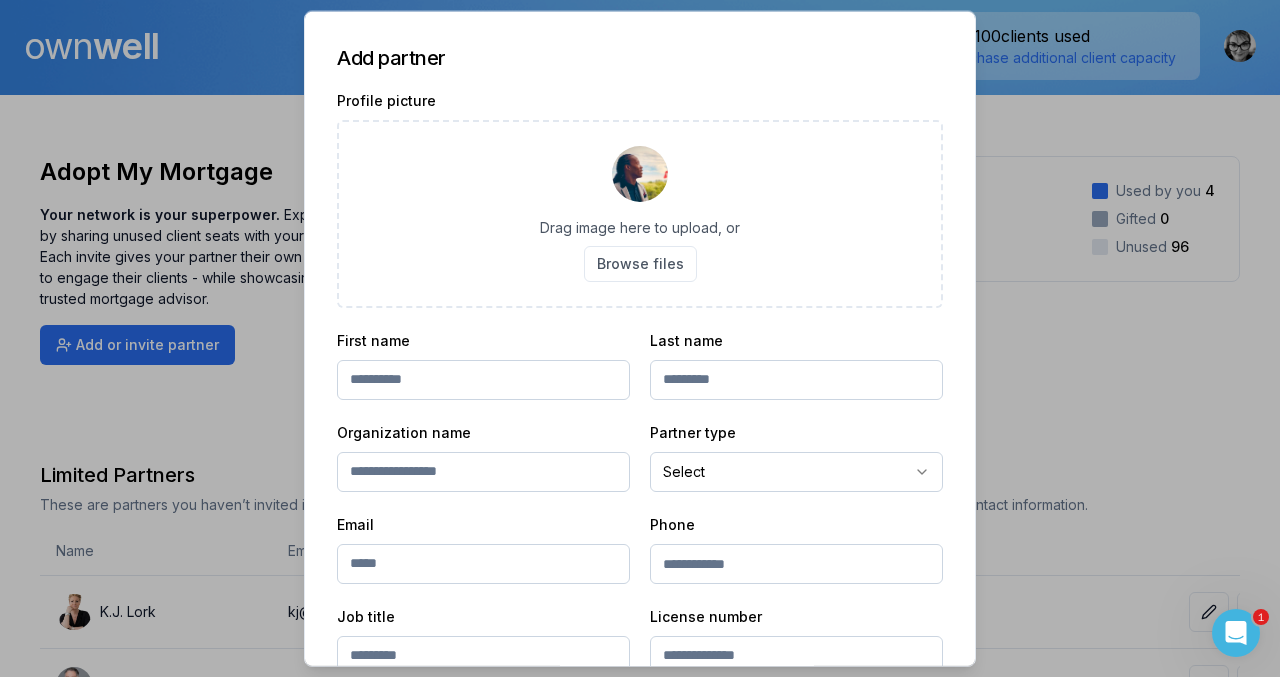 click at bounding box center (483, 379) 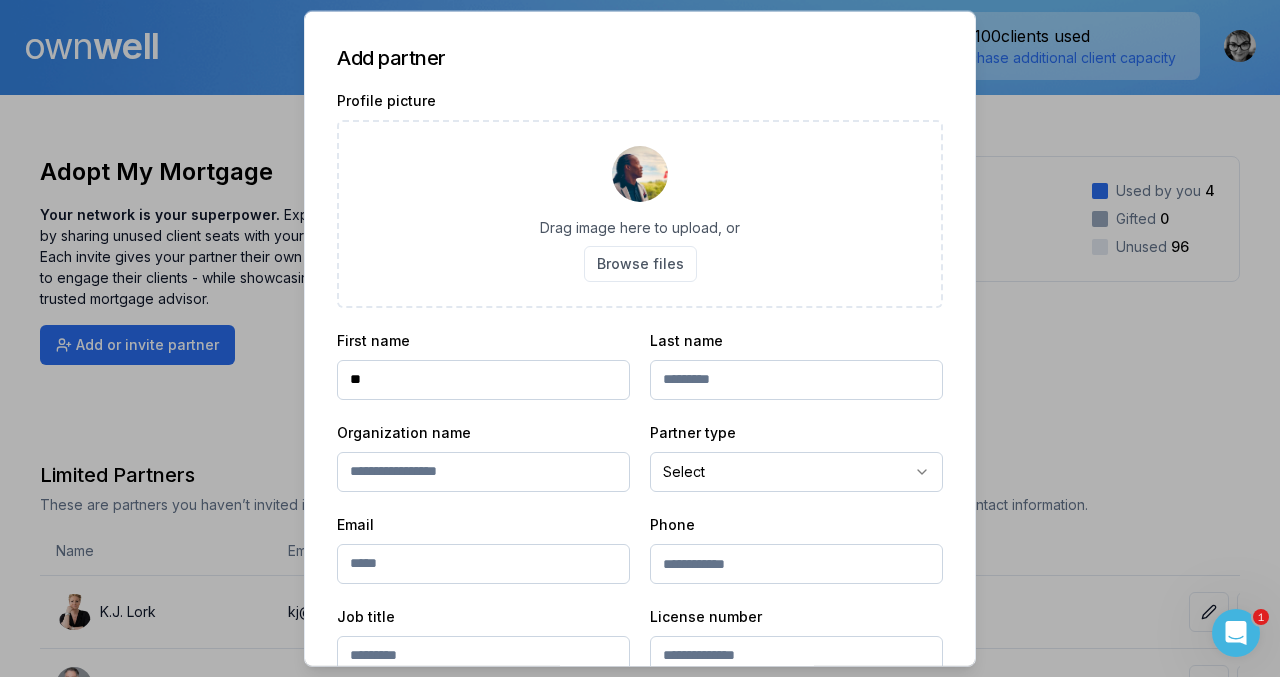 type on "**" 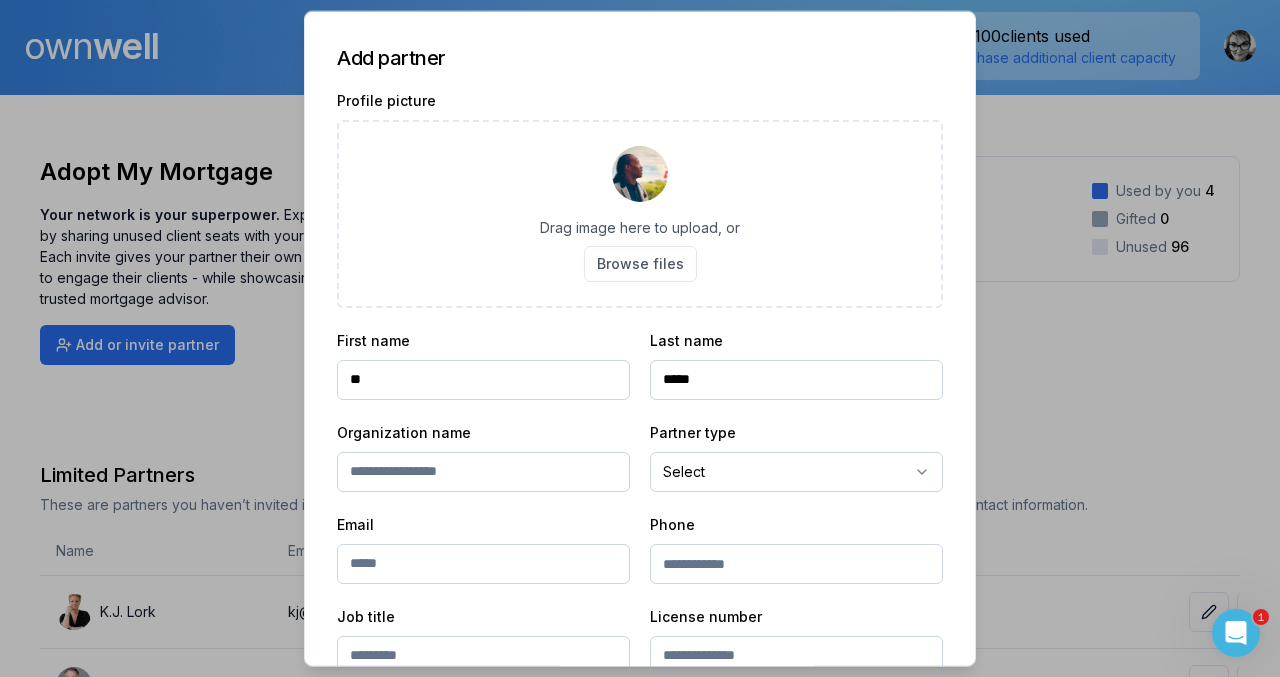 type on "*****" 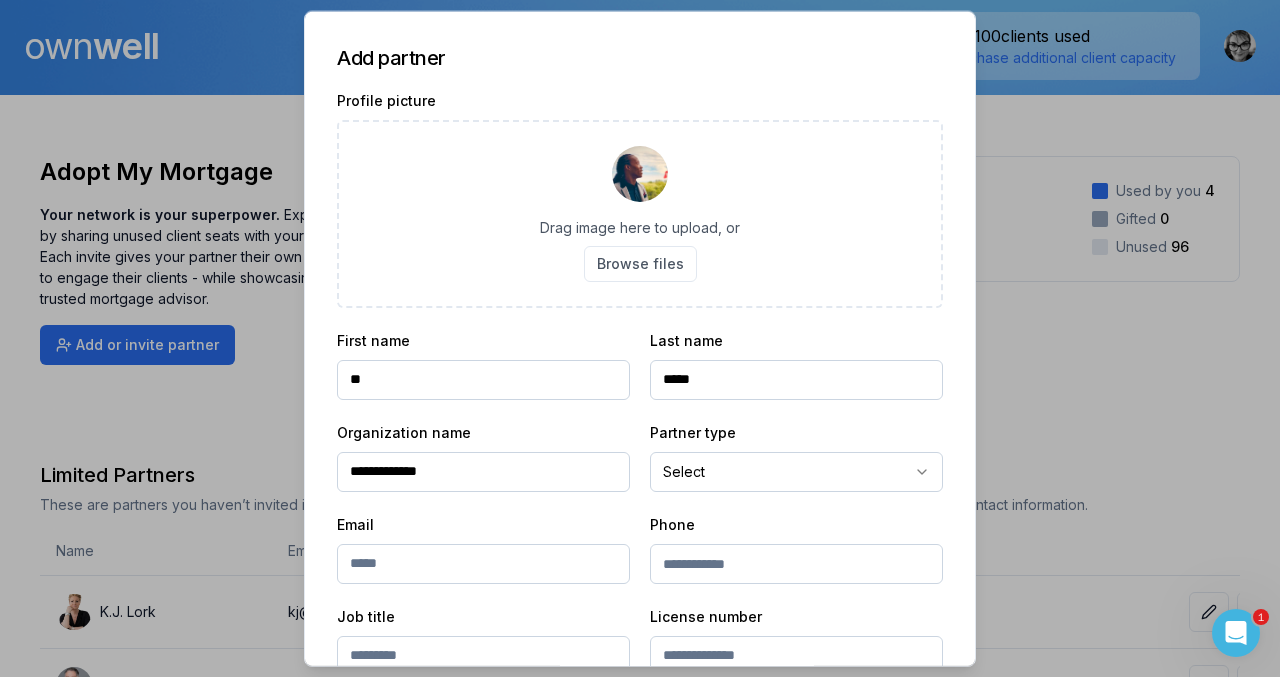 type on "**********" 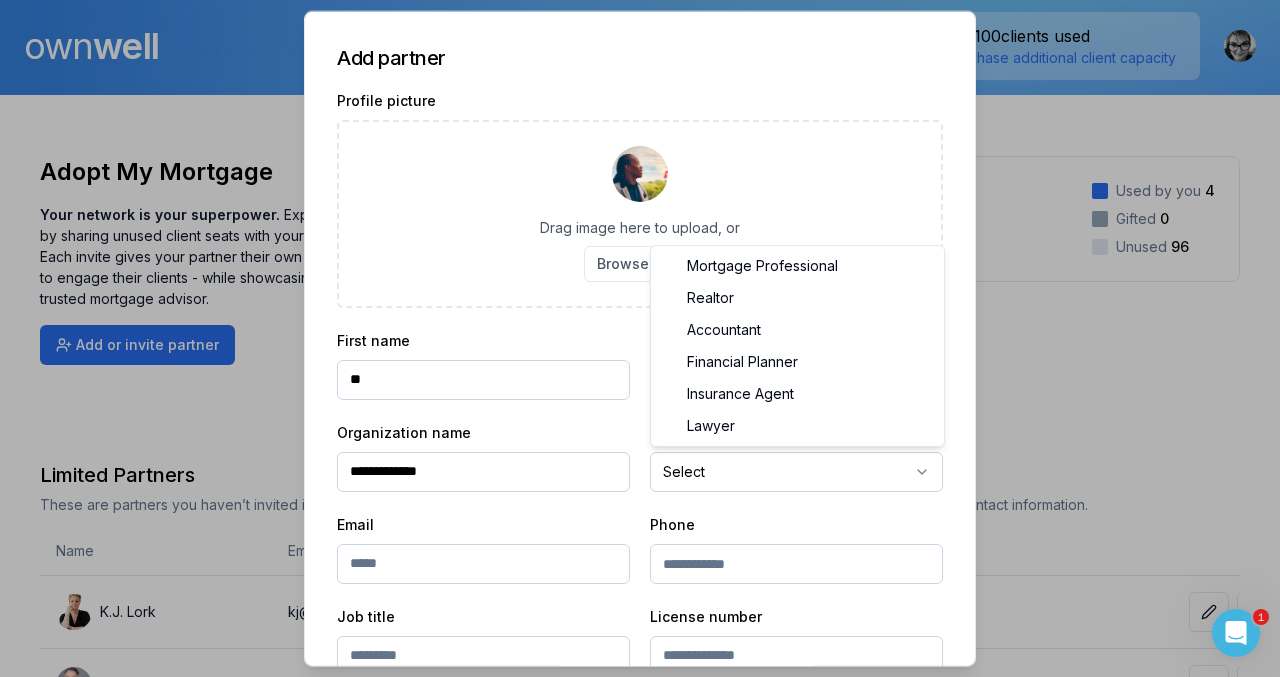 click on "Ownwell's platform is not optimized for mobile at this time.   For the best experience, please use a   desktop or laptop  to manage your account.   Note:  The   personalized homeownership reports   you generate for clients   are fully mobile-friendly   and can be easily viewed on any device. own well Dashboard Landing Page Adopt My Mortgage 4  of  100  clients used Purchase additional client capacity Adopt My Mortgage Your network is your superpower.   Expand your reach by sharing unused client seats with your referral partners. Each invite gives your partner their own Ownwell account to engage their clients - while showcasing you as their trusted mortgage advisor. Add or invite partner Your Client Seats 4  /  100  used Used by you 4 Gifted 0 Unused 96 Limited Partners These are partners you haven’t invited into Ownwell yet, but you’ve linked clients to them and co-branded your Ownwell digests with their contact information. Name Email Status Clients Seats K.J.   Lork kj@kjlork.com 0 Reuben   Nelson 0   0" at bounding box center (640, 47) 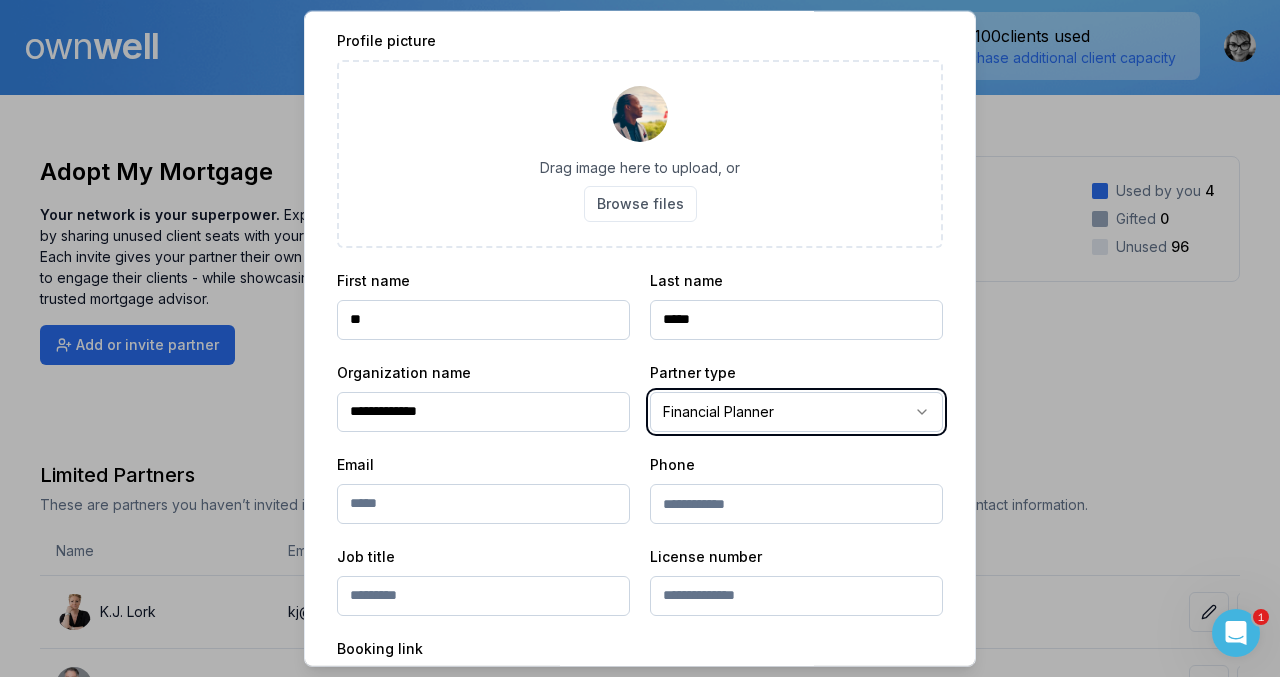 scroll, scrollTop: 65, scrollLeft: 0, axis: vertical 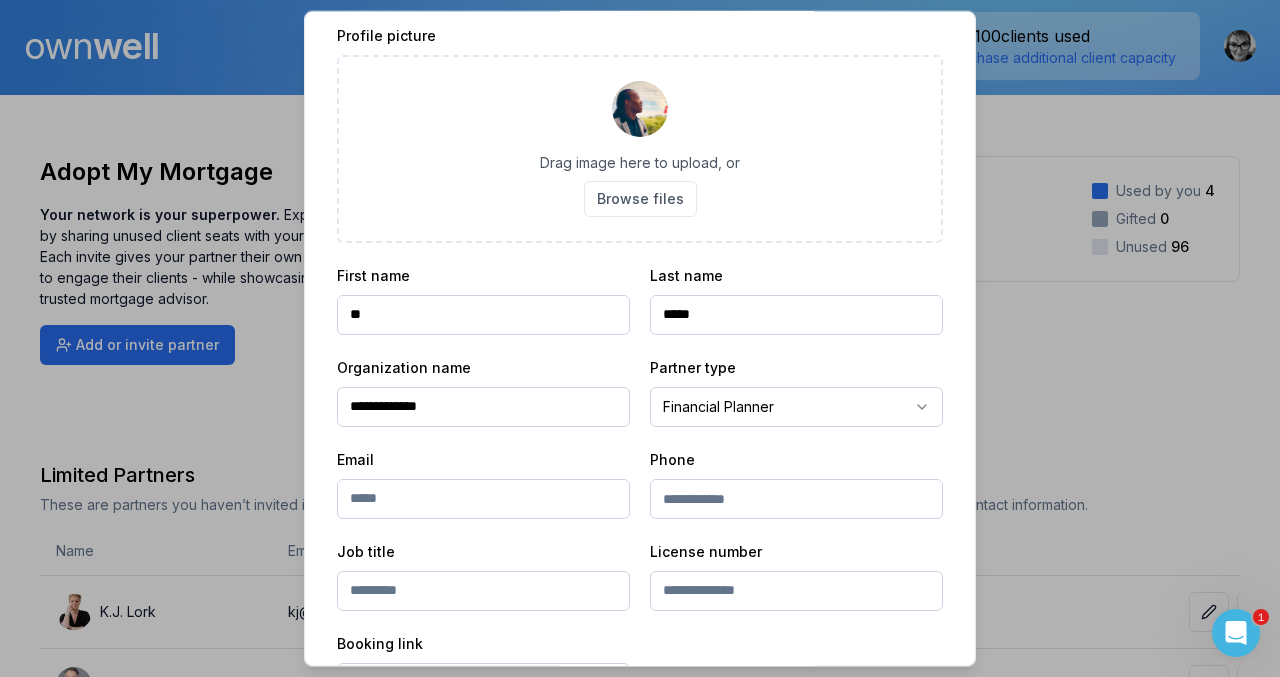 click at bounding box center [483, 498] 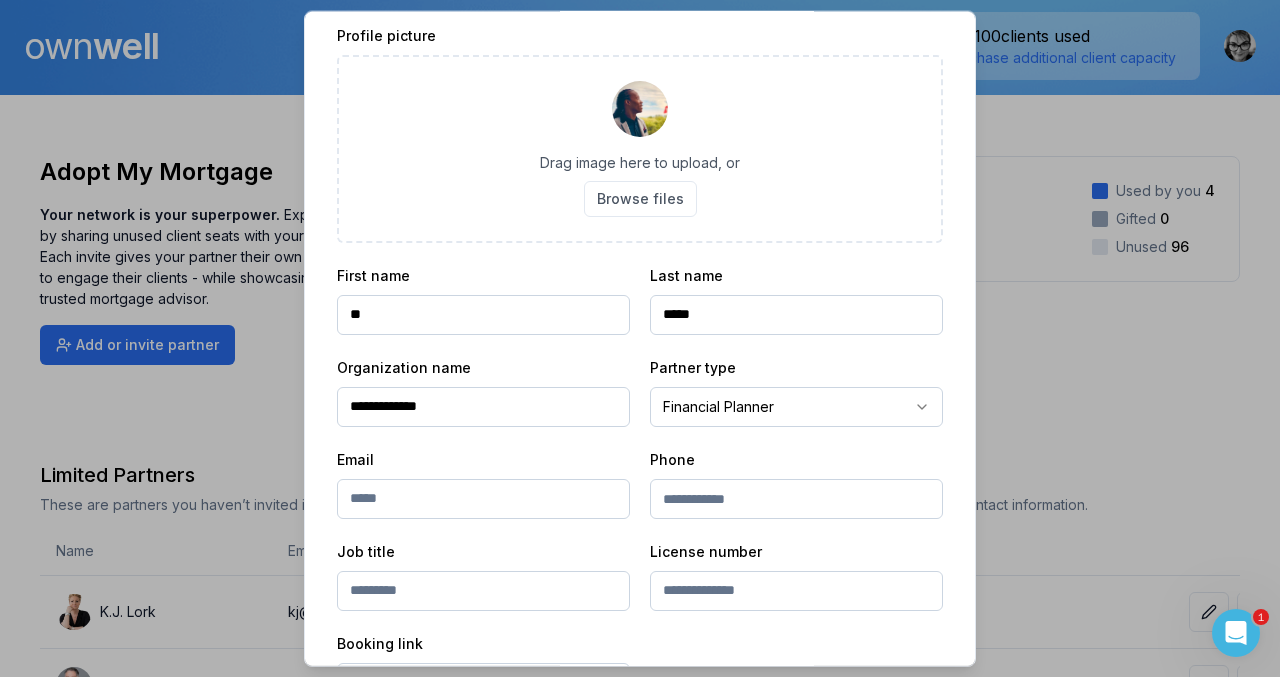 paste on "**********" 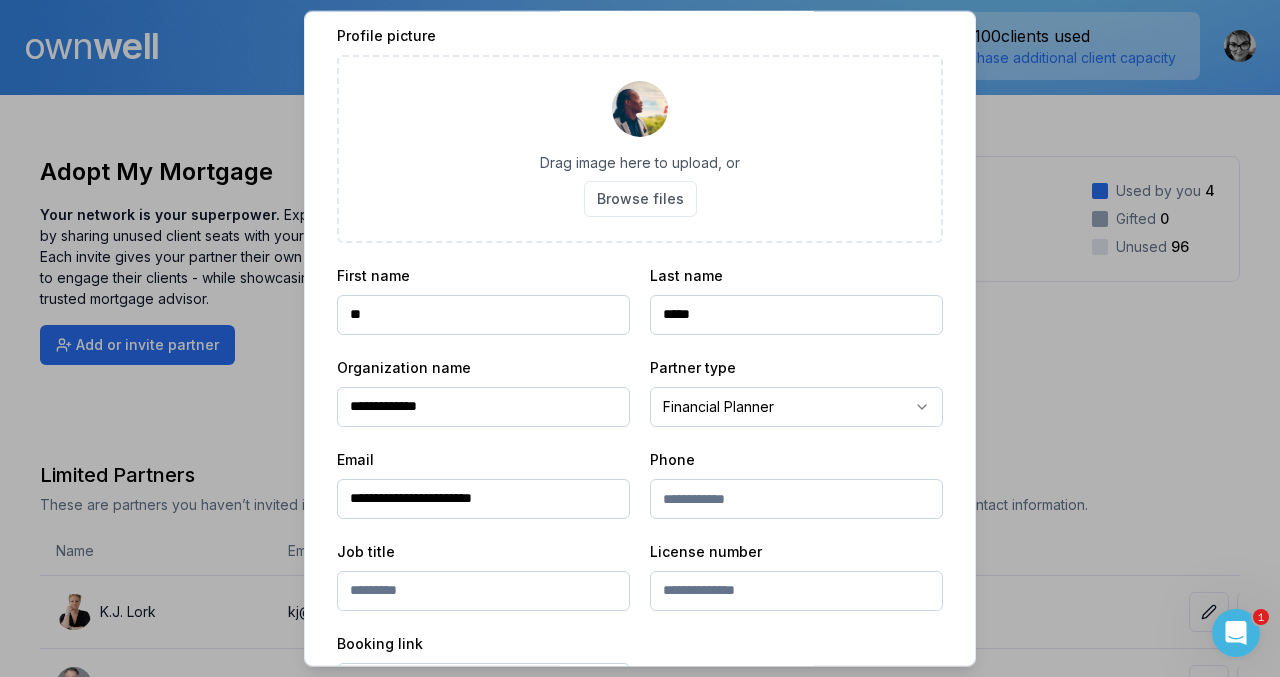 type on "**********" 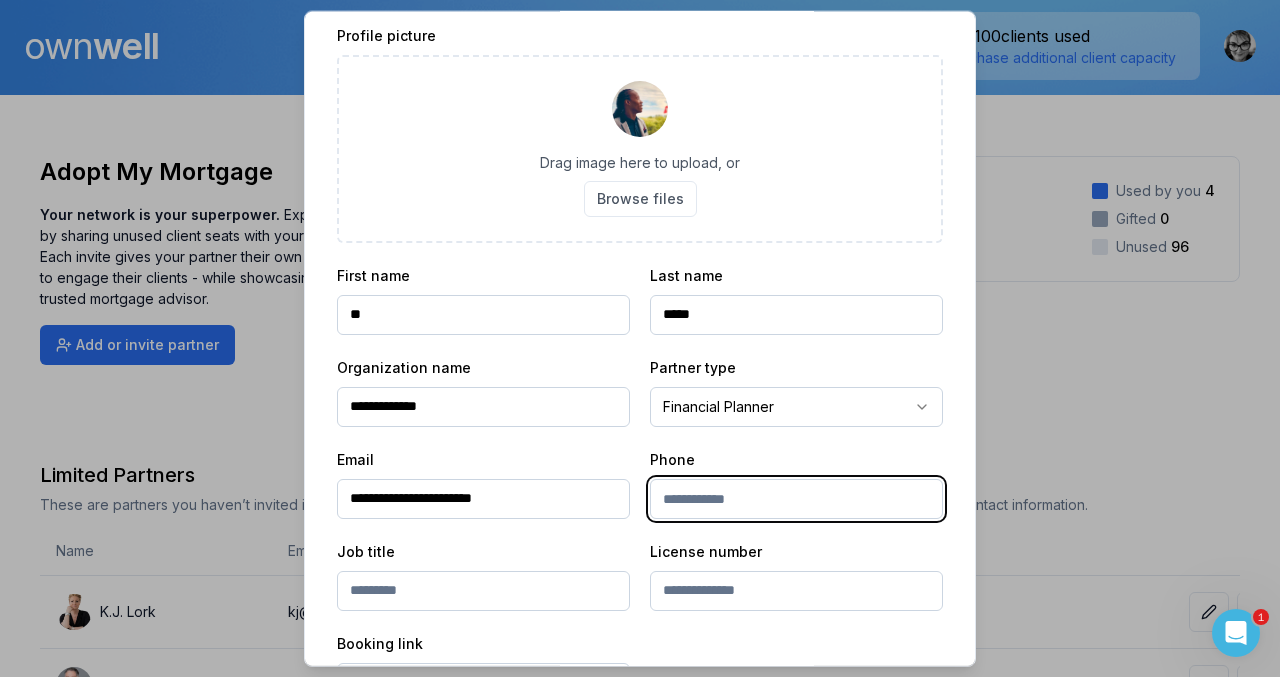 click at bounding box center (796, 498) 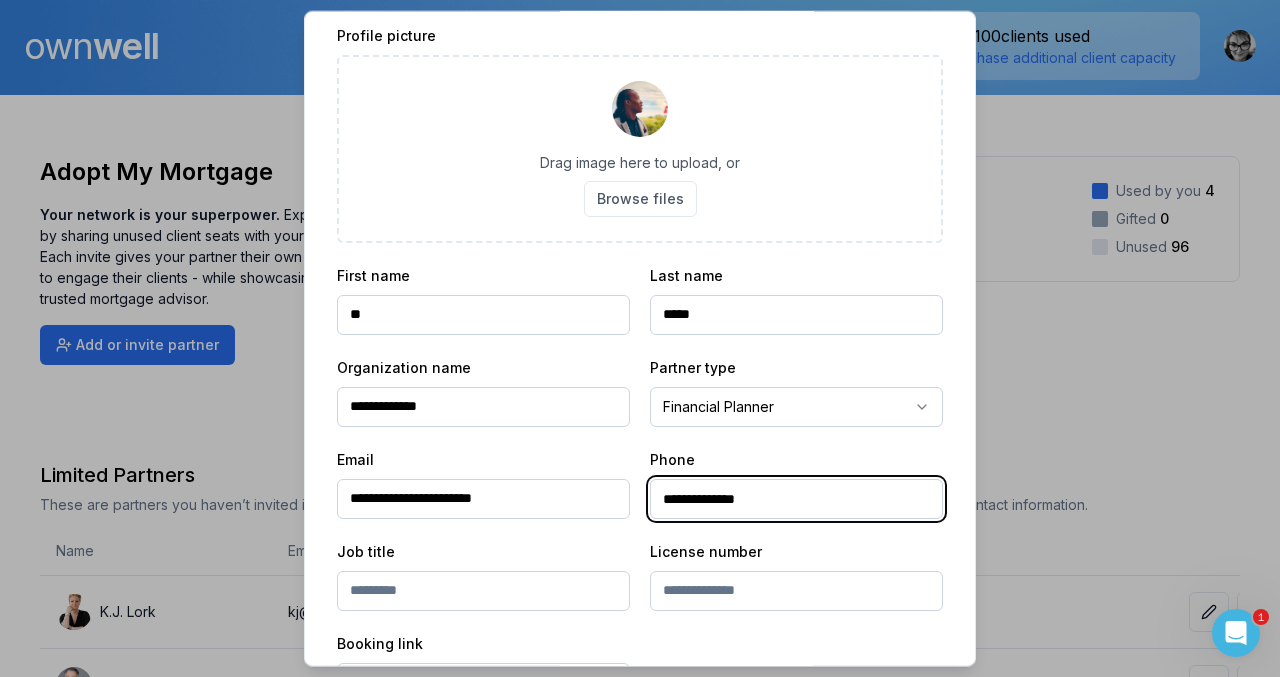 type on "**********" 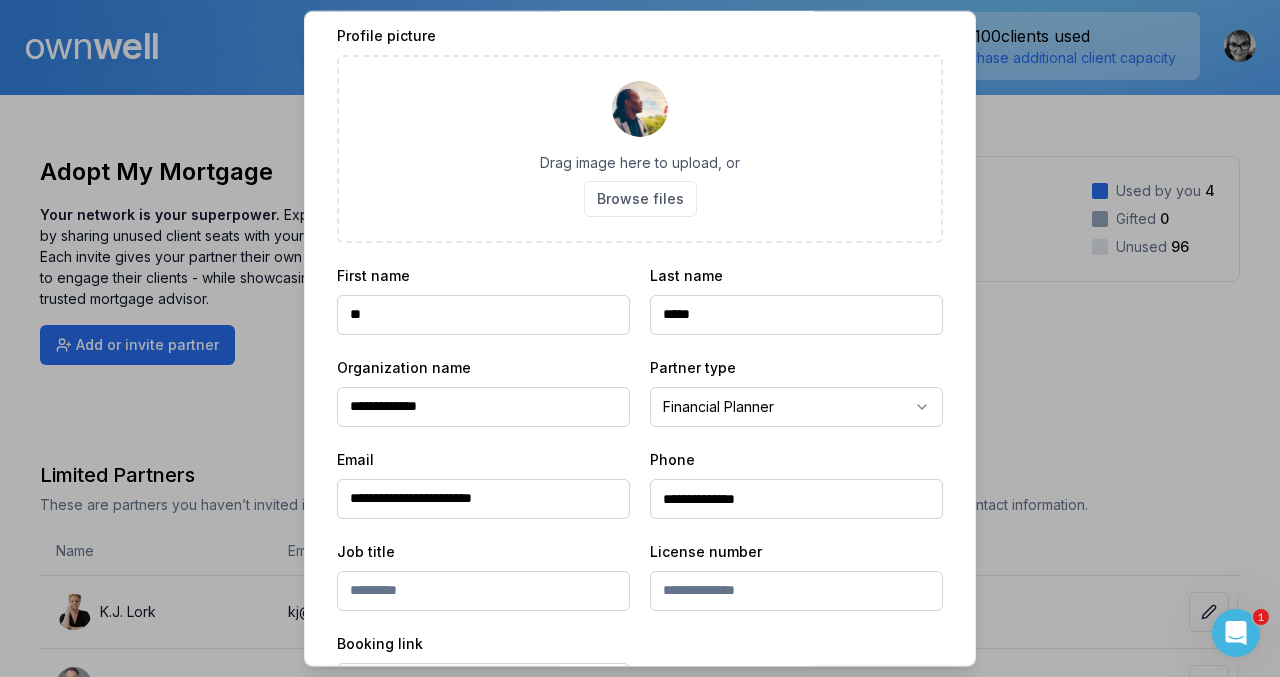click at bounding box center [483, 590] 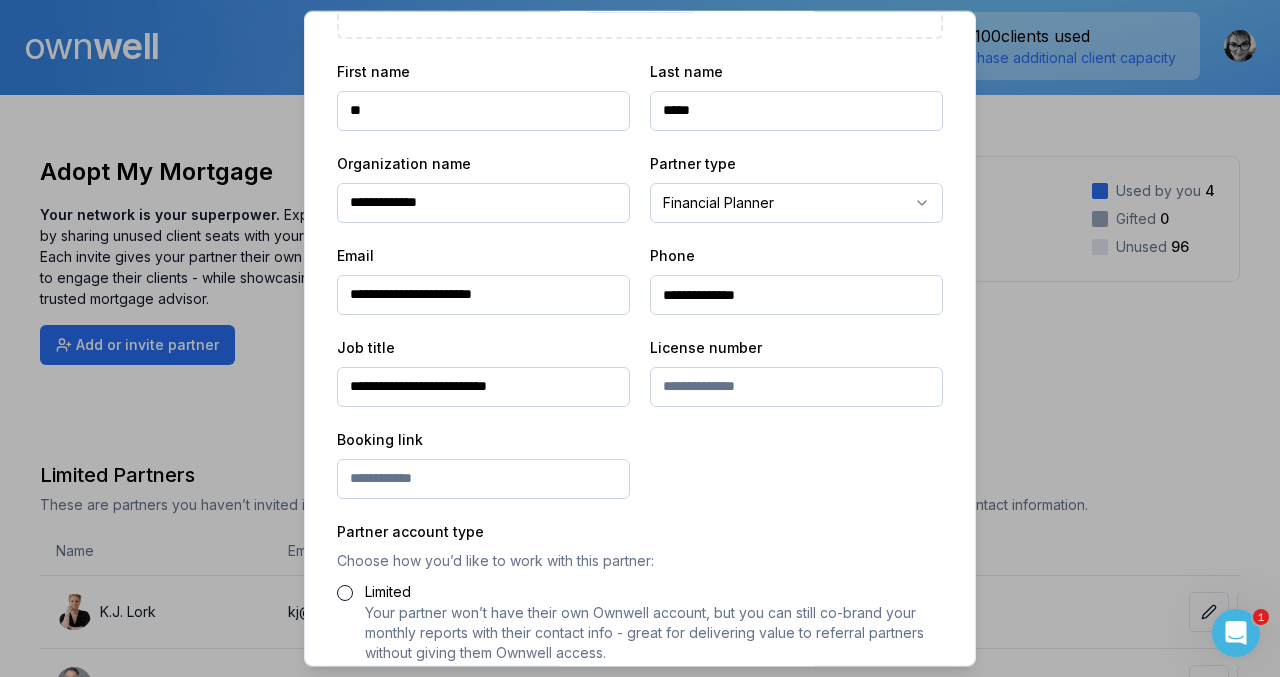 scroll, scrollTop: 272, scrollLeft: 0, axis: vertical 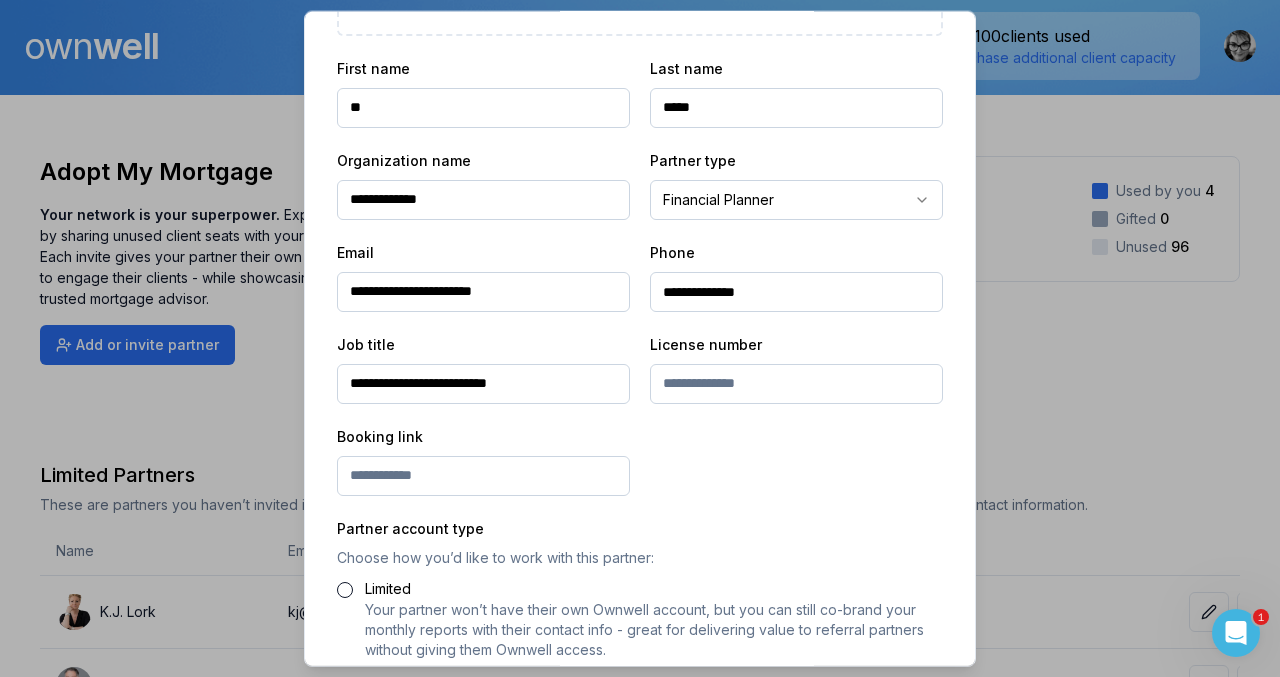 type on "**********" 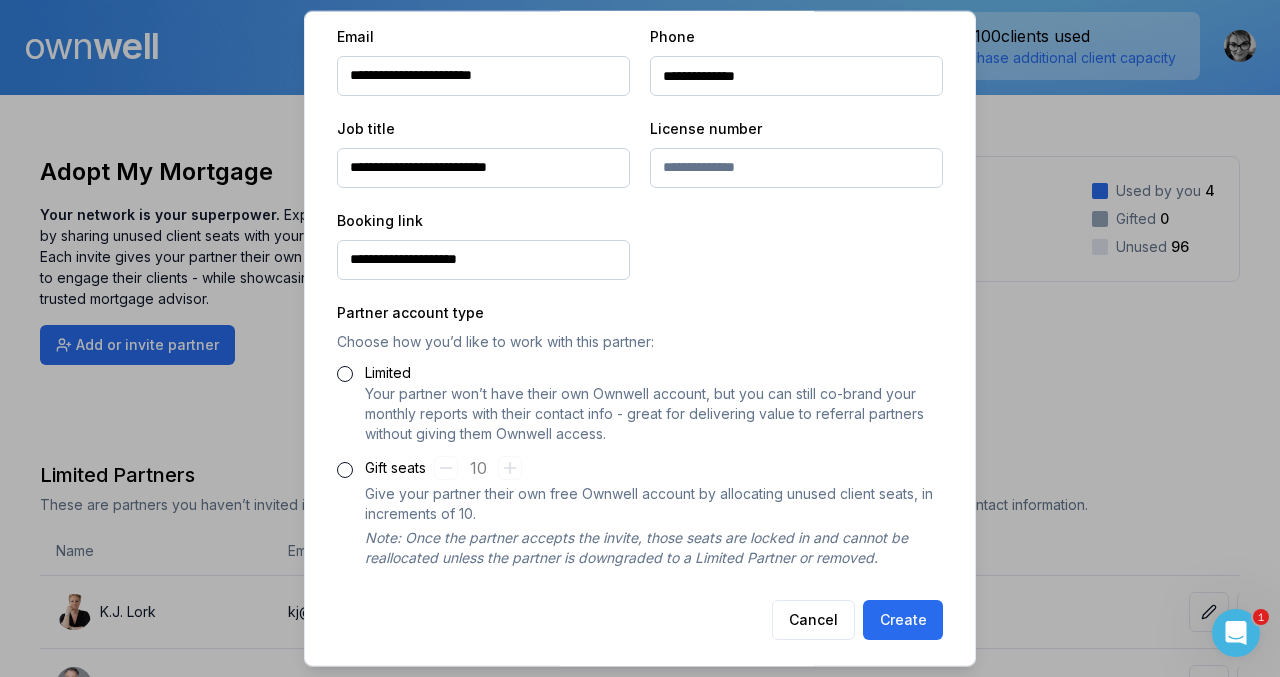 scroll, scrollTop: 493, scrollLeft: 0, axis: vertical 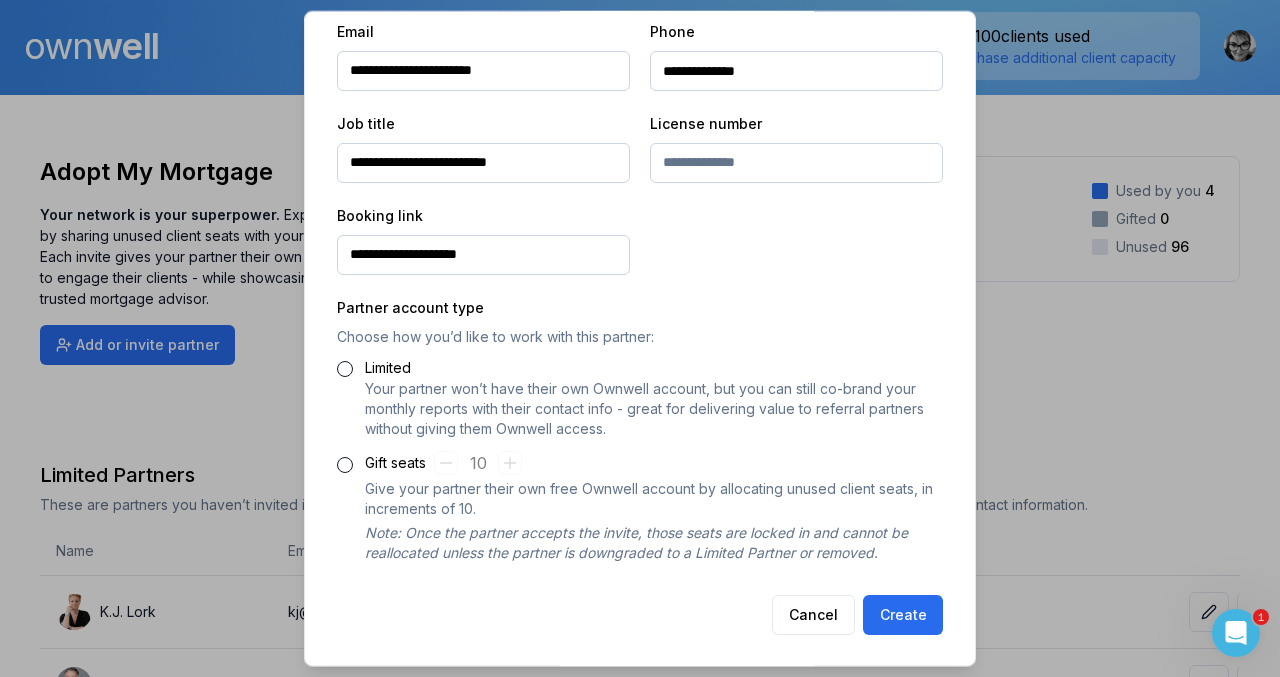 click on "Limited" at bounding box center (345, 368) 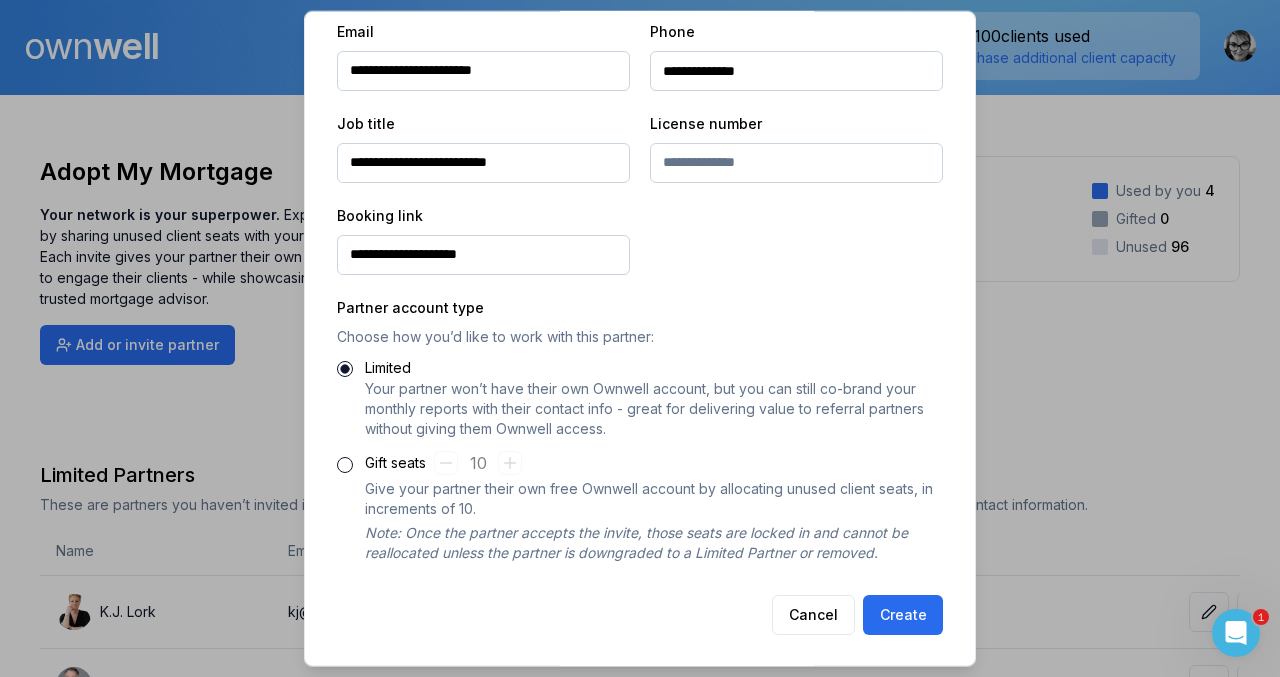 scroll, scrollTop: 492, scrollLeft: 0, axis: vertical 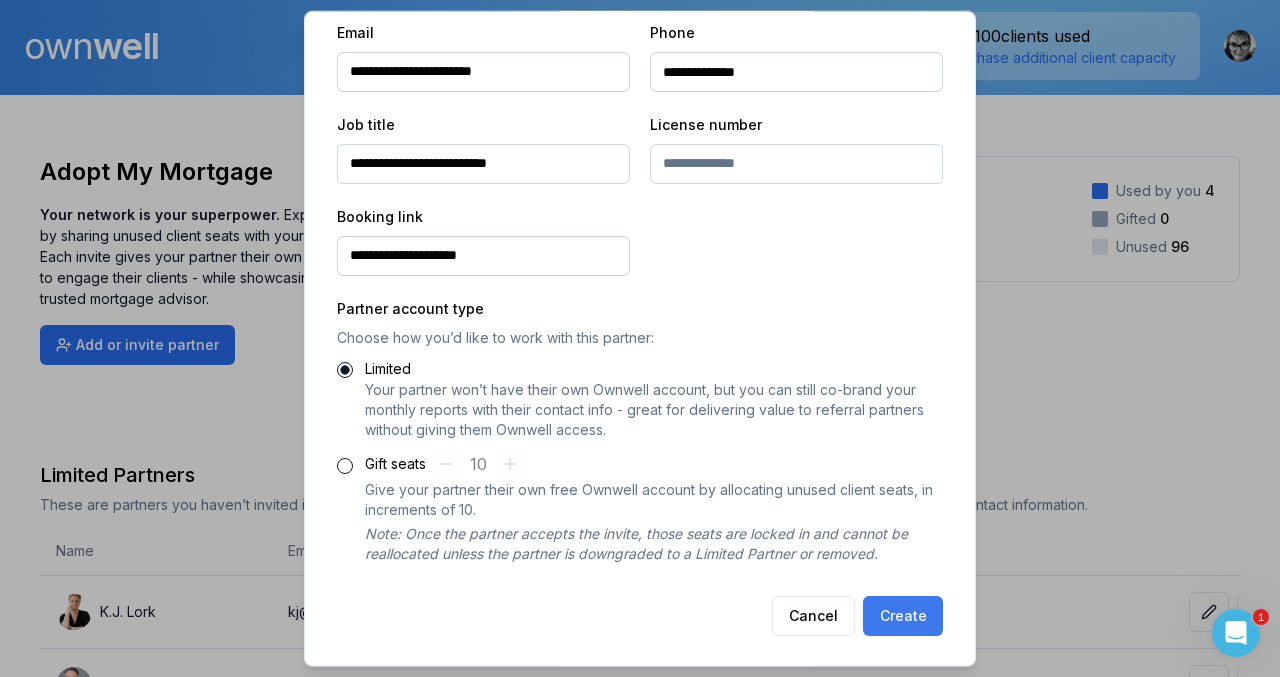 click on "Create" at bounding box center (903, 615) 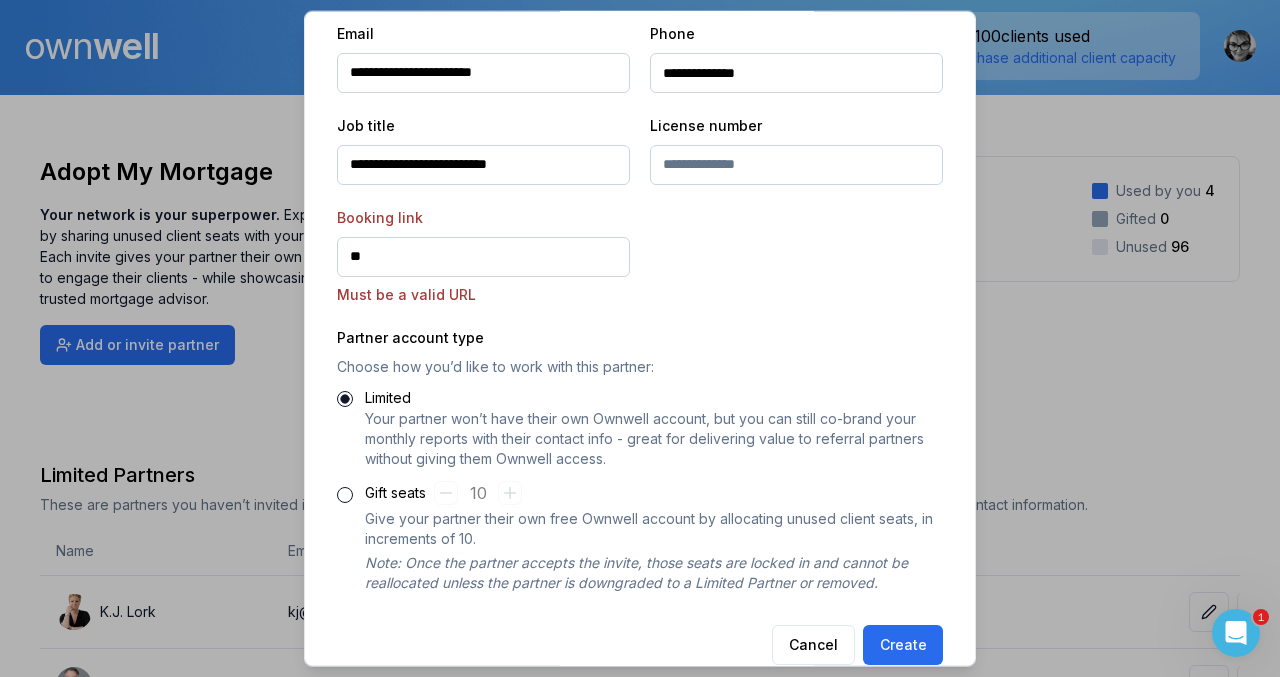 type on "*" 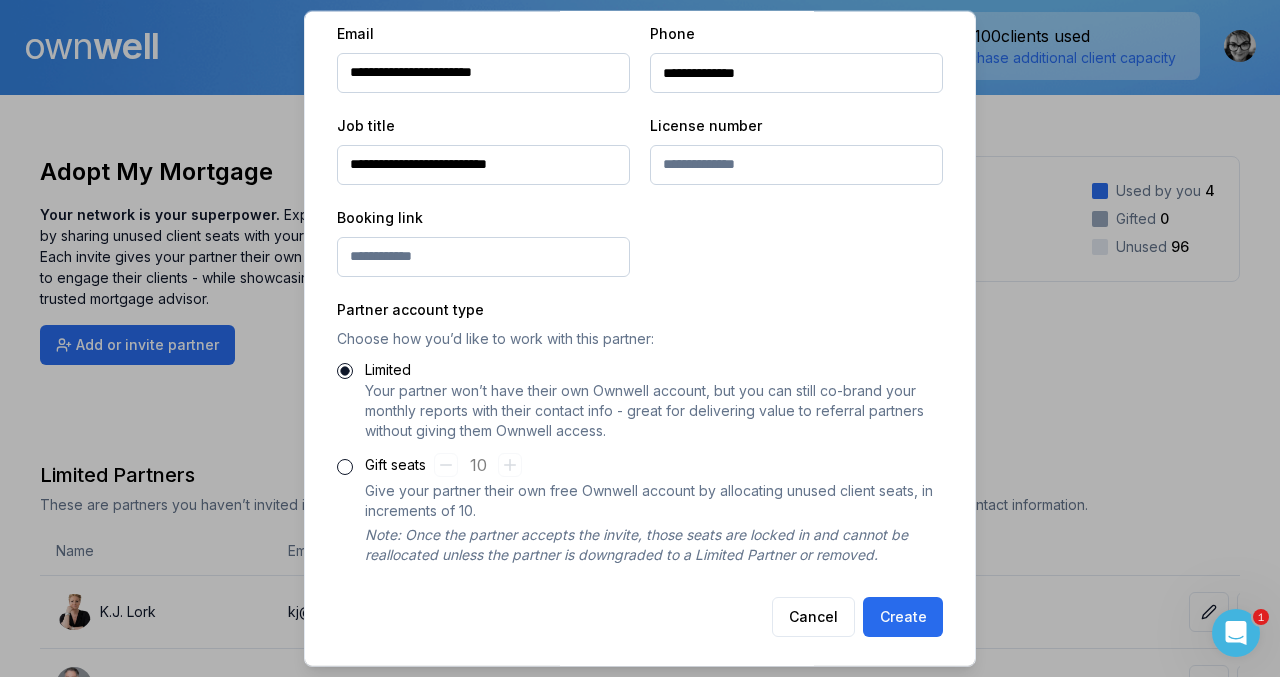 scroll, scrollTop: 493, scrollLeft: 0, axis: vertical 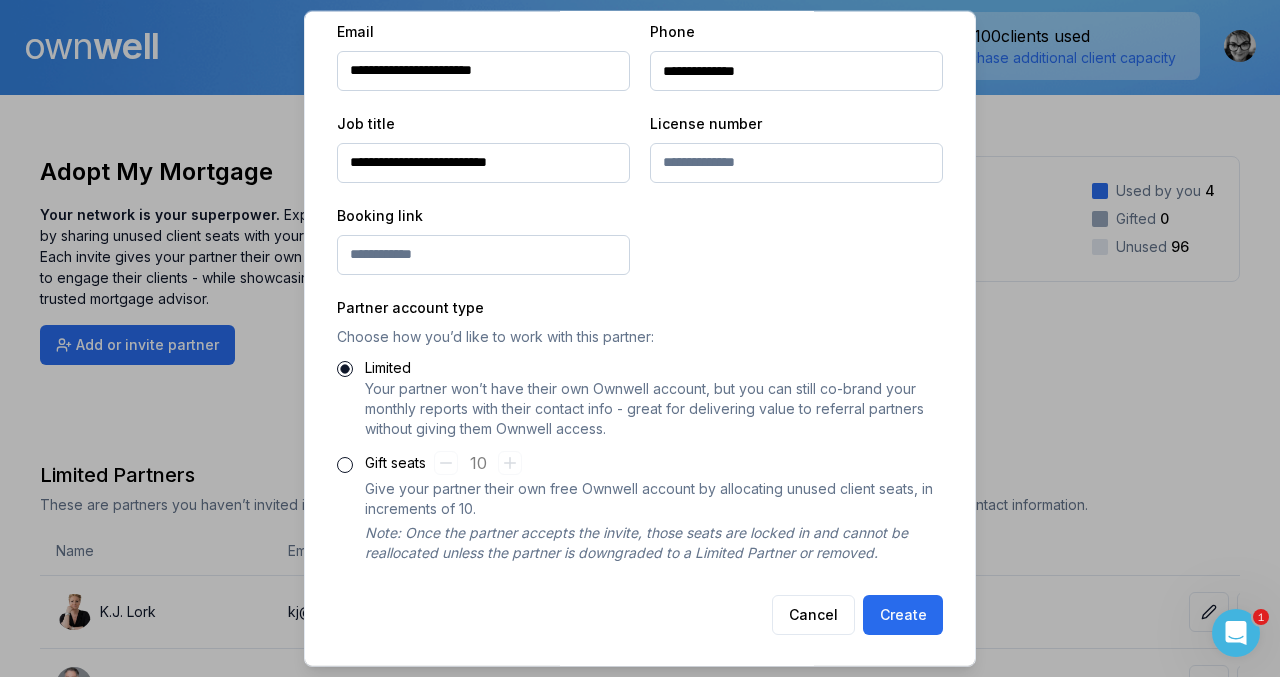 paste on "**********" 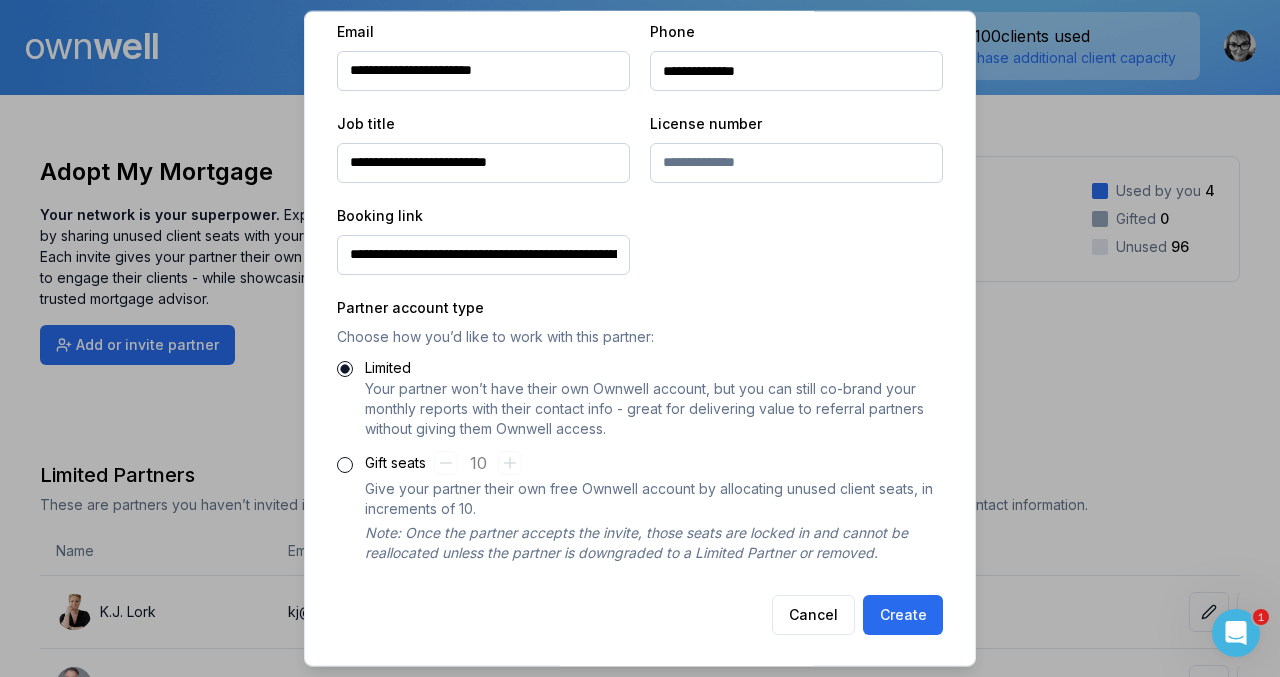 scroll, scrollTop: 0, scrollLeft: 587, axis: horizontal 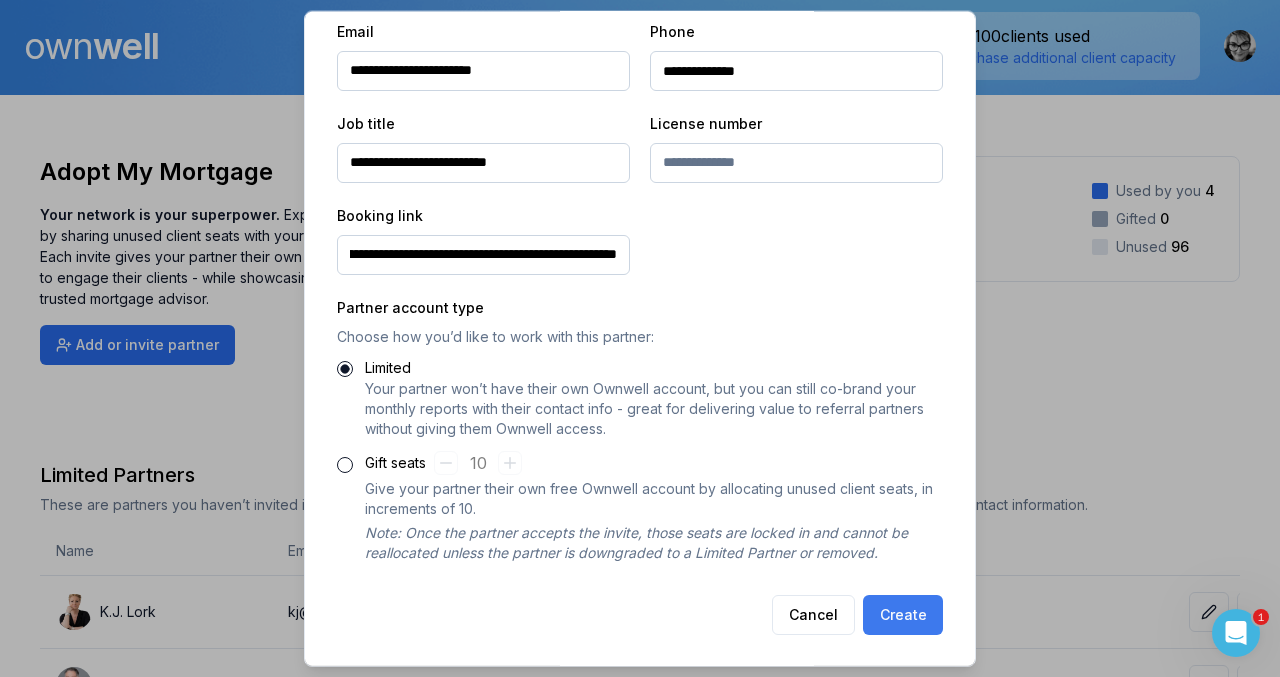 type on "**********" 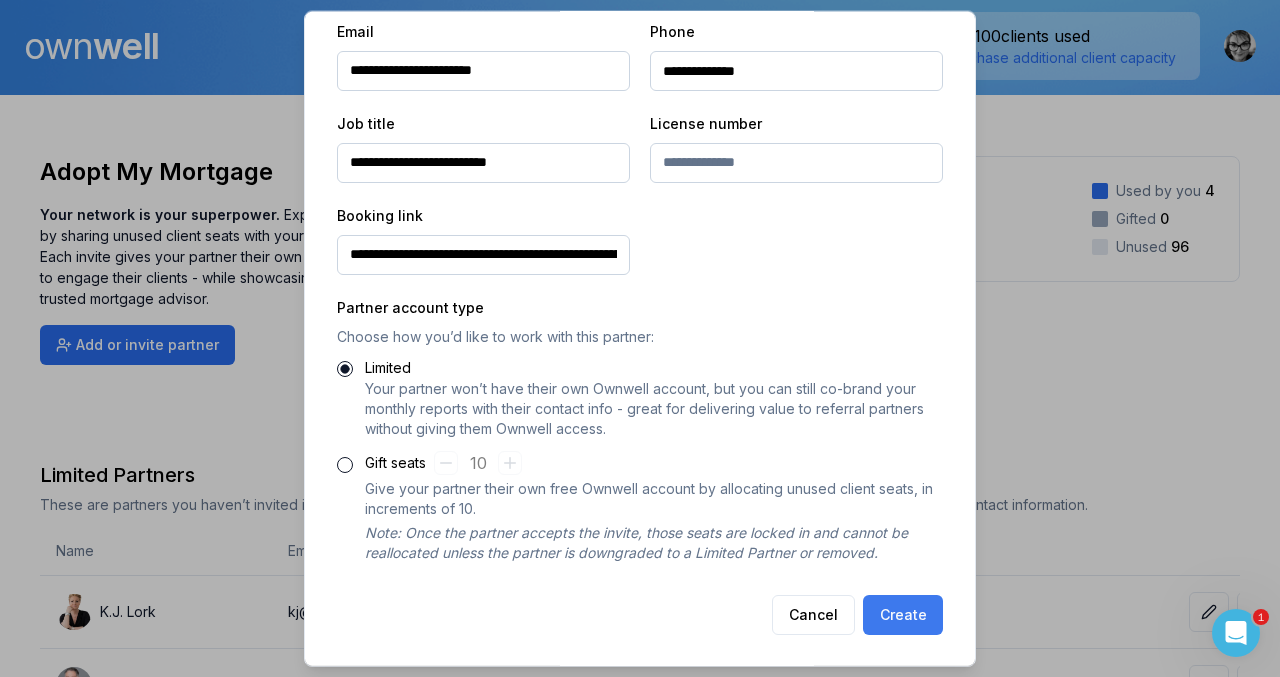 click on "Create" at bounding box center (903, 614) 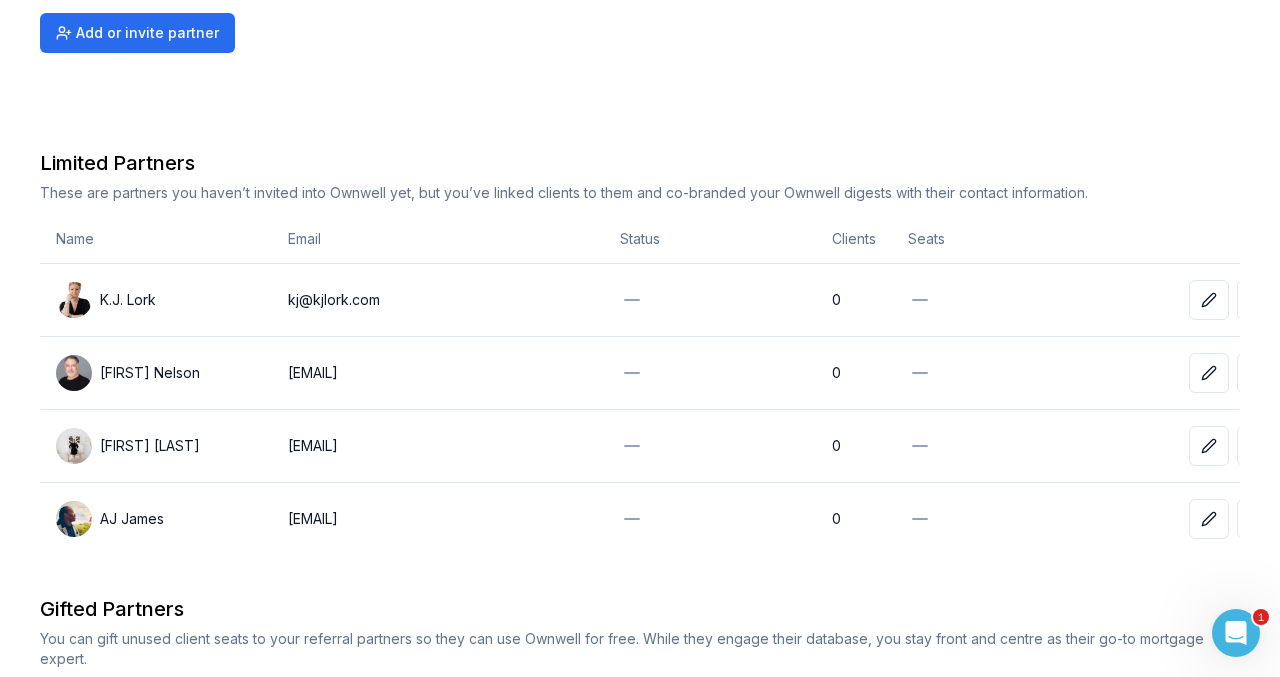 scroll, scrollTop: 313, scrollLeft: 0, axis: vertical 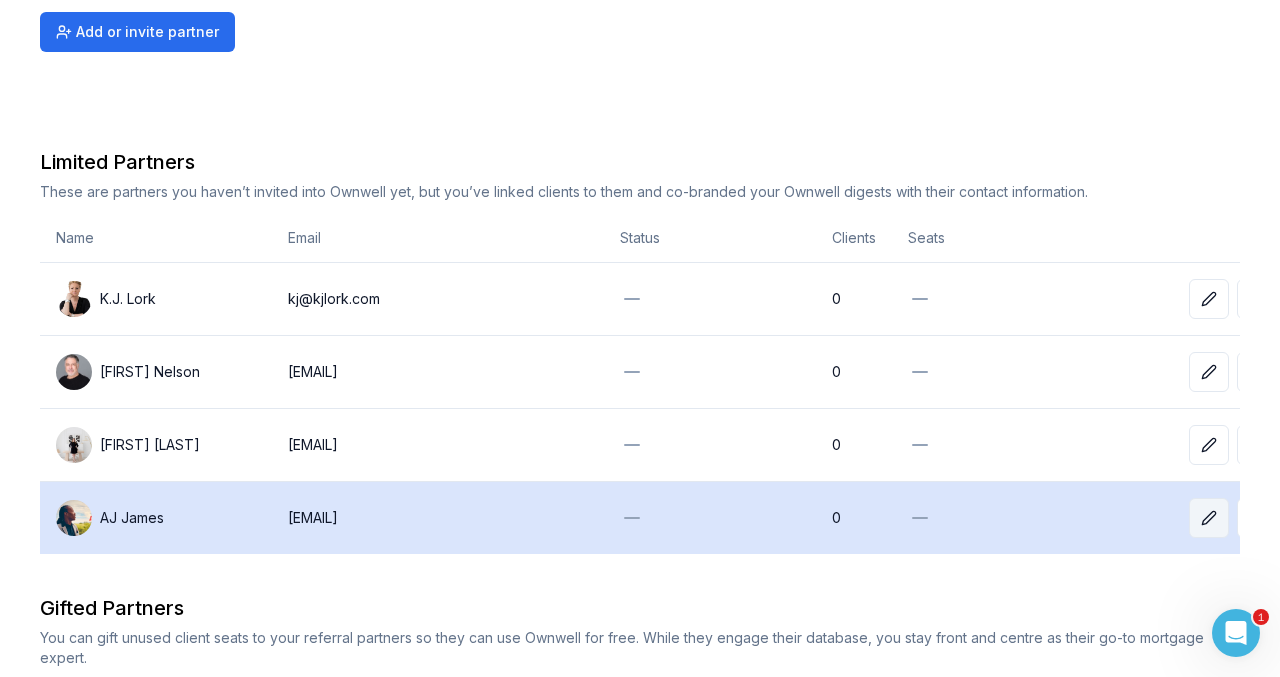 click 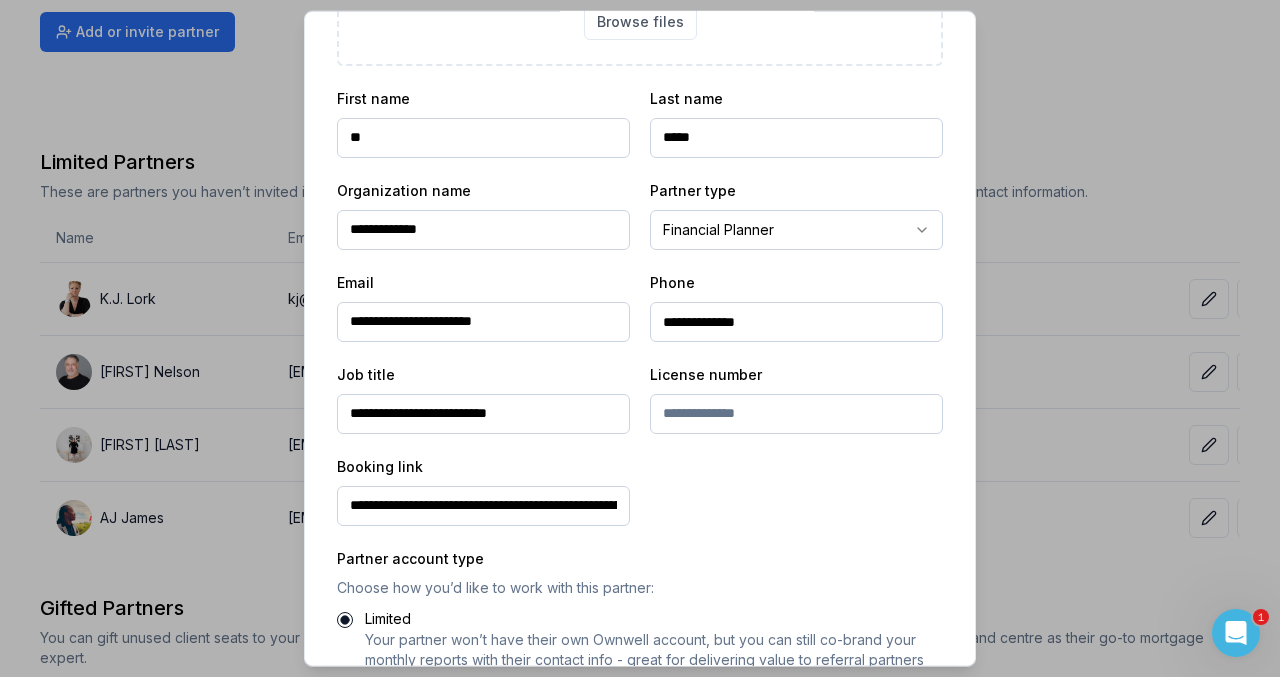 scroll, scrollTop: 0, scrollLeft: 0, axis: both 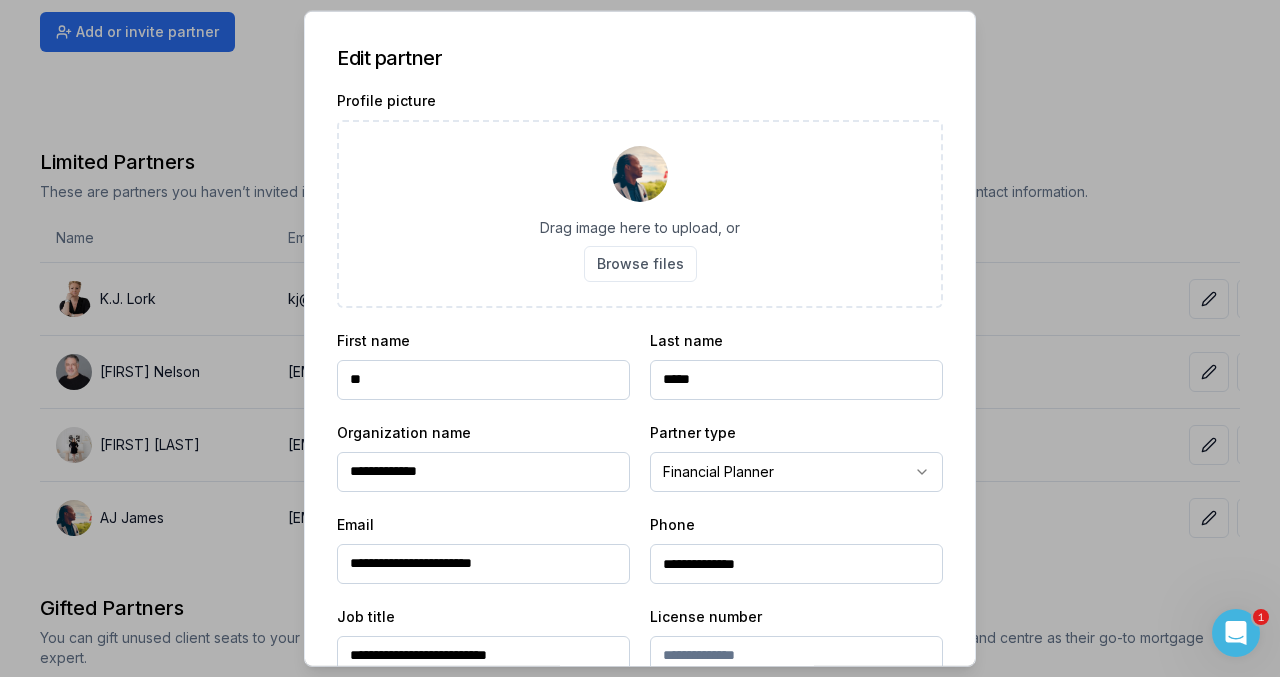 click at bounding box center (640, 338) 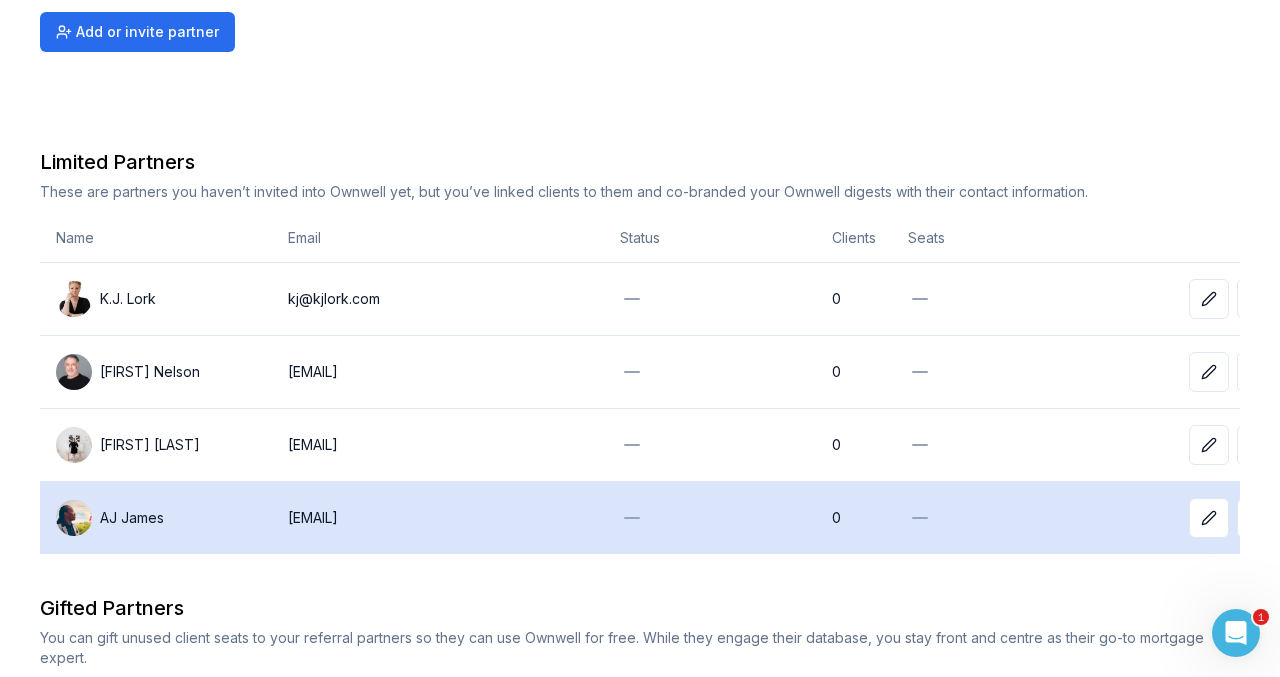 click on "AJ   James" at bounding box center [132, 518] 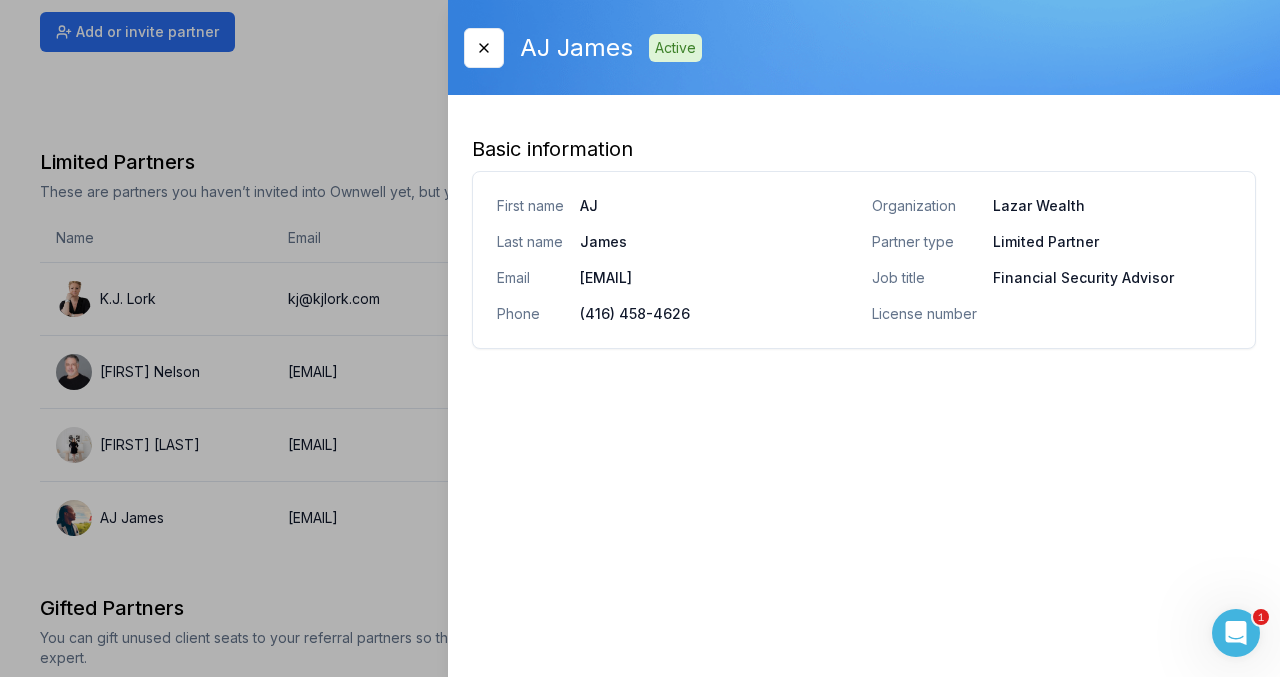 click at bounding box center [640, 338] 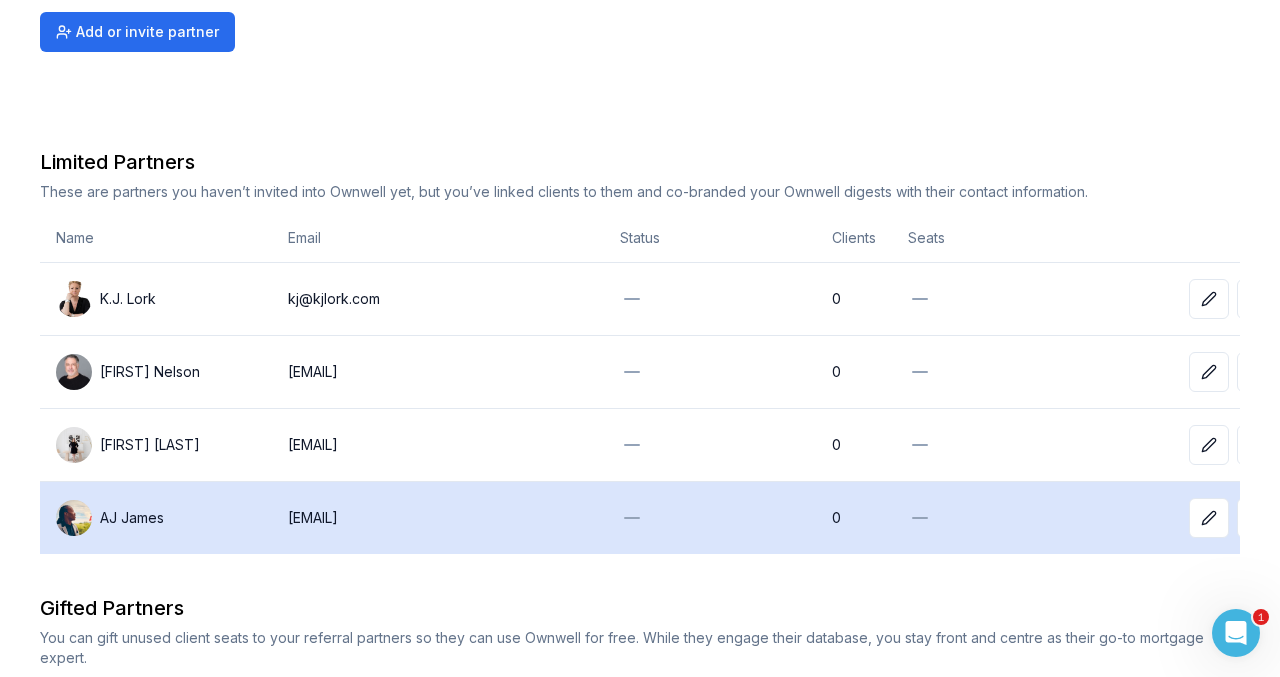 click 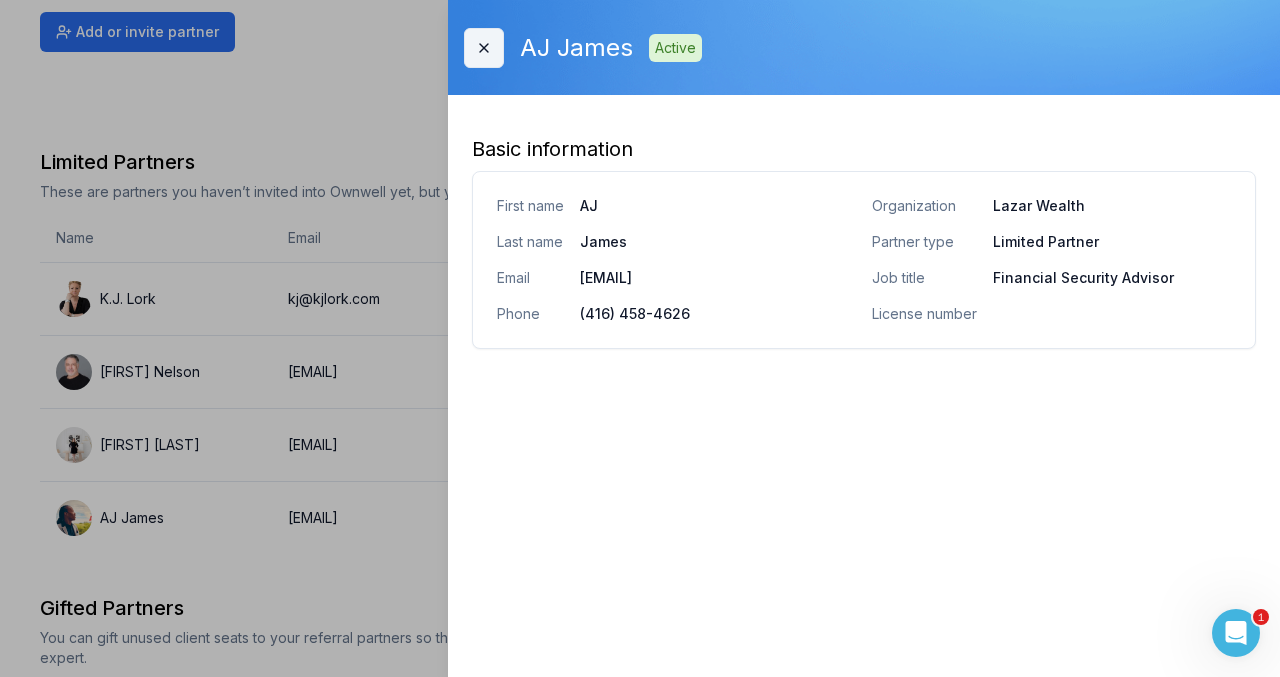 click 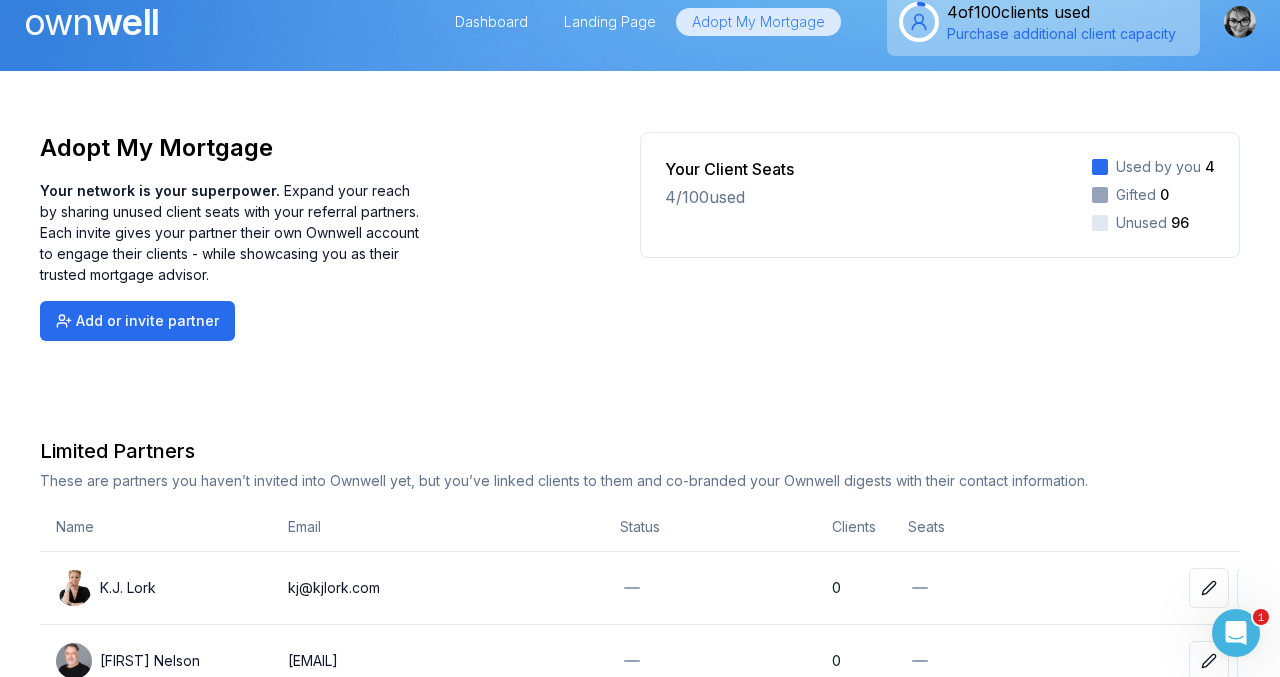 scroll, scrollTop: 0, scrollLeft: 0, axis: both 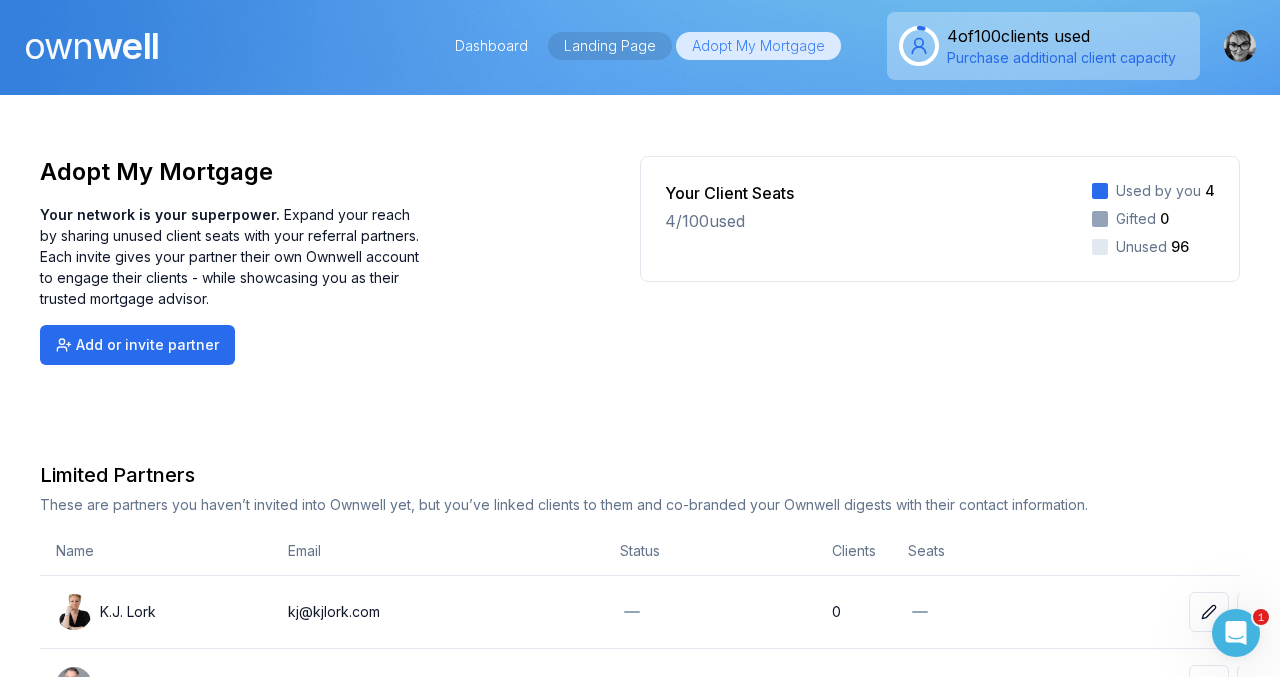 click on "Landing Page" at bounding box center [610, 46] 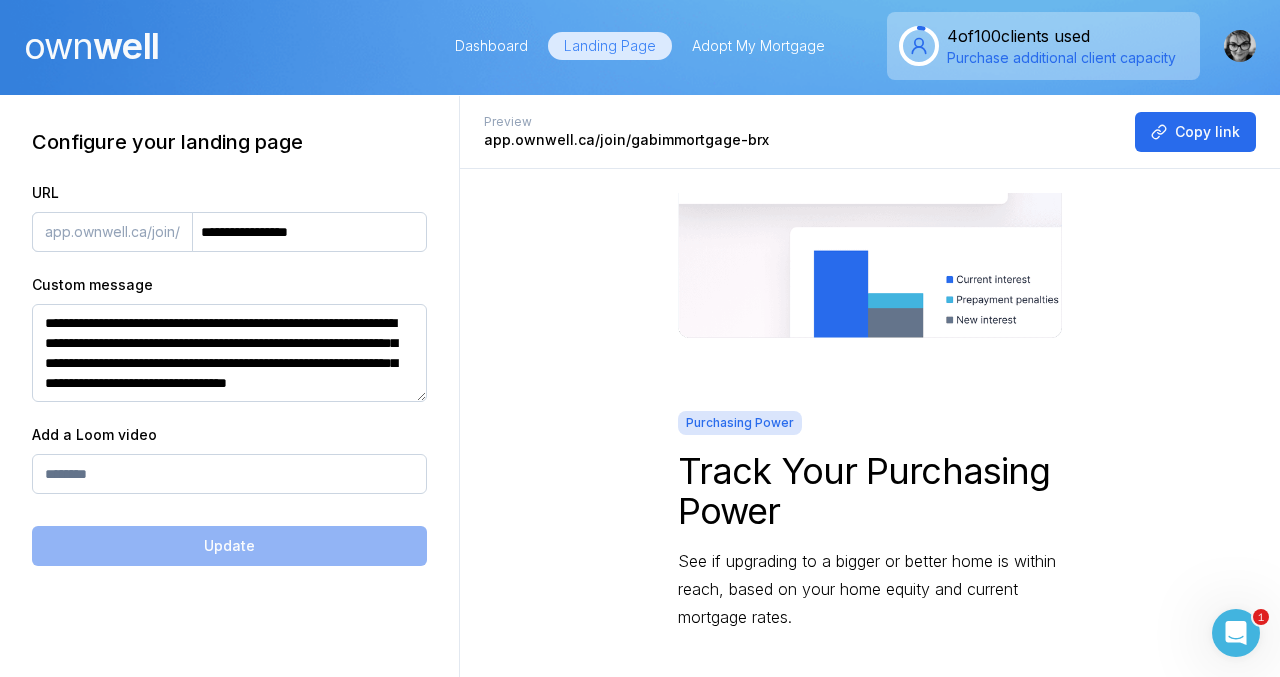 scroll, scrollTop: 2166, scrollLeft: 0, axis: vertical 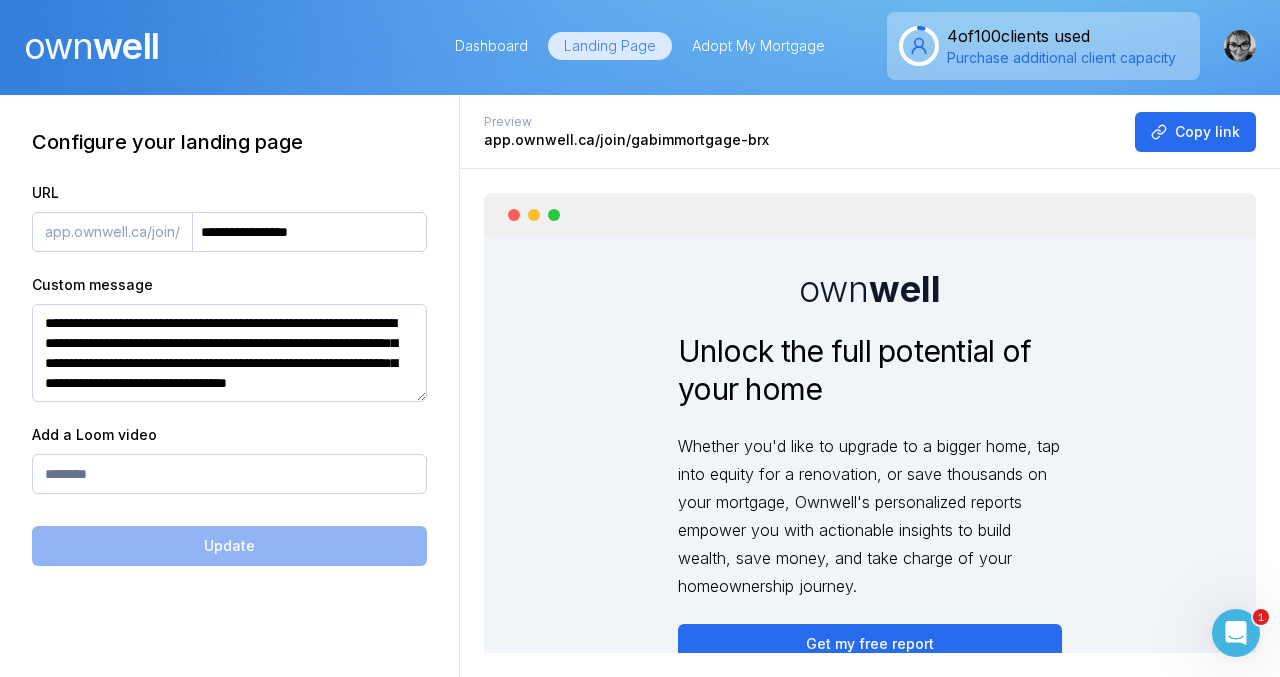 click on "Landing Page" at bounding box center (610, 46) 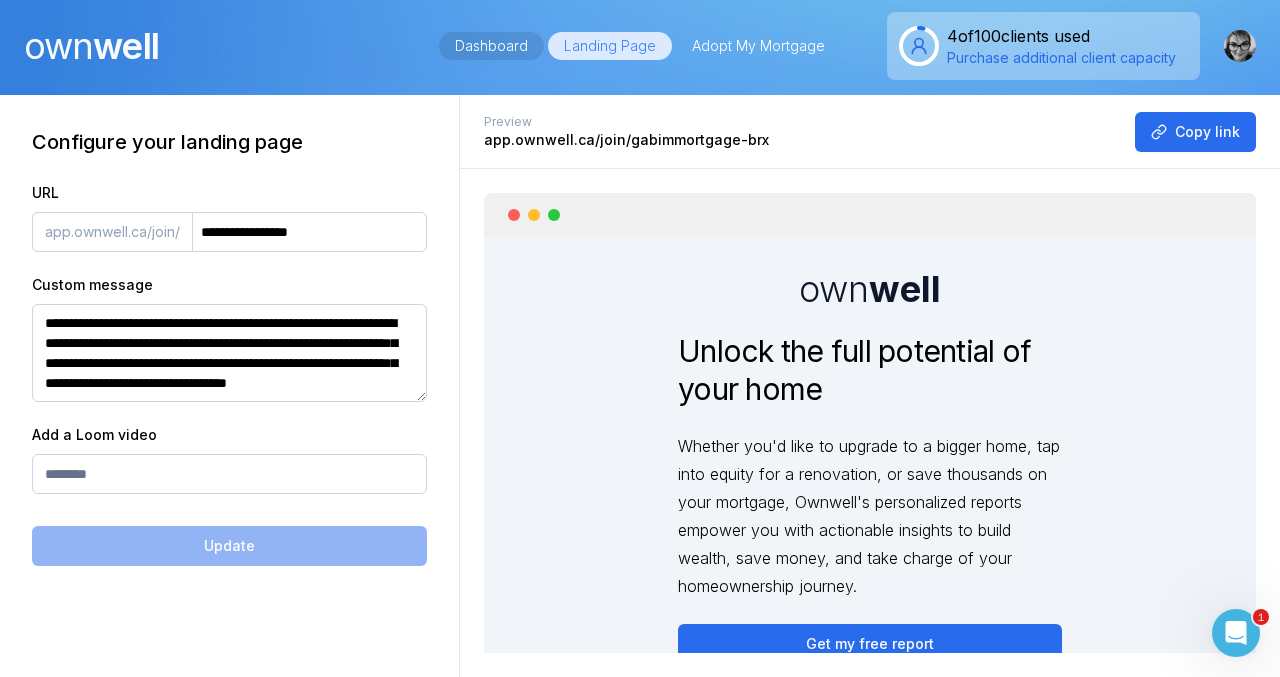 click on "Dashboard" at bounding box center (491, 46) 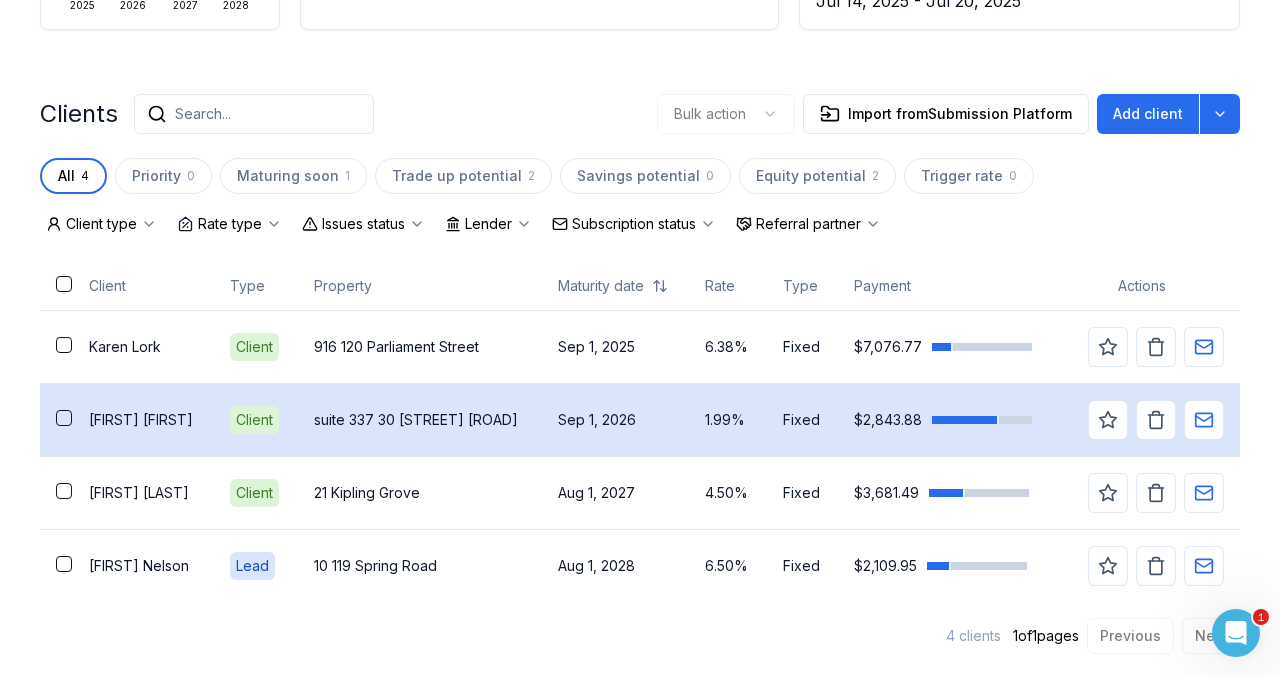 scroll, scrollTop: 0, scrollLeft: 0, axis: both 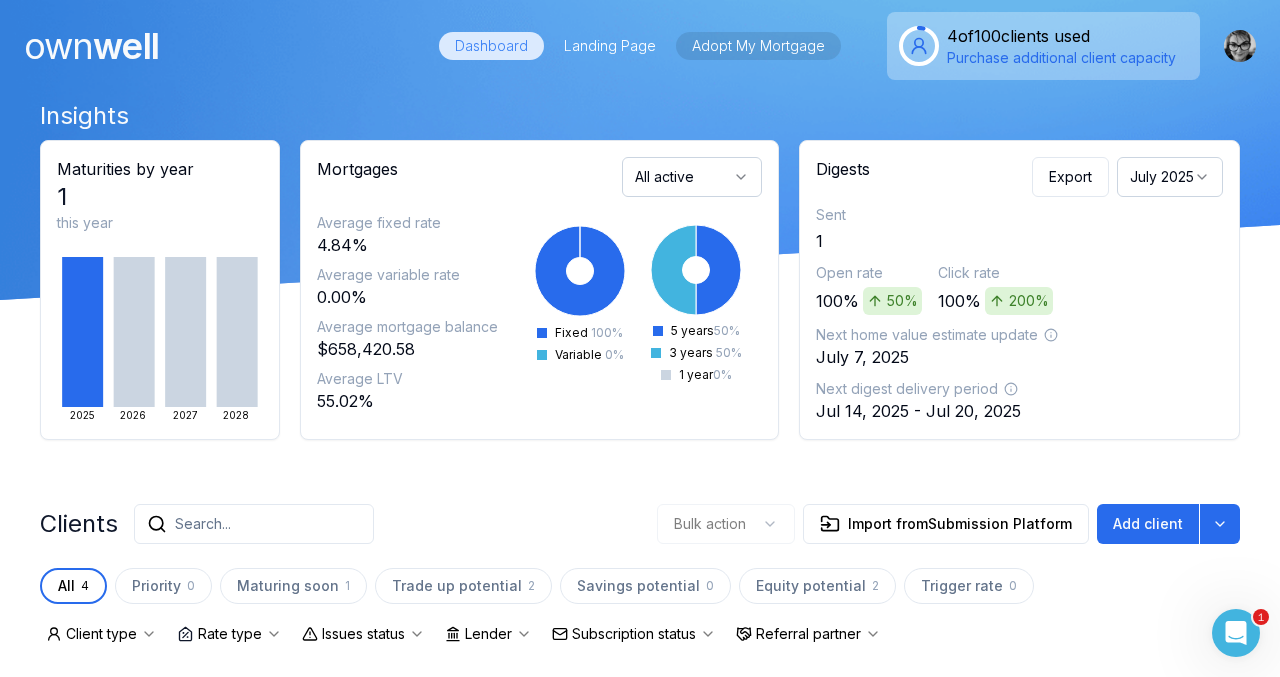 click on "Adopt My Mortgage" at bounding box center (758, 46) 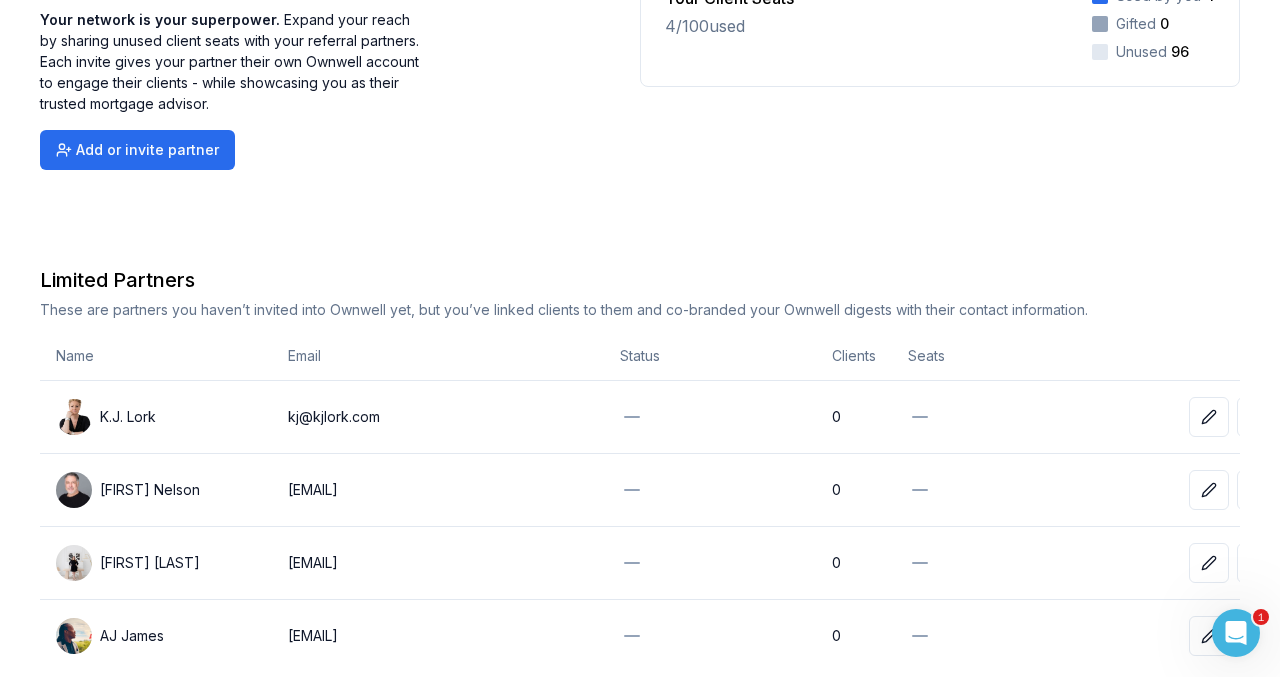 scroll, scrollTop: 199, scrollLeft: 0, axis: vertical 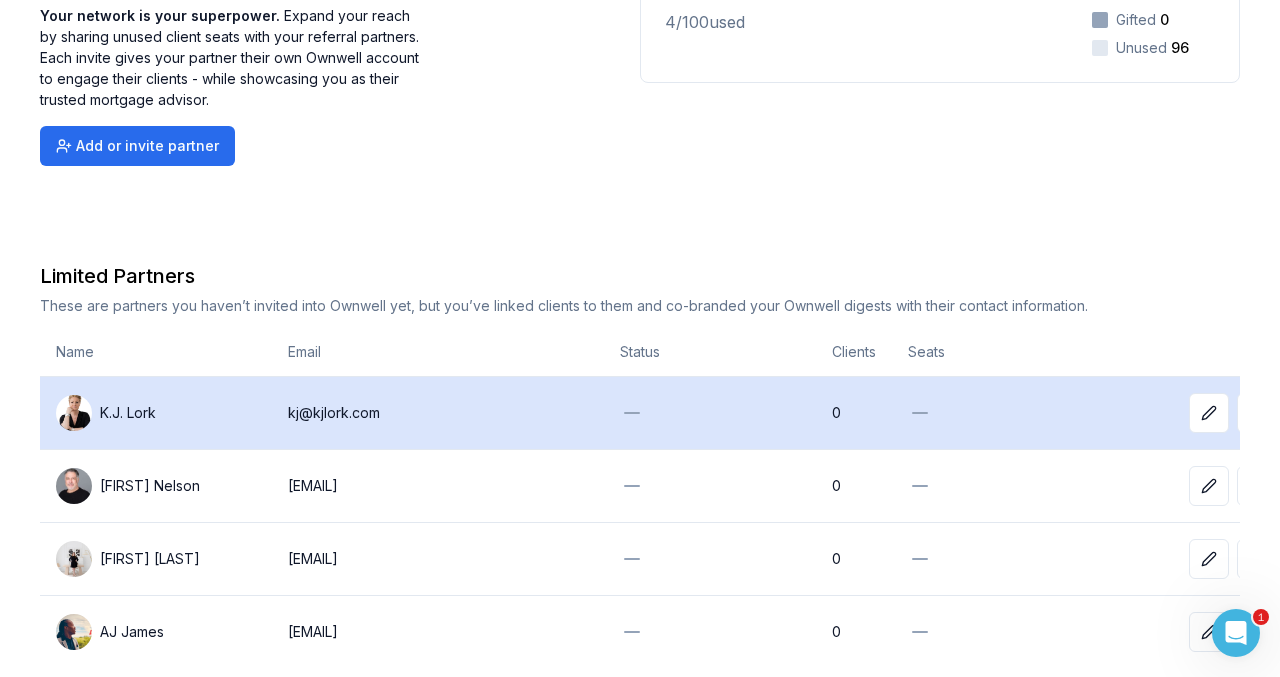 click on "[LAST]   [LAST]" at bounding box center (128, 413) 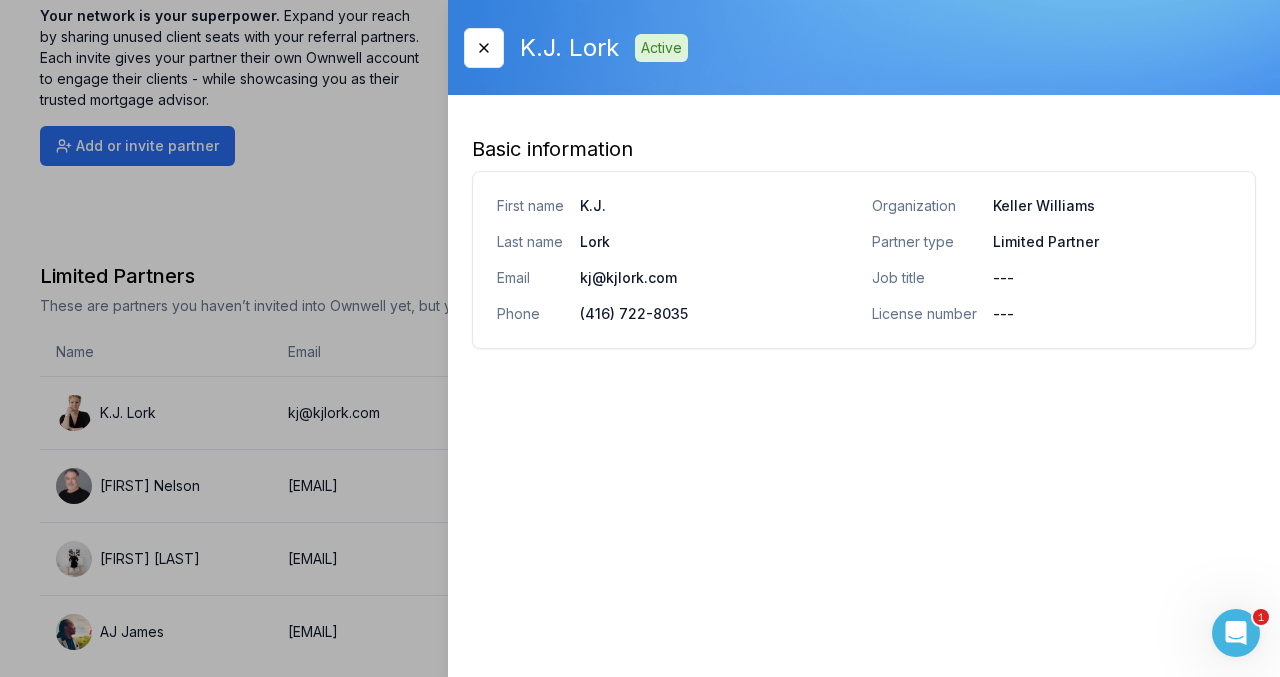 click 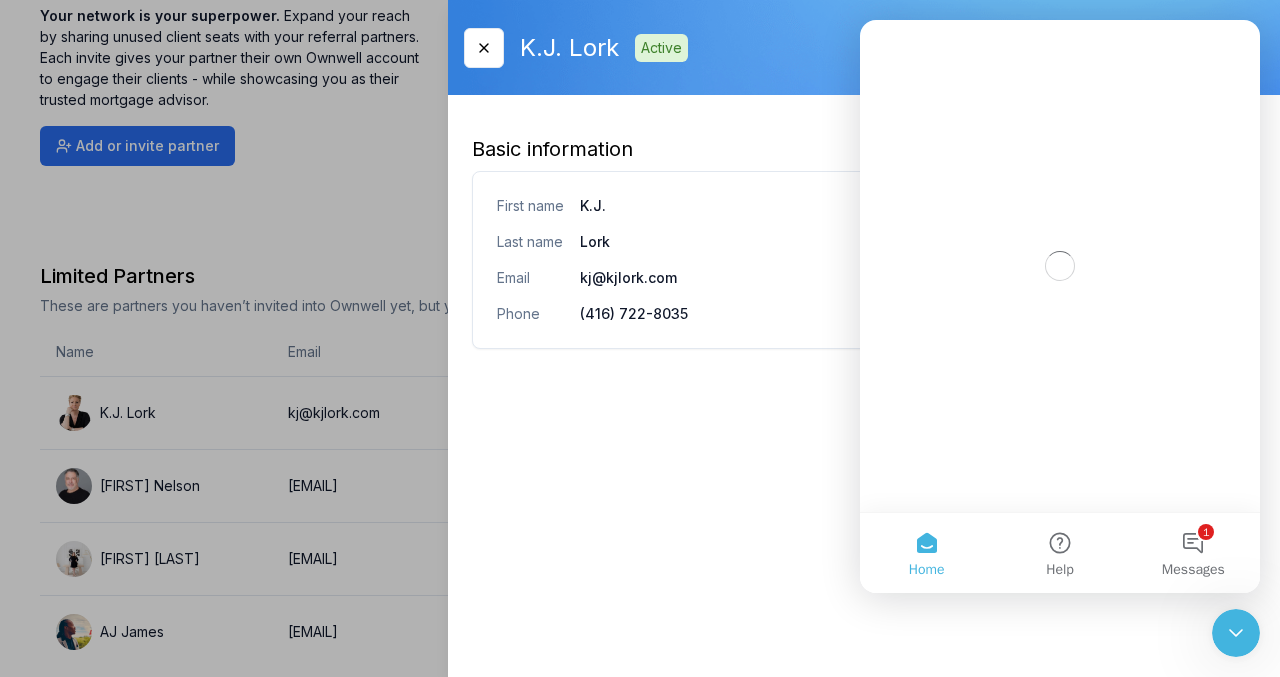 scroll, scrollTop: 0, scrollLeft: 0, axis: both 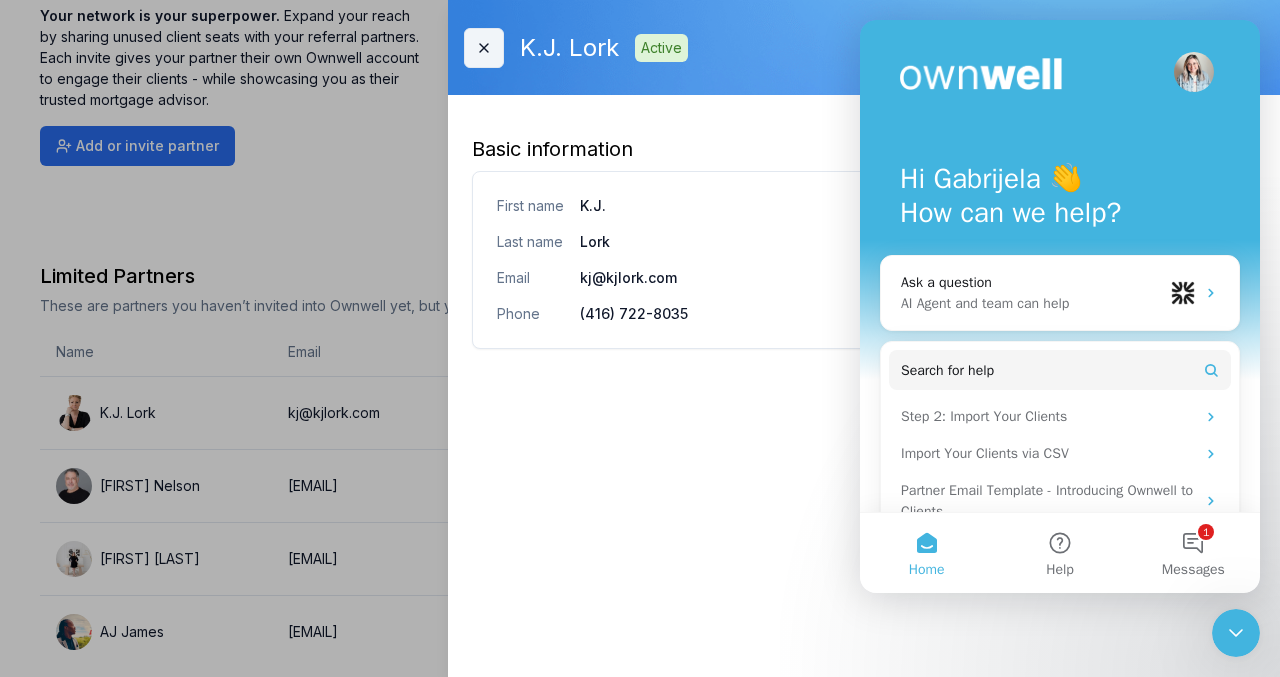 click 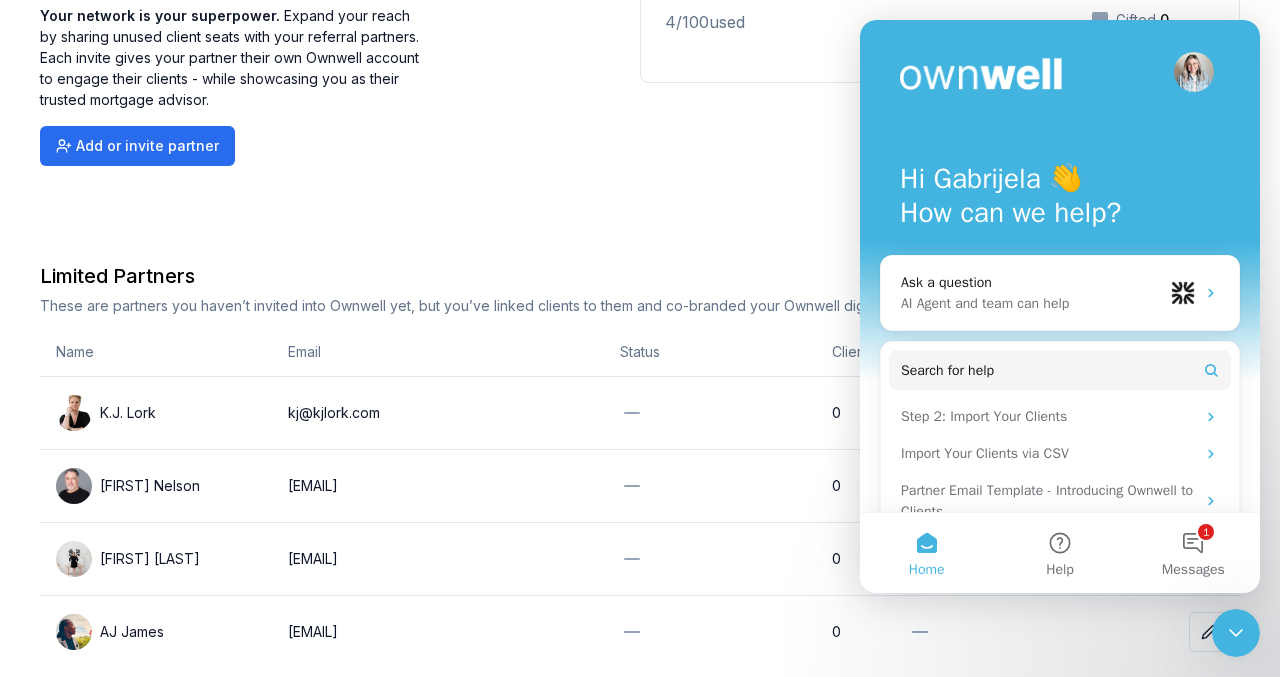 click on "Adopt My Mortgage Your network is your superpower.   Expand your reach by sharing unused client seats with your referral partners. Each invite gives your partner their own Ownwell account to engage their clients - while showcasing you as their trusted mortgage advisor. Add or invite partner" at bounding box center (340, 61) 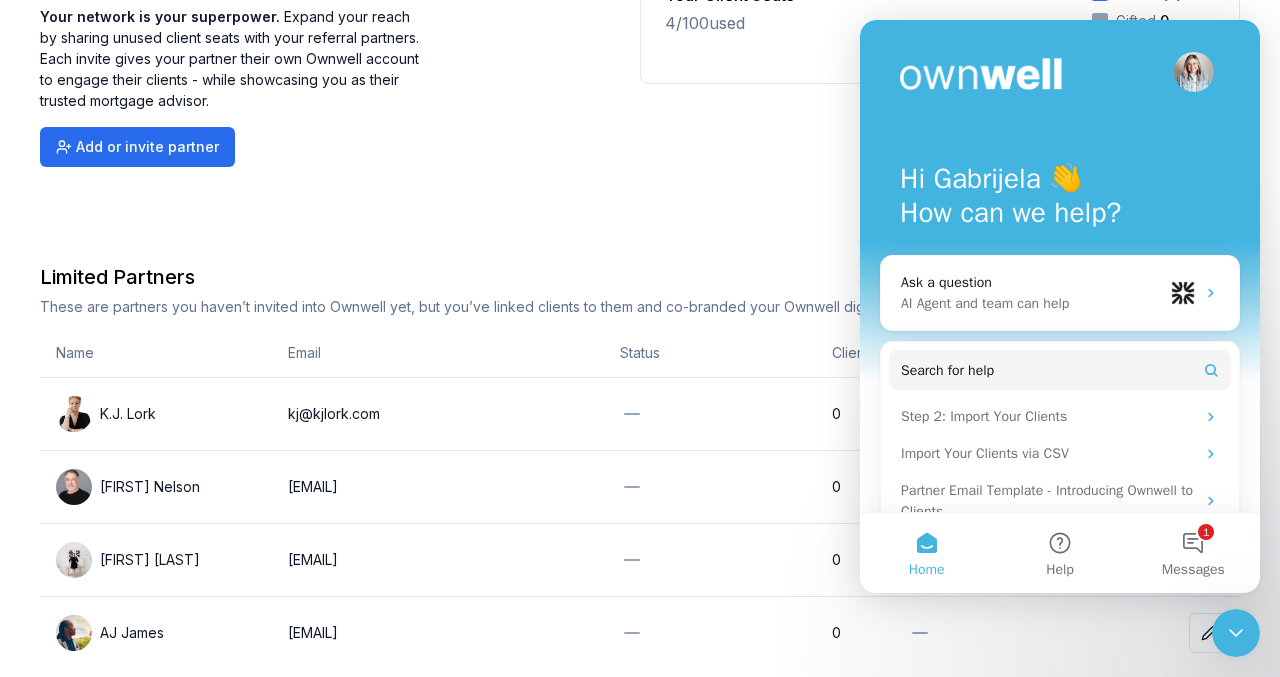 scroll, scrollTop: 0, scrollLeft: 0, axis: both 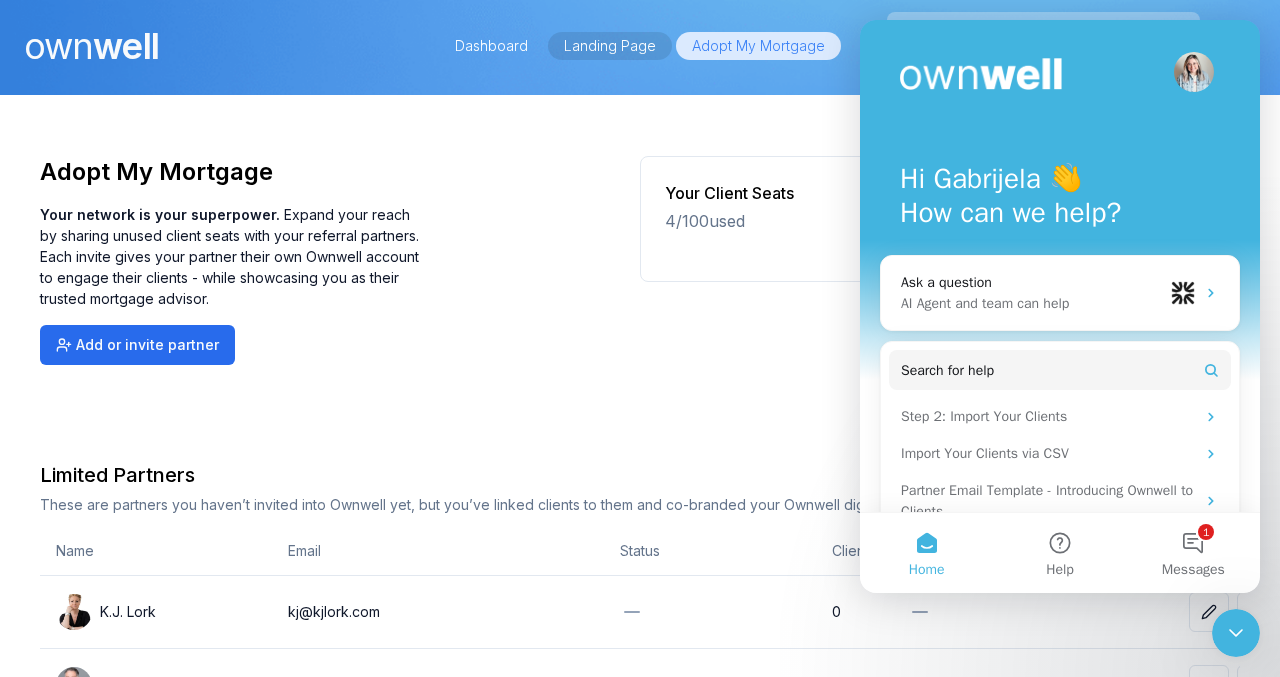 click on "Landing Page" at bounding box center [610, 46] 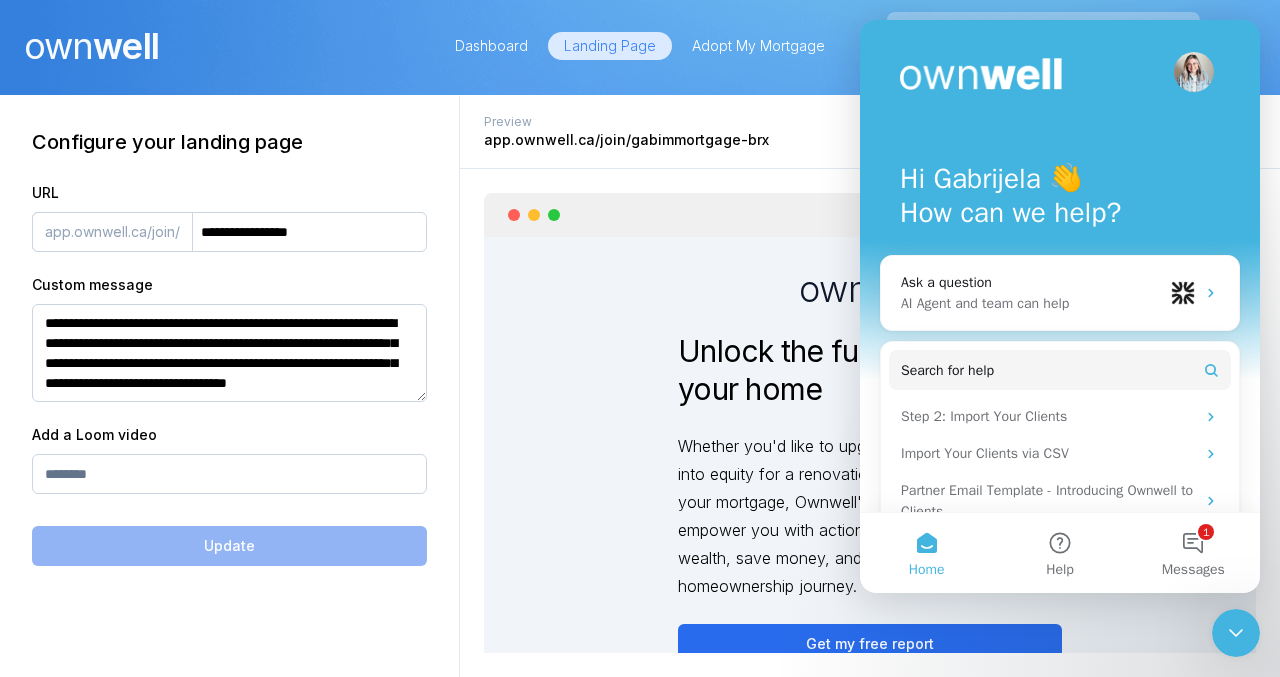scroll, scrollTop: 20, scrollLeft: 0, axis: vertical 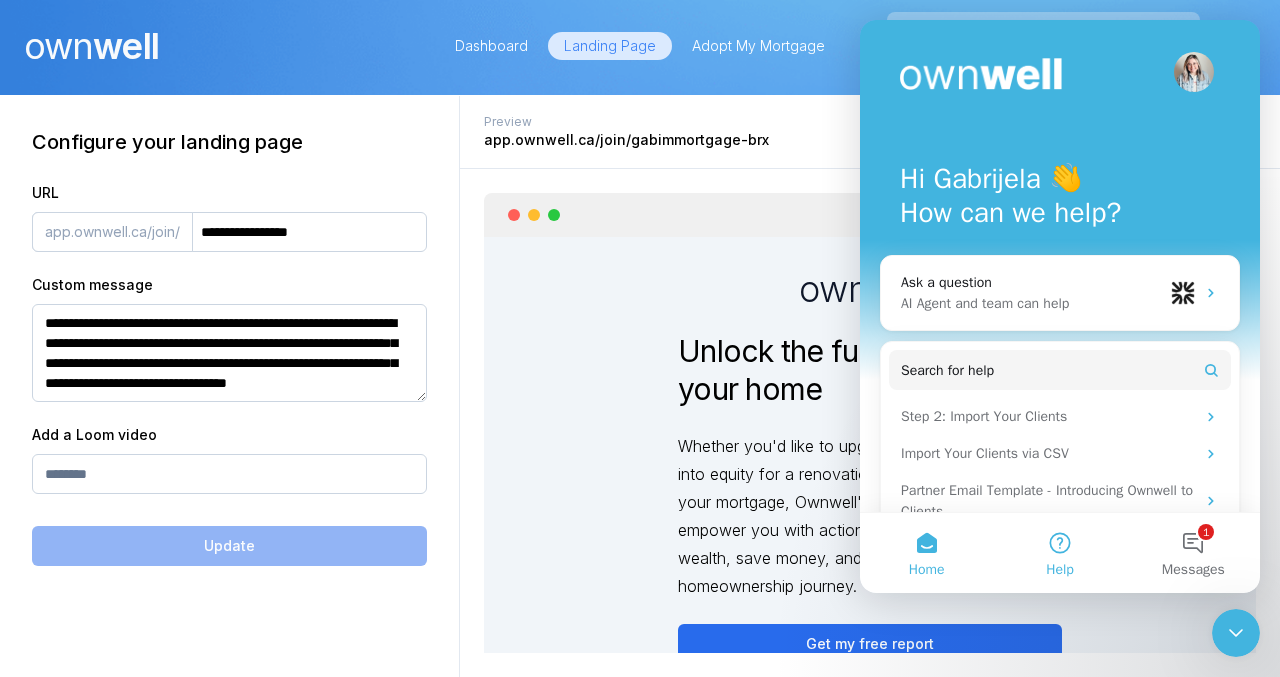 click on "Help" at bounding box center (1059, 553) 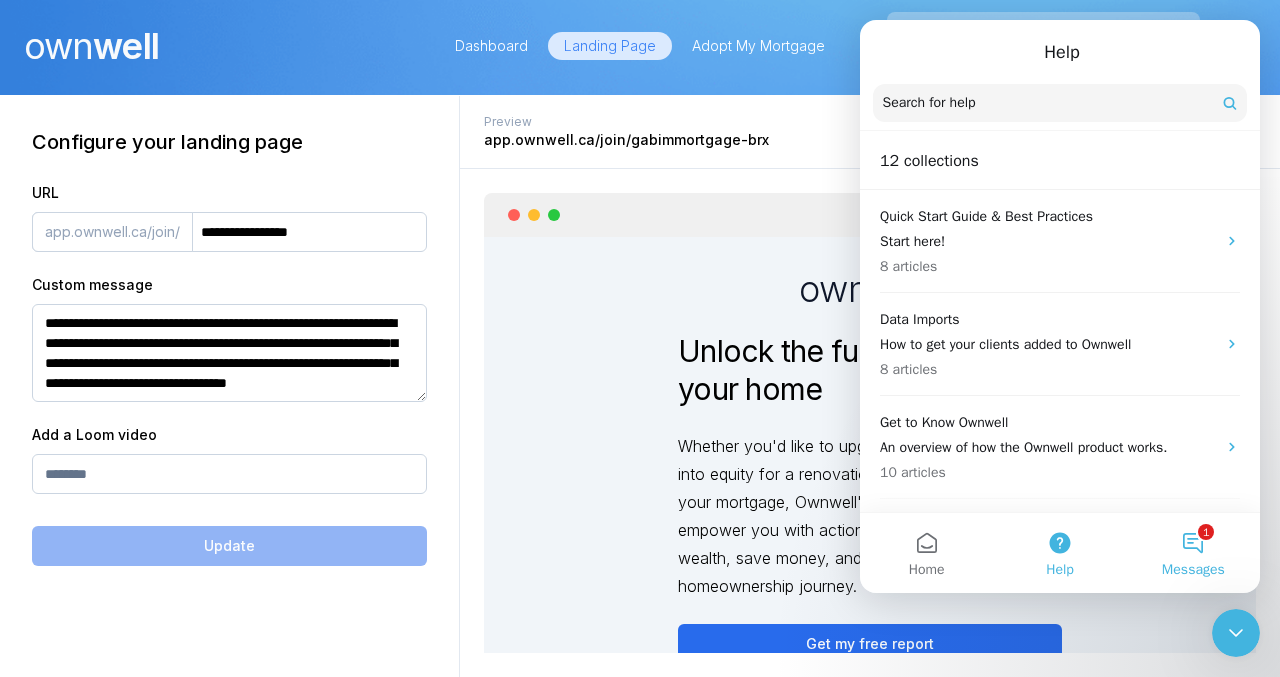 click on "1 Messages" at bounding box center [1193, 553] 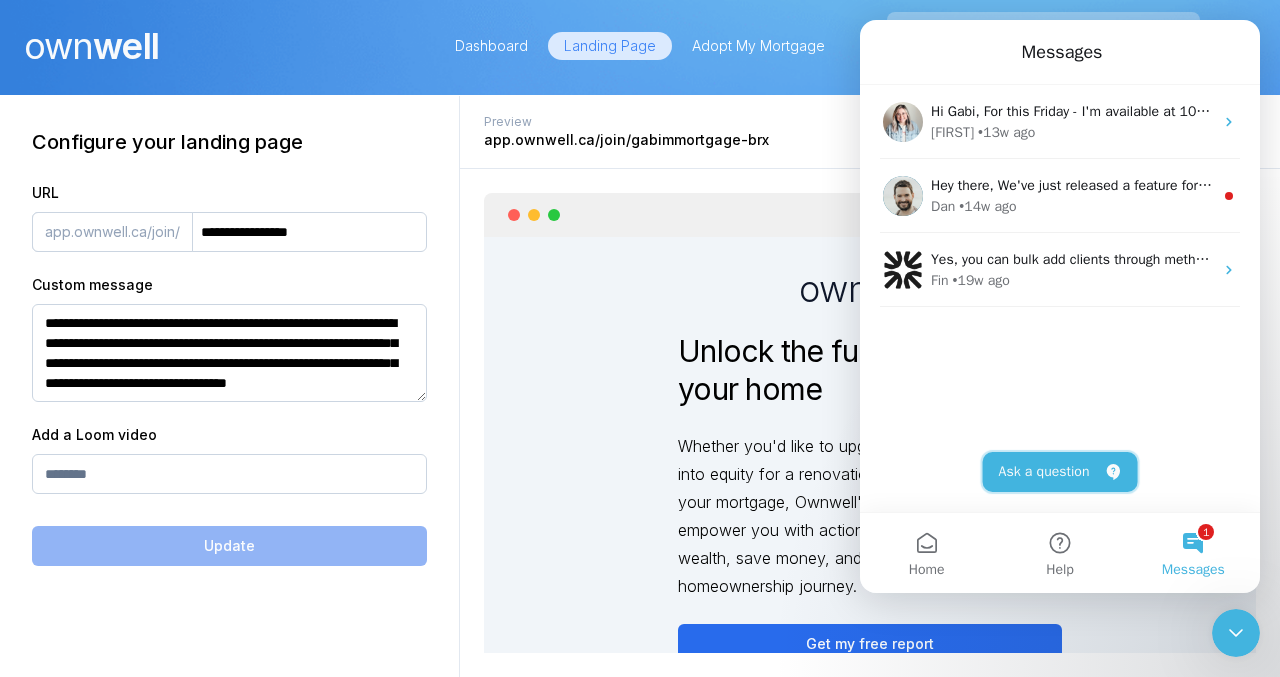 click on "Ask a question" at bounding box center (1060, 472) 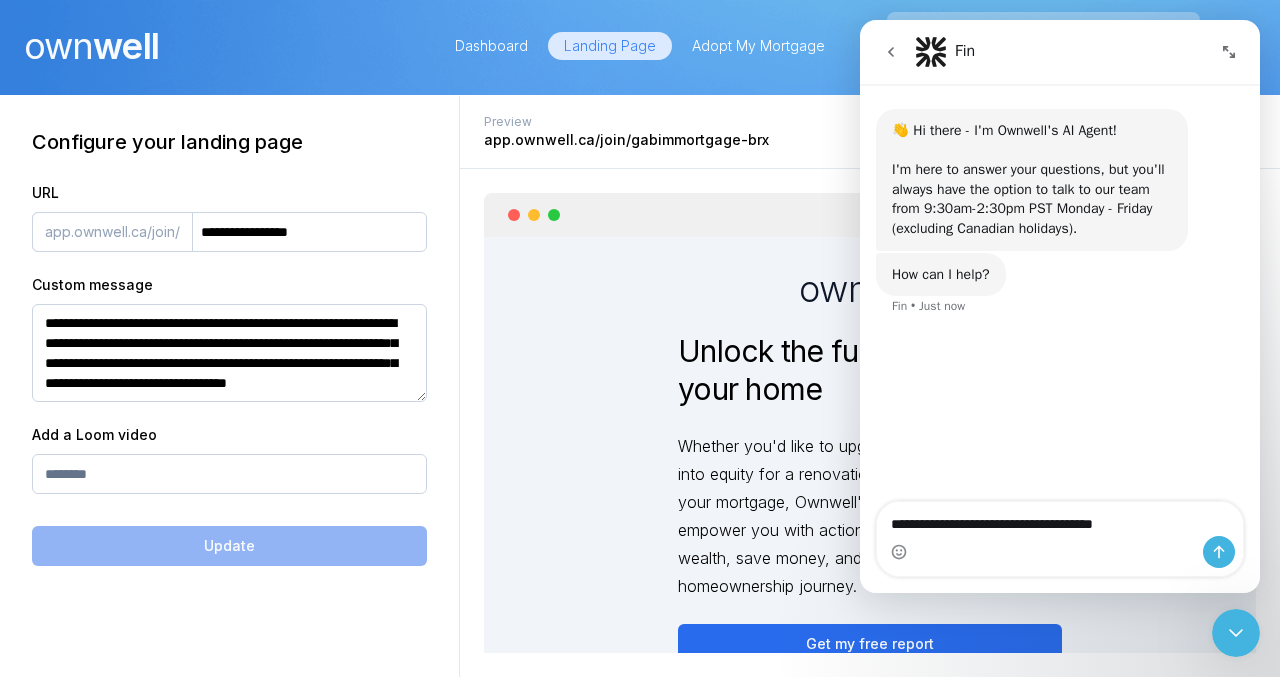 type on "**********" 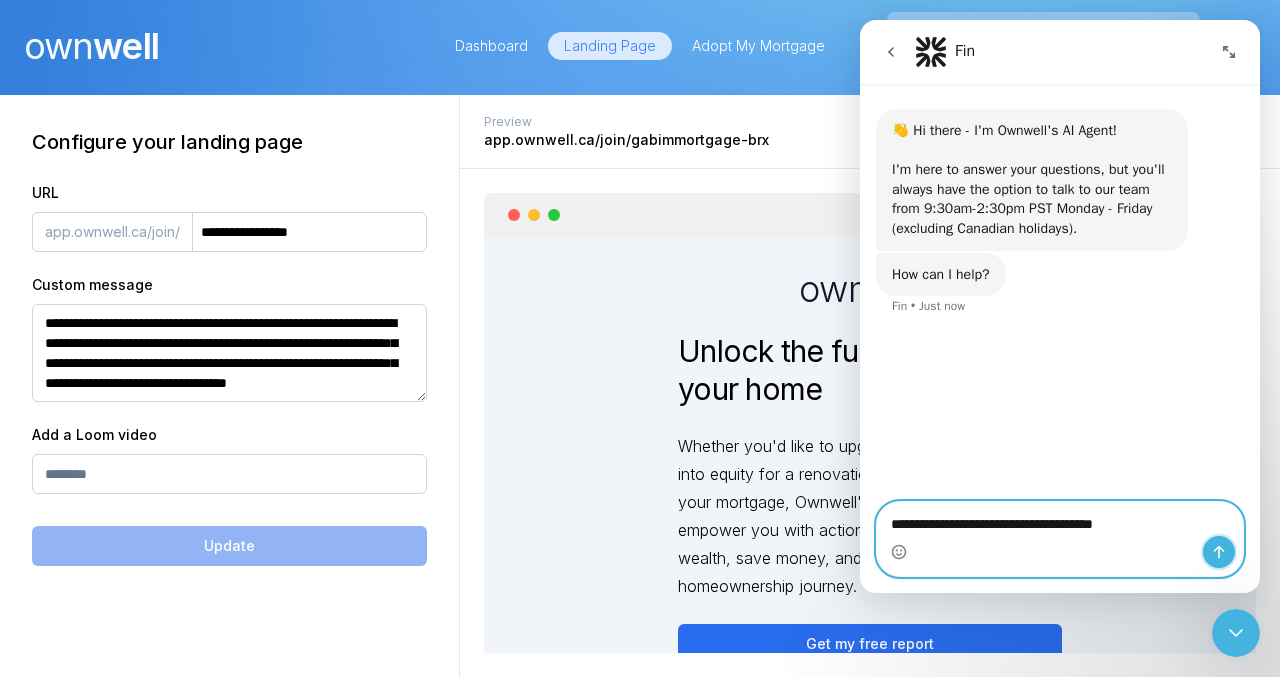 click 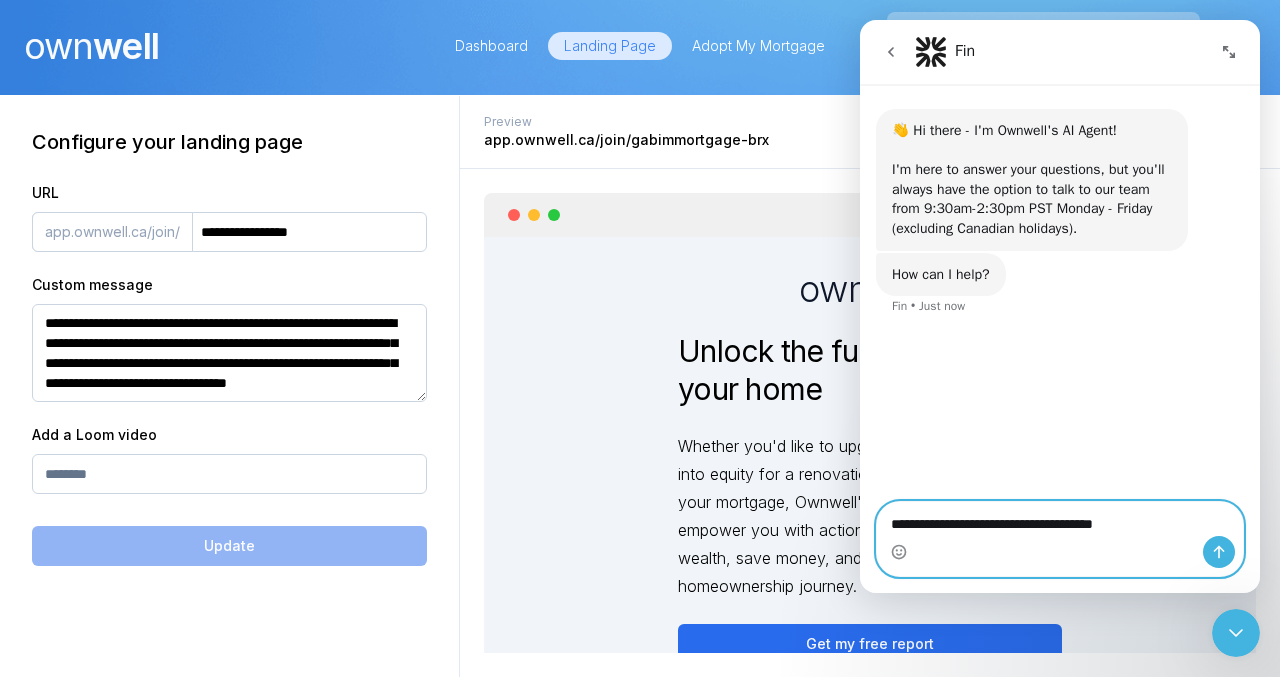 type 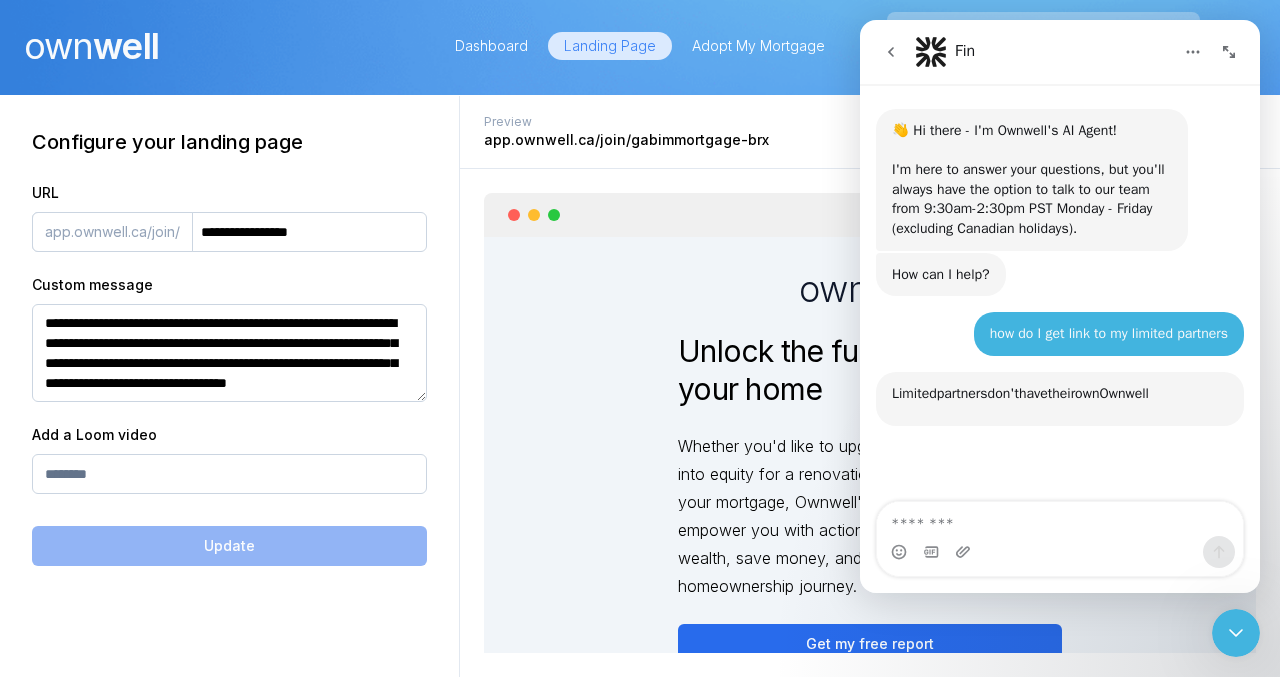 scroll, scrollTop: 3, scrollLeft: 0, axis: vertical 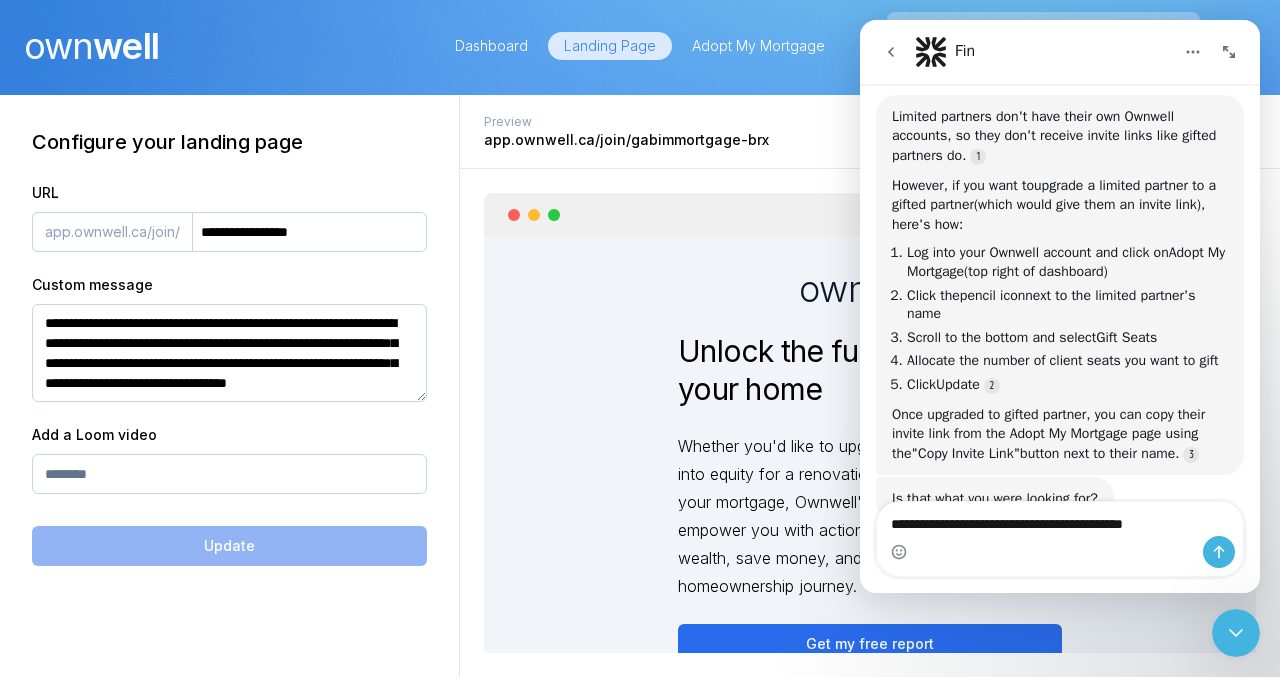 type on "**********" 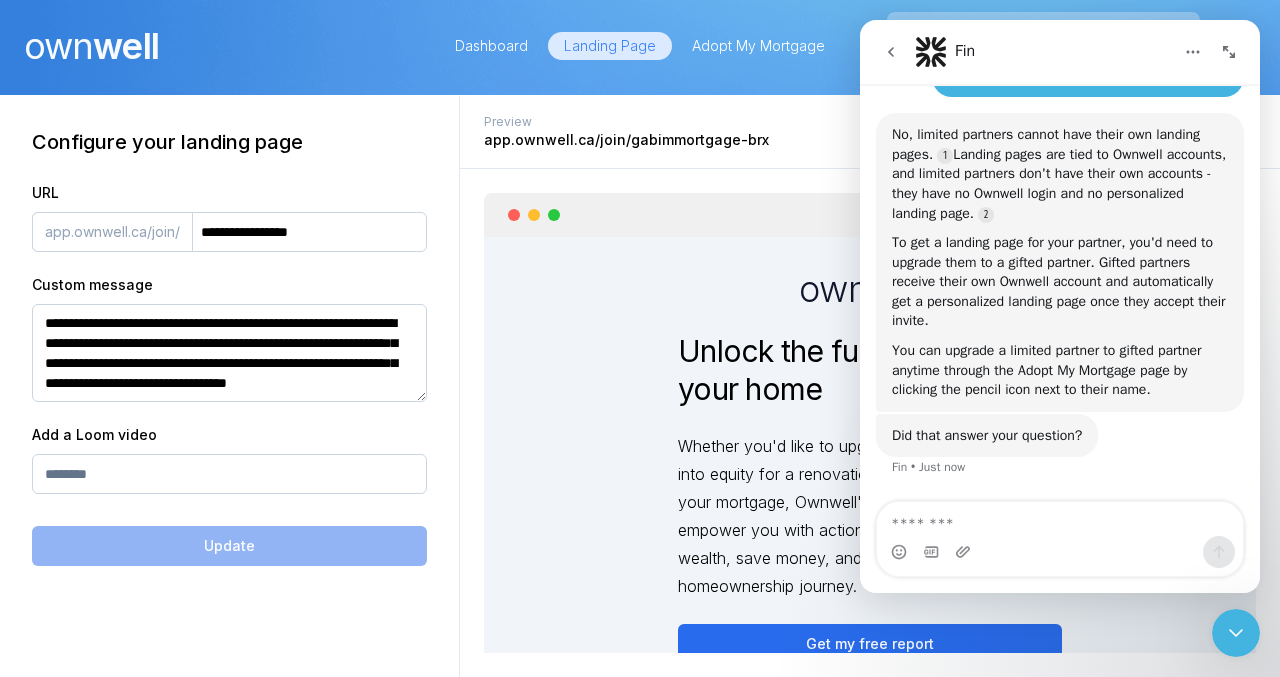 scroll, scrollTop: 808, scrollLeft: 0, axis: vertical 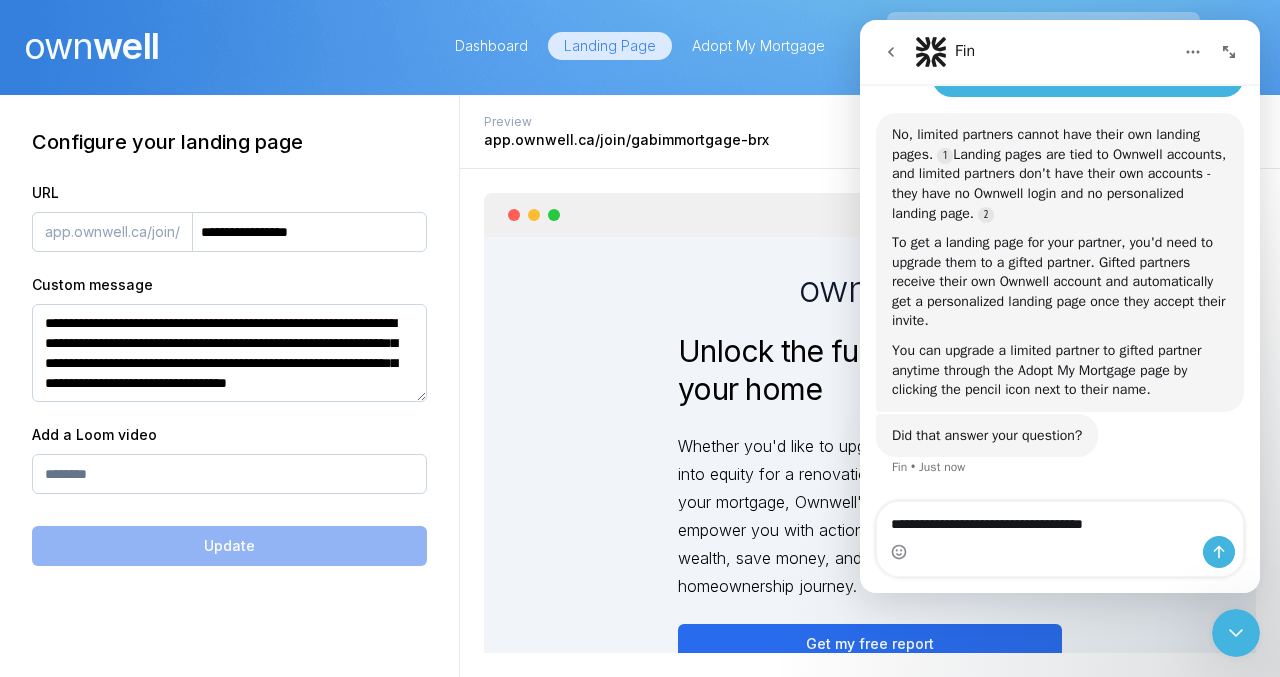 type on "**********" 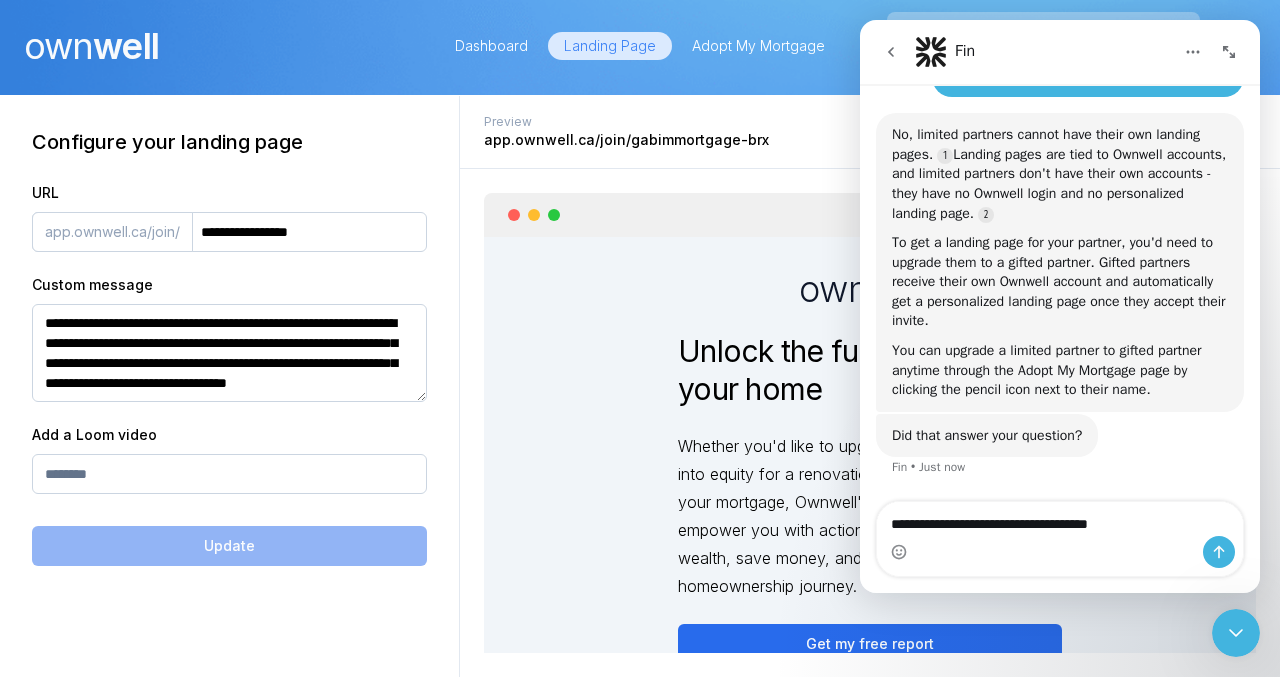 type 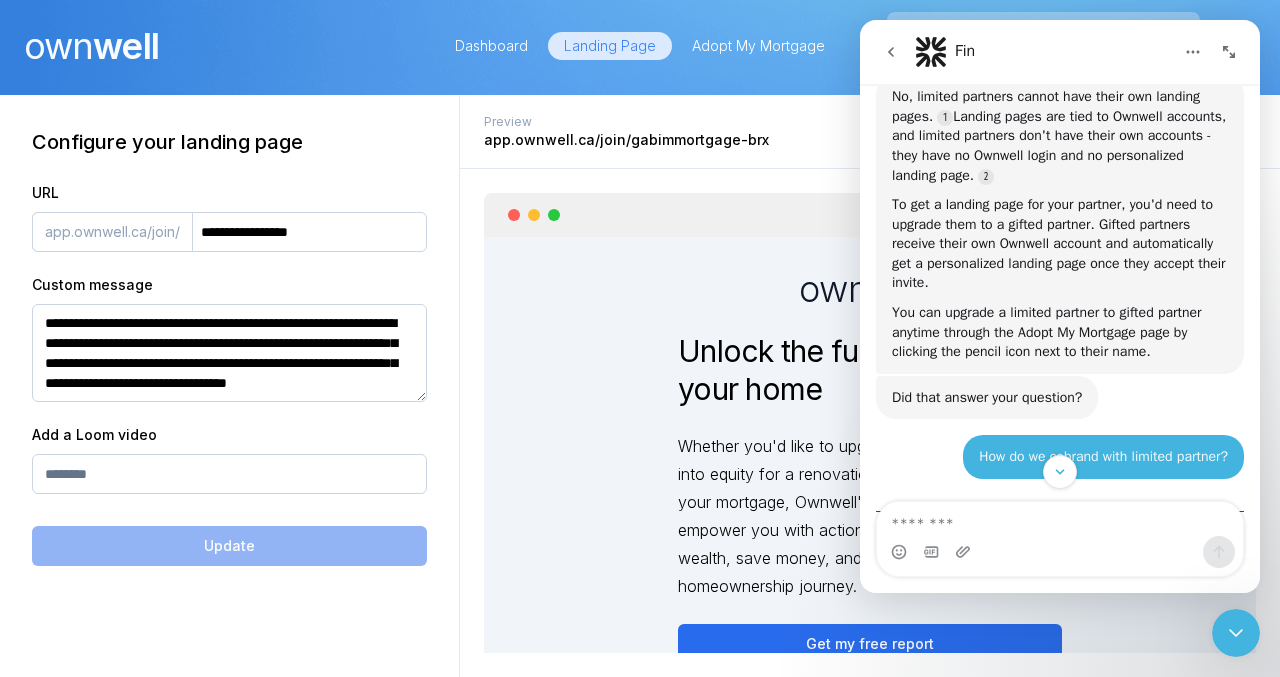 scroll, scrollTop: 831, scrollLeft: 0, axis: vertical 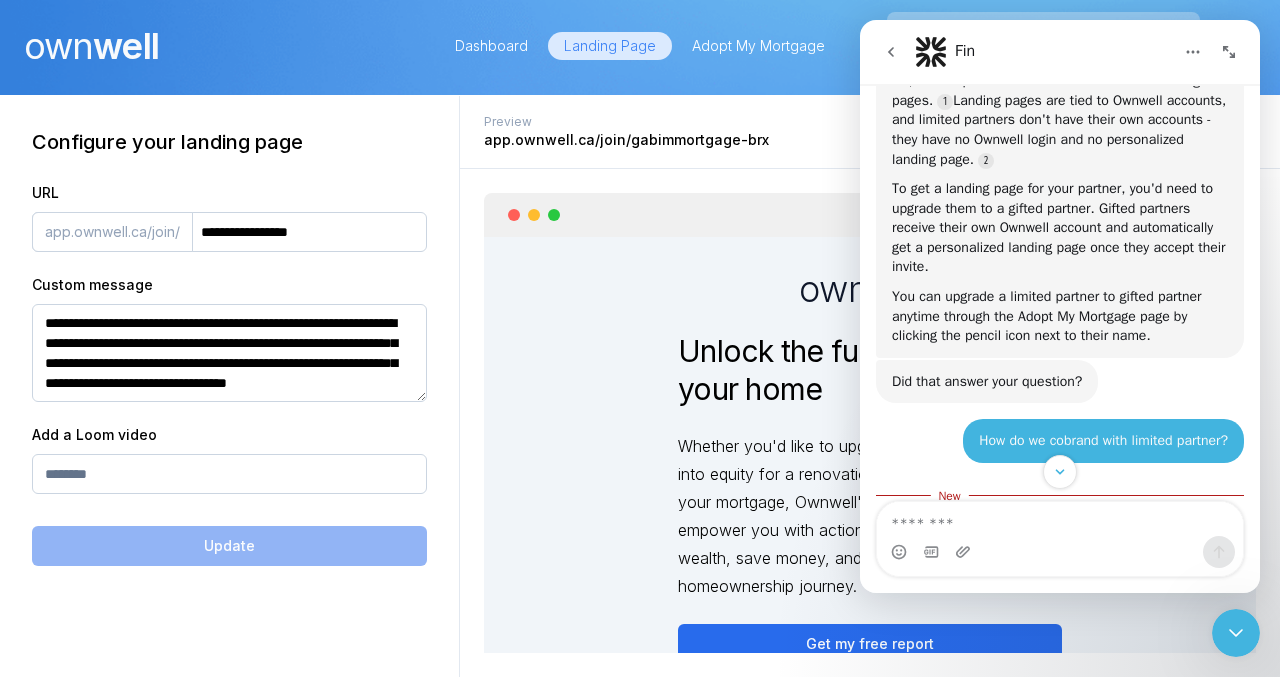 click 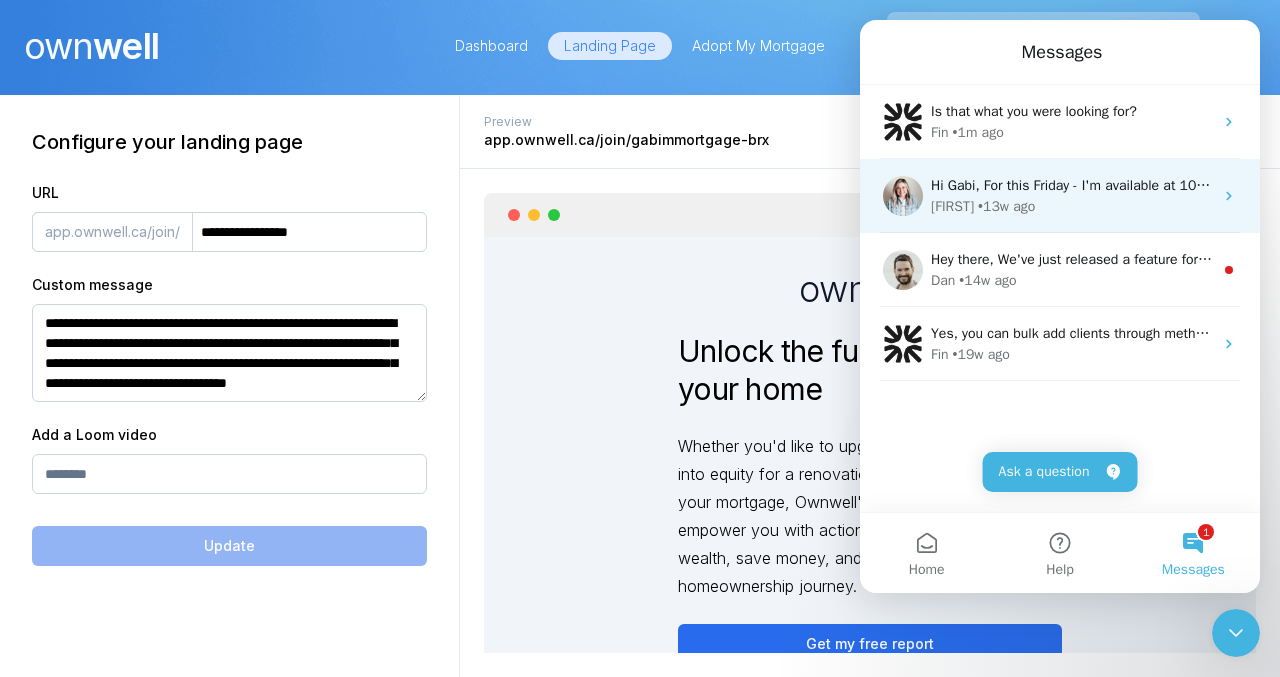 click on "•  13w ago" at bounding box center (1006, 206) 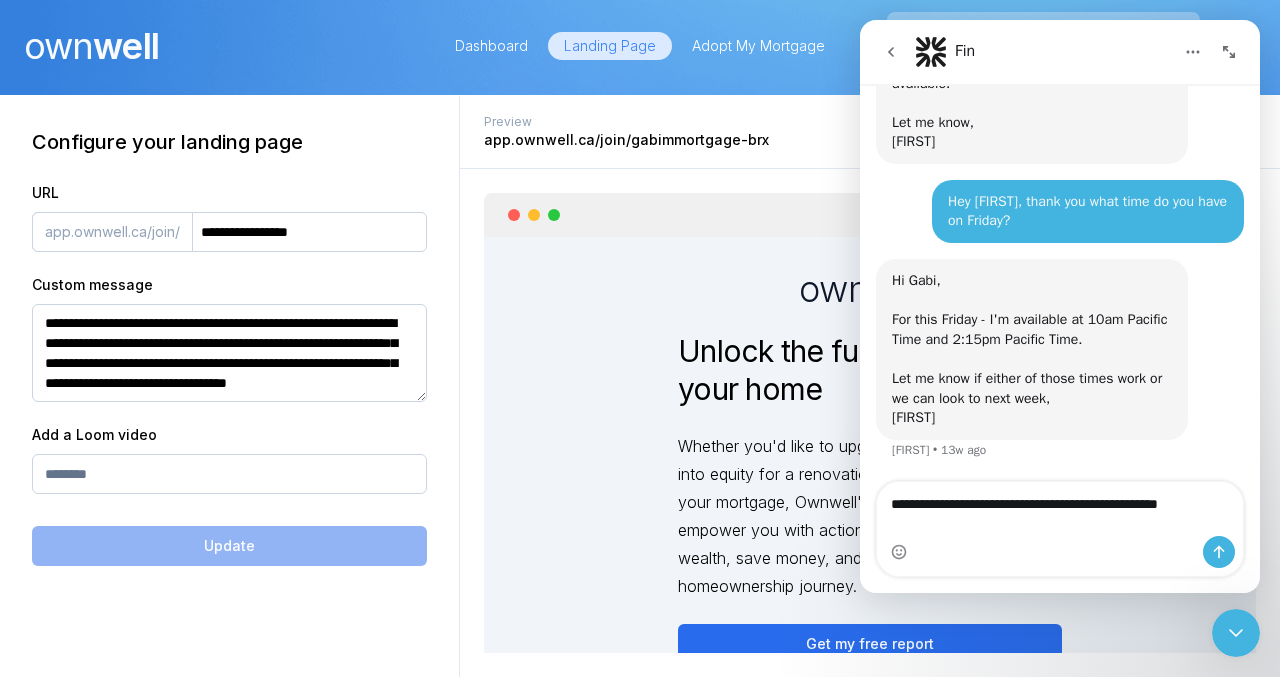 scroll, scrollTop: 1252, scrollLeft: 0, axis: vertical 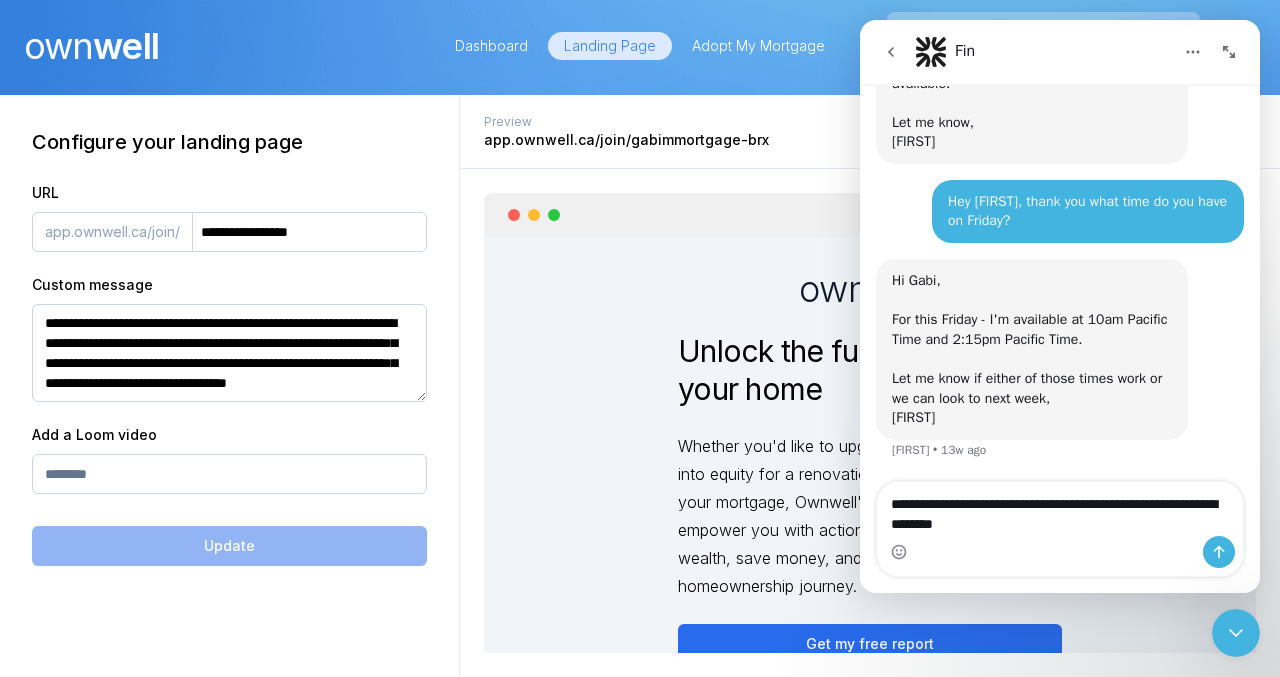type on "**********" 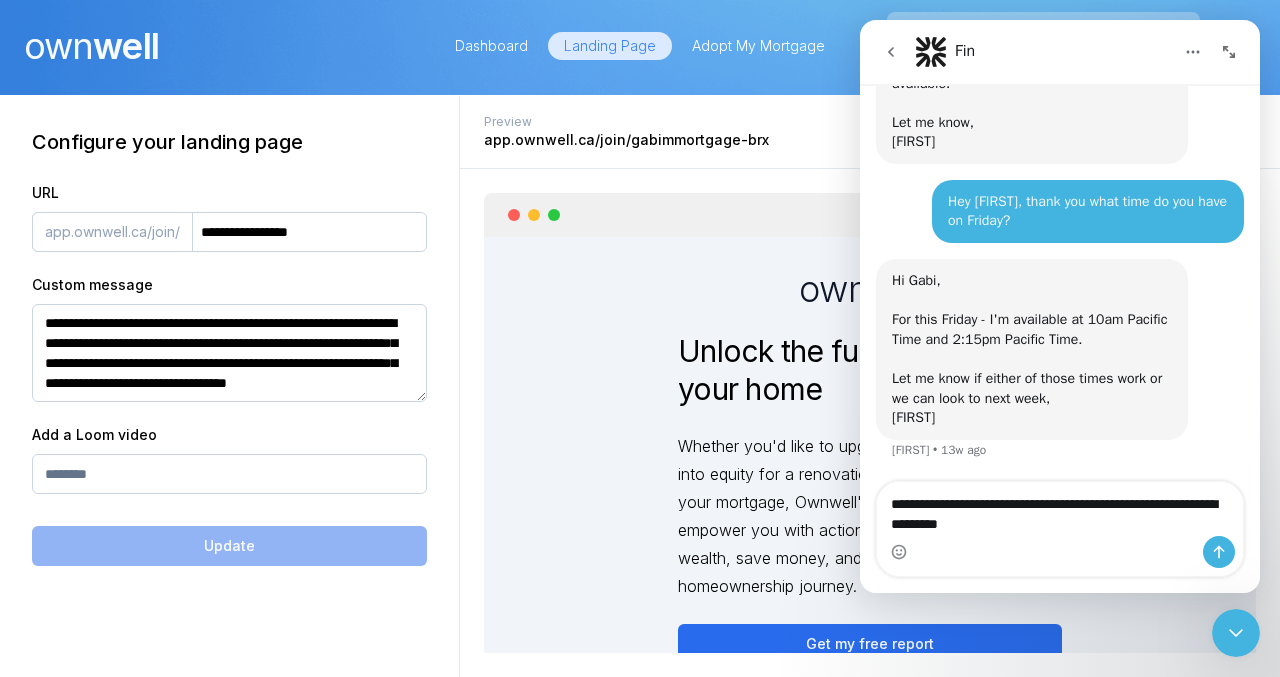type 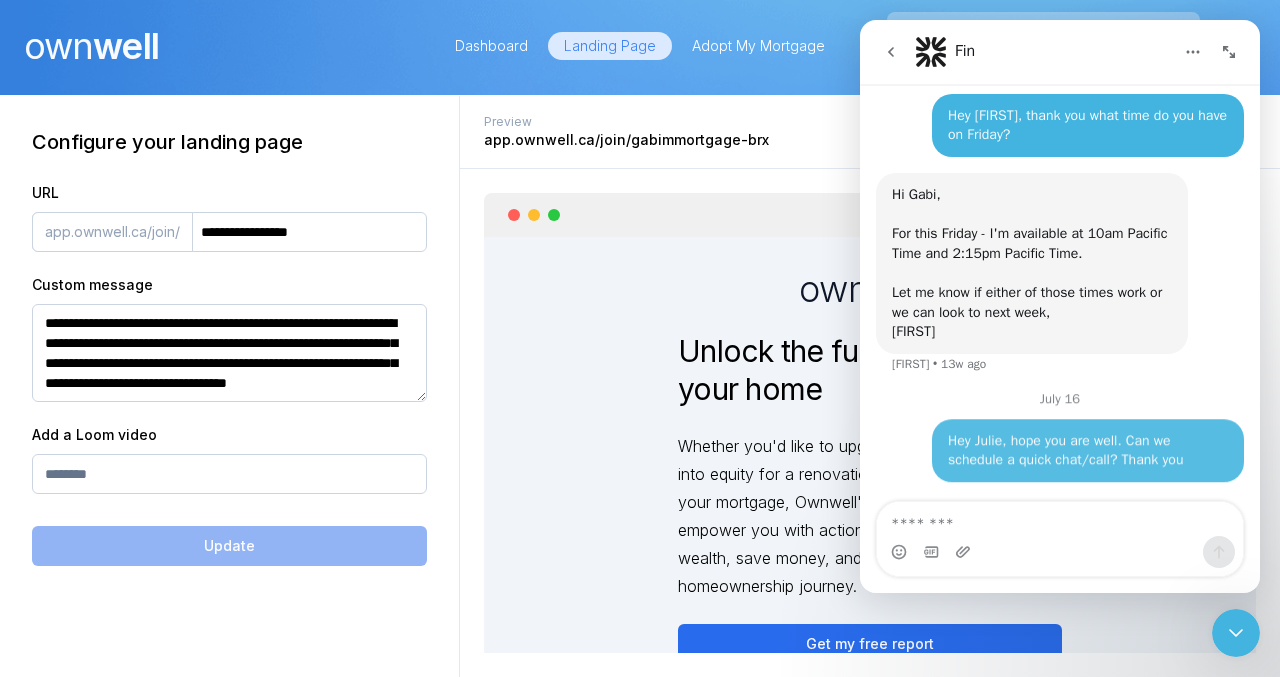 scroll, scrollTop: 1338, scrollLeft: 0, axis: vertical 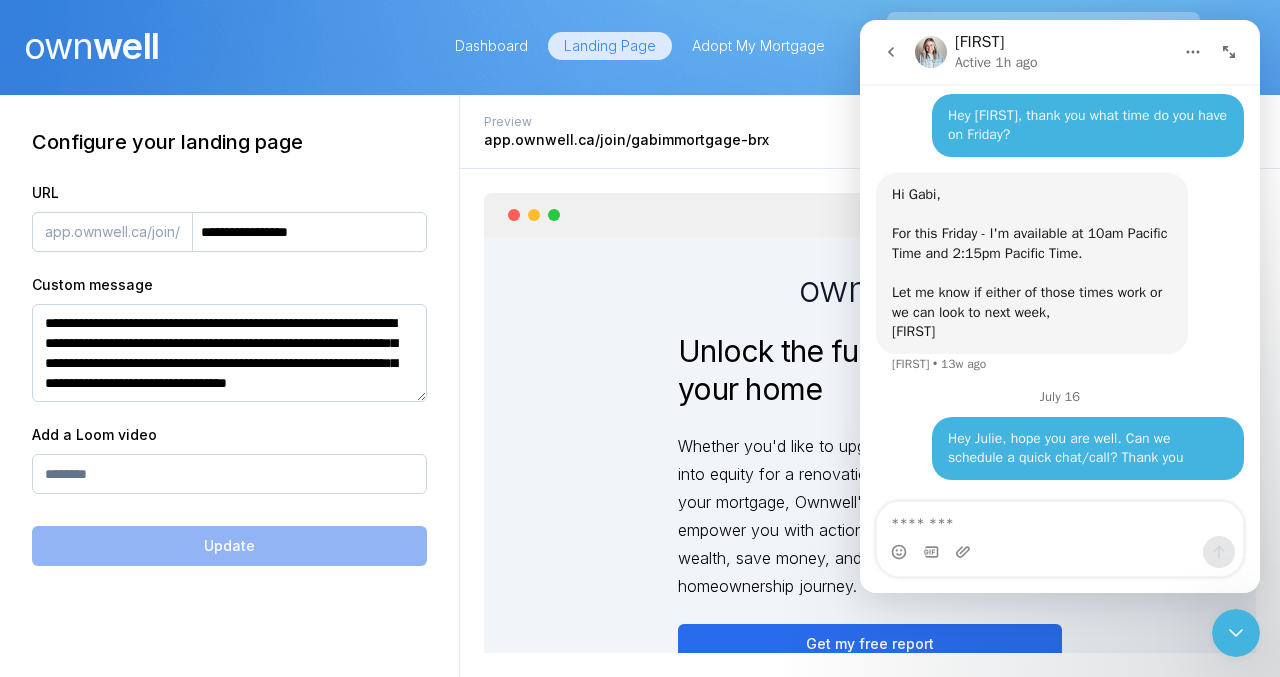 click on "Preview app.ownwell.ca/join/ gabimmortgage-brx Copy link" at bounding box center (870, 132) 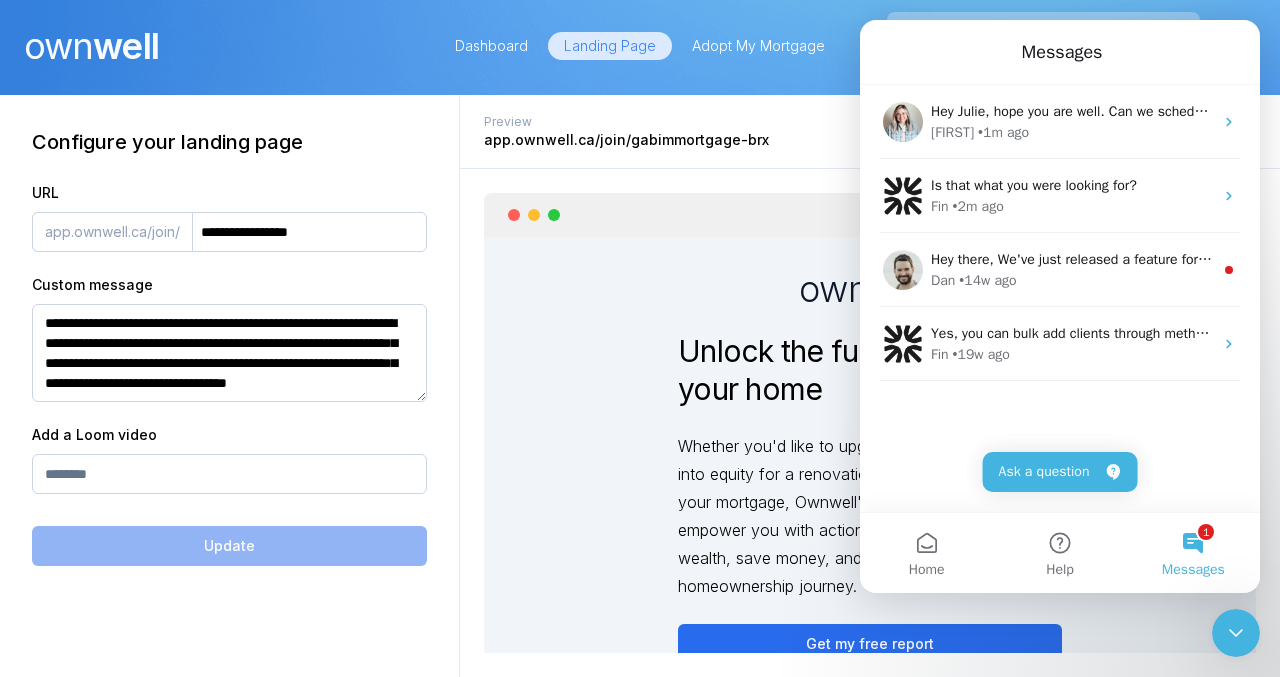 click on "Preview app.ownwell.ca/join/ gabimmortgage-brx Copy link" at bounding box center [870, 132] 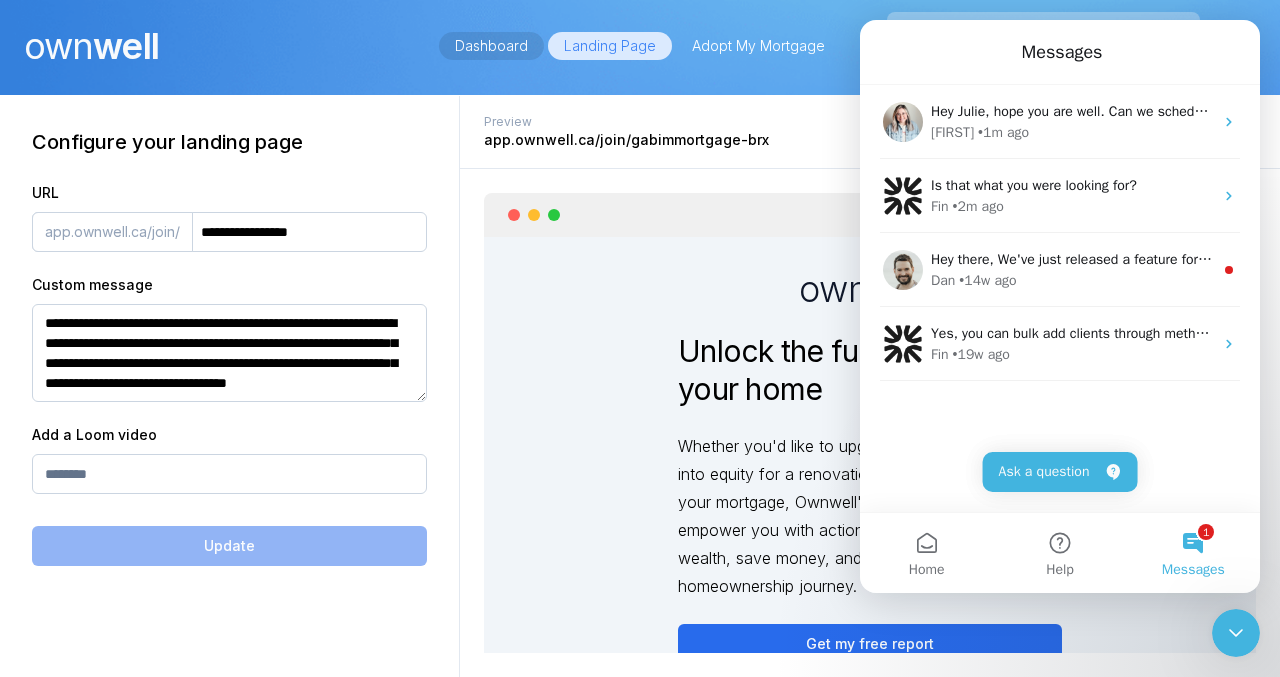 click on "Dashboard" at bounding box center [491, 46] 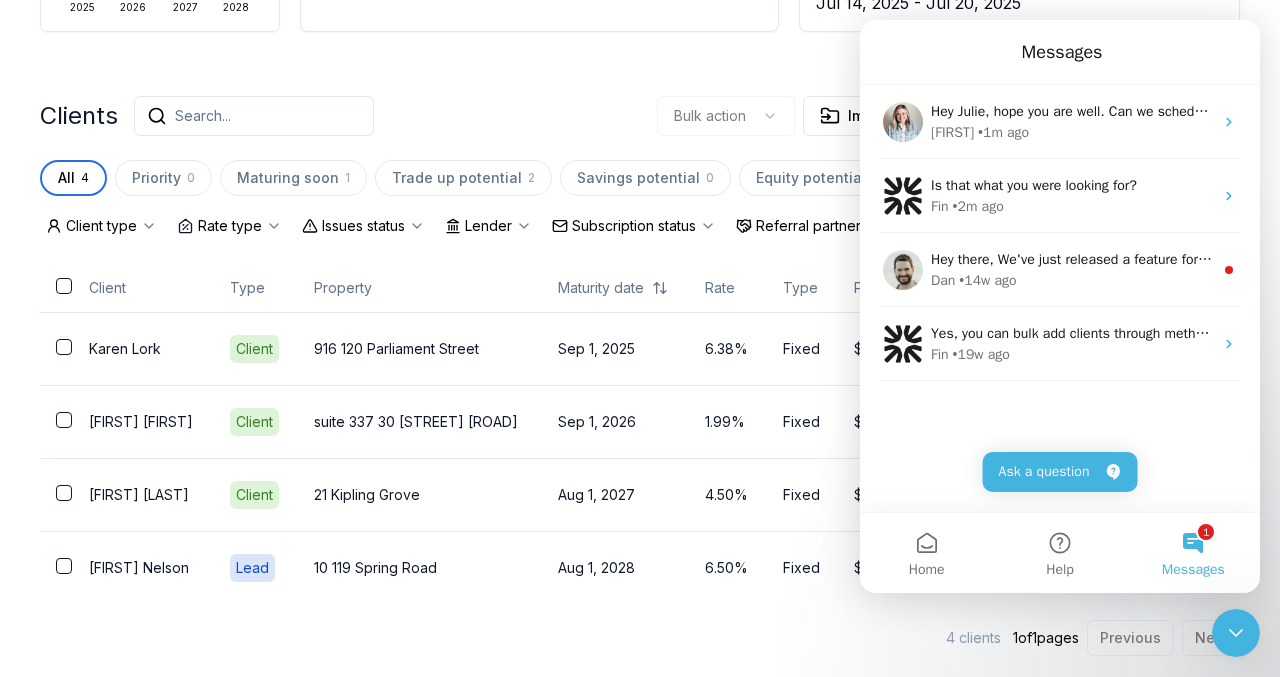 scroll, scrollTop: 410, scrollLeft: 0, axis: vertical 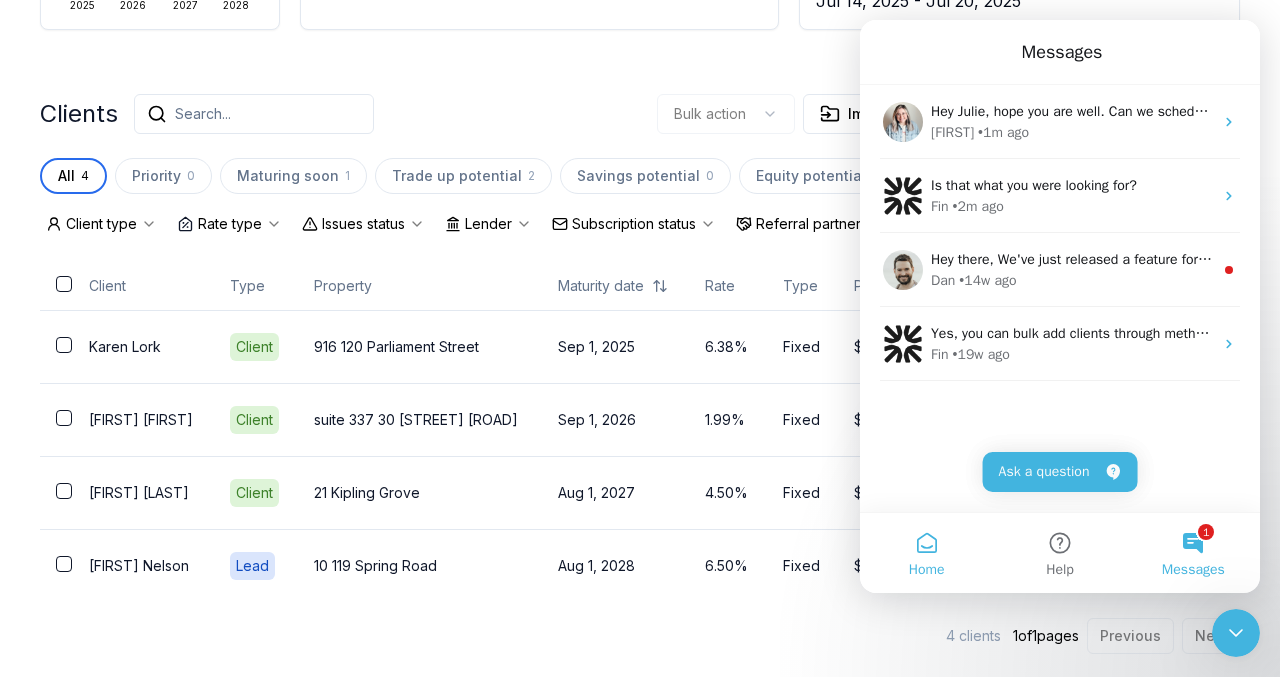 click on "Home" at bounding box center [926, 553] 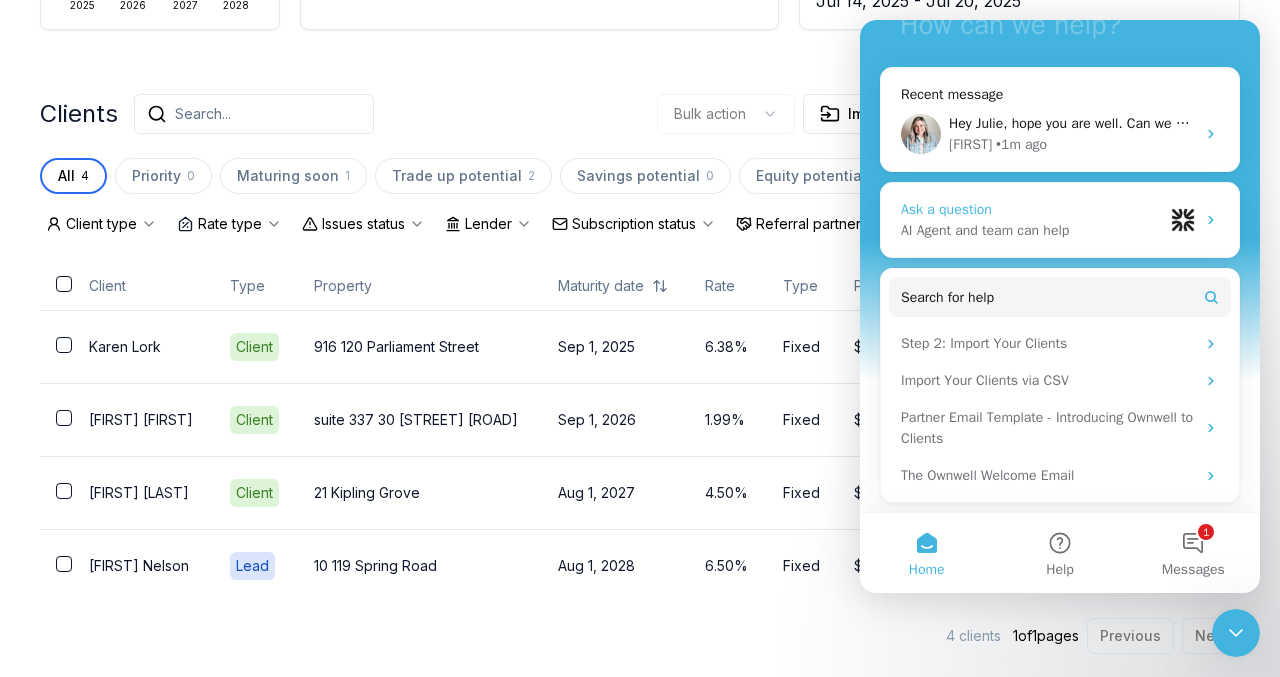 scroll, scrollTop: 189, scrollLeft: 0, axis: vertical 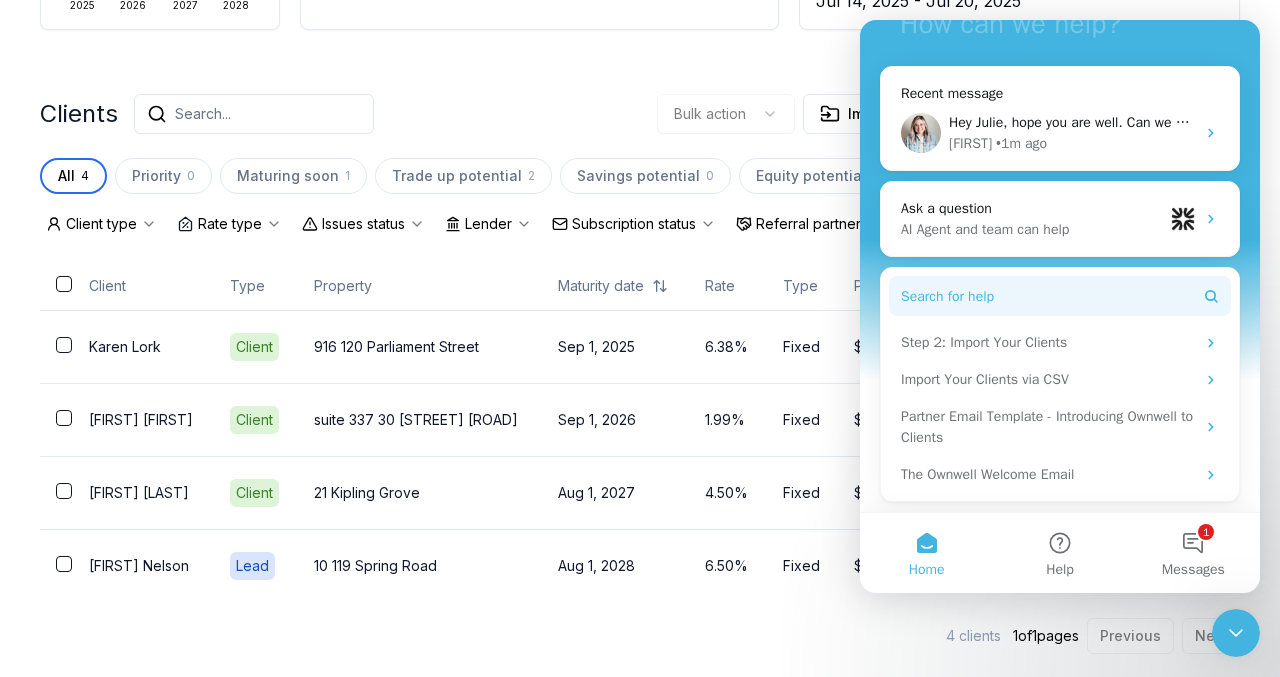 click on "Search for help" at bounding box center (947, 296) 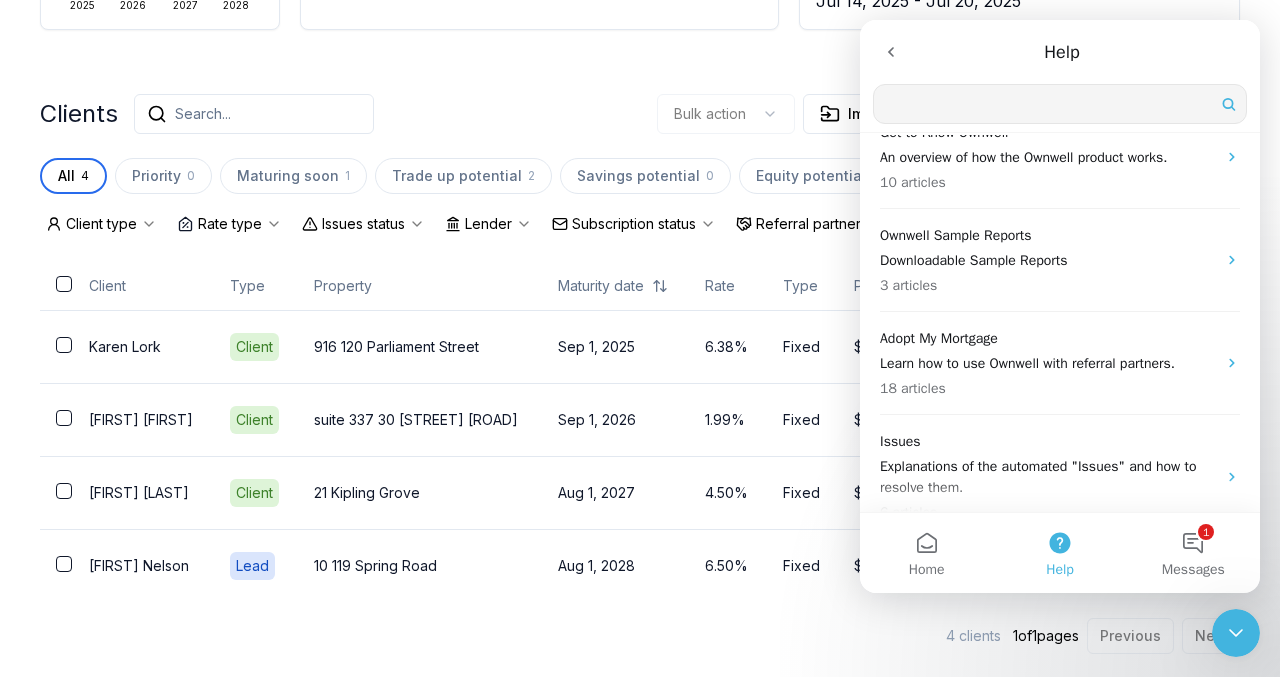 scroll, scrollTop: 304, scrollLeft: 0, axis: vertical 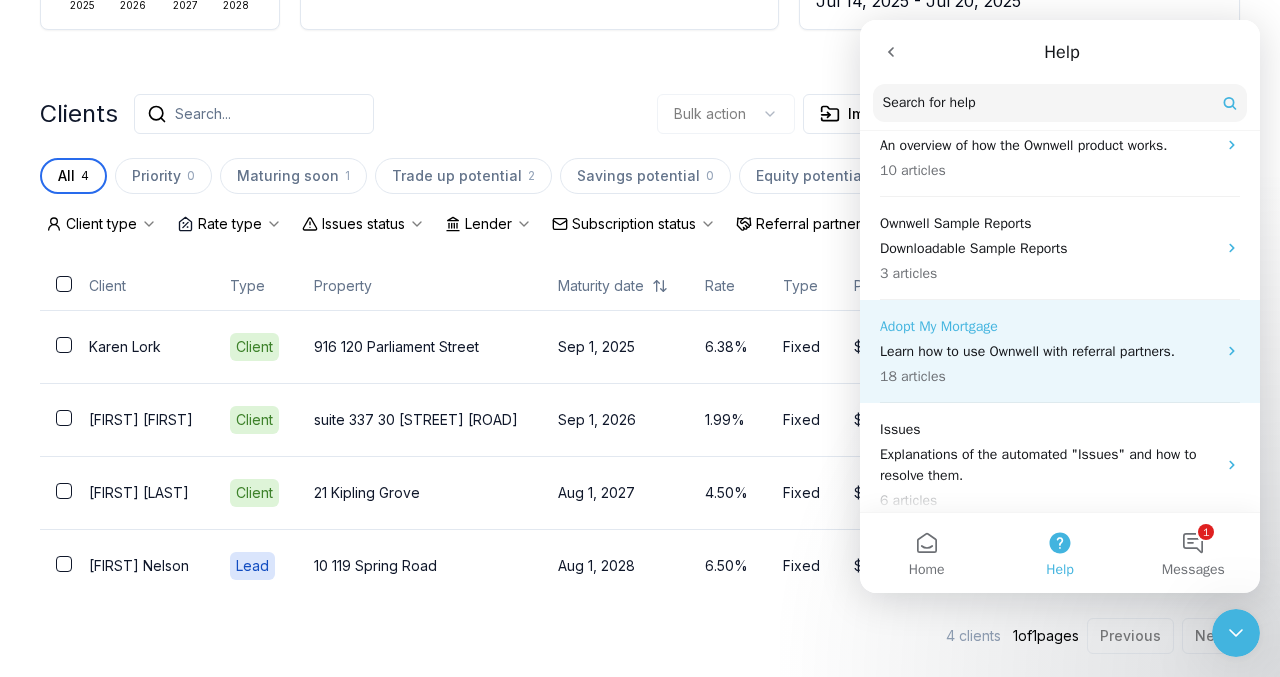 click on "Learn how to use Ownwell with referral partners." at bounding box center (1048, 351) 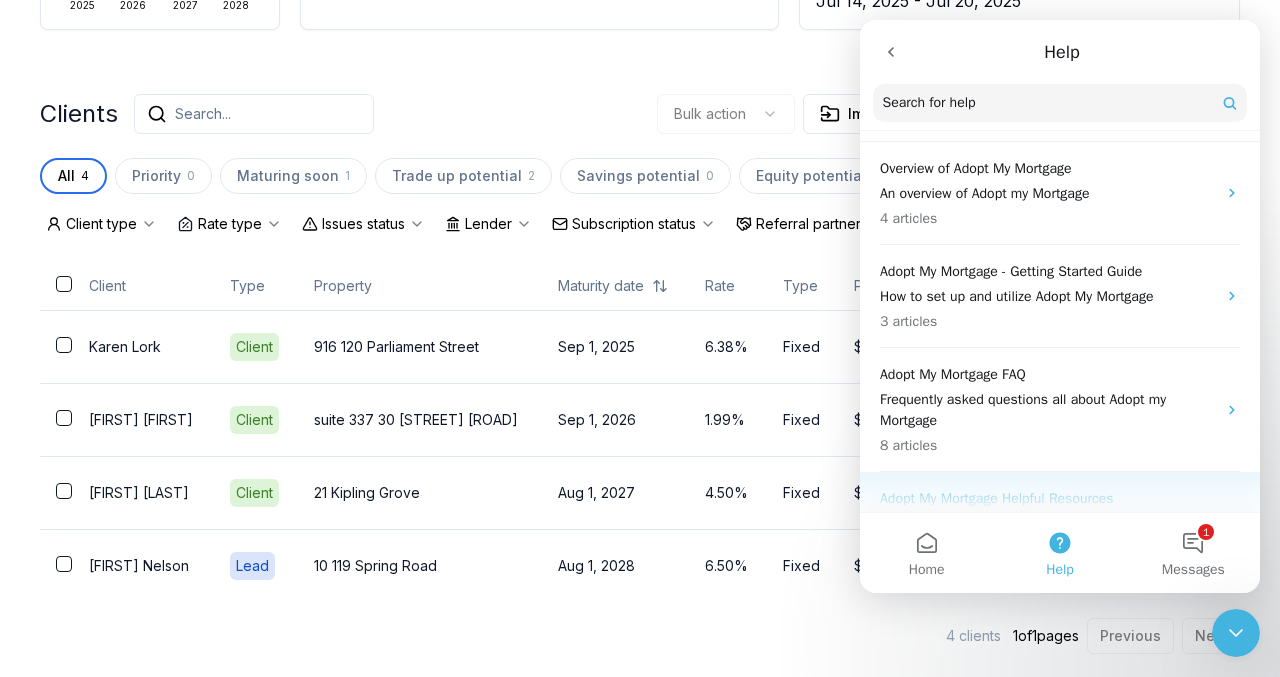 scroll, scrollTop: 126, scrollLeft: 0, axis: vertical 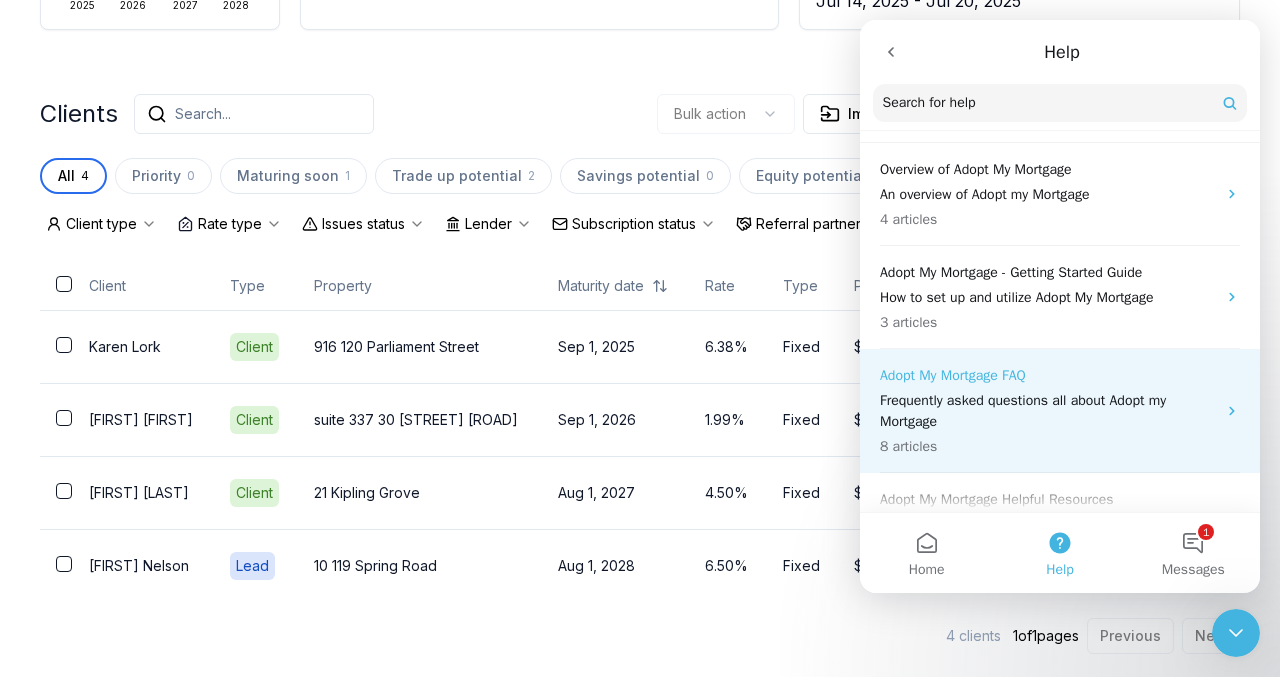 click on "Frequently asked questions all about Adopt my Mortgage" at bounding box center [1048, 411] 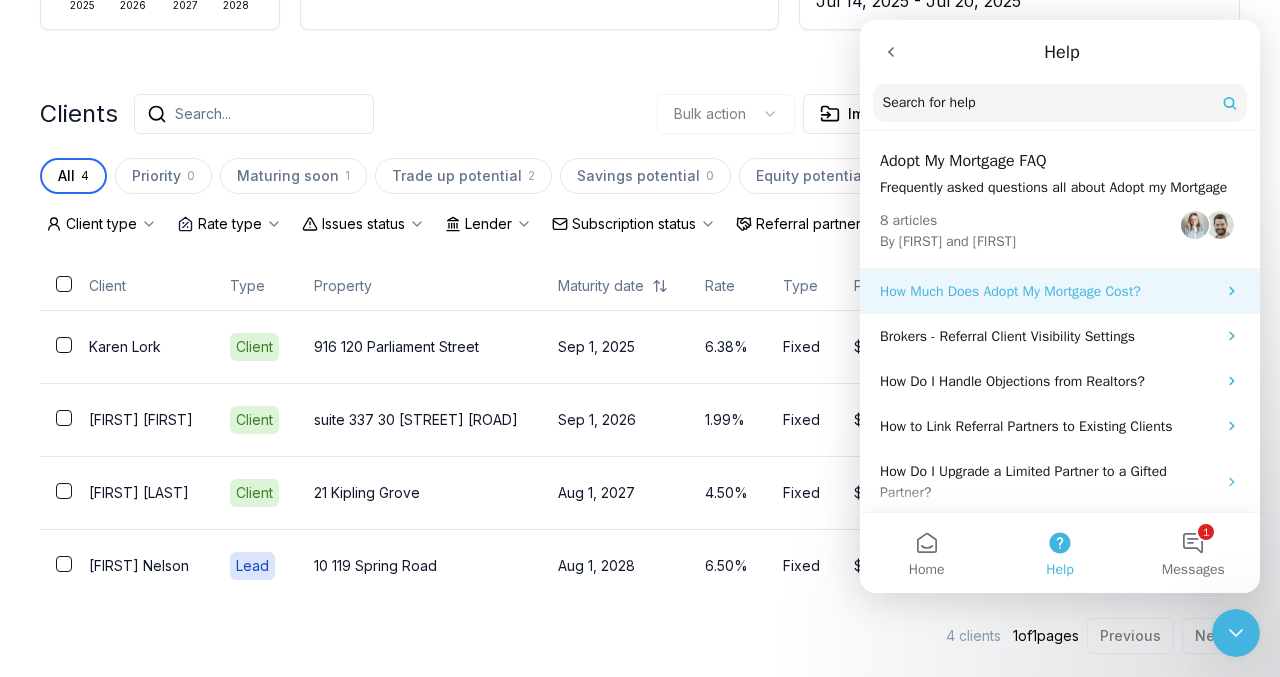 click on "How Much Does Adopt My Mortgage Cost?" at bounding box center (1048, 291) 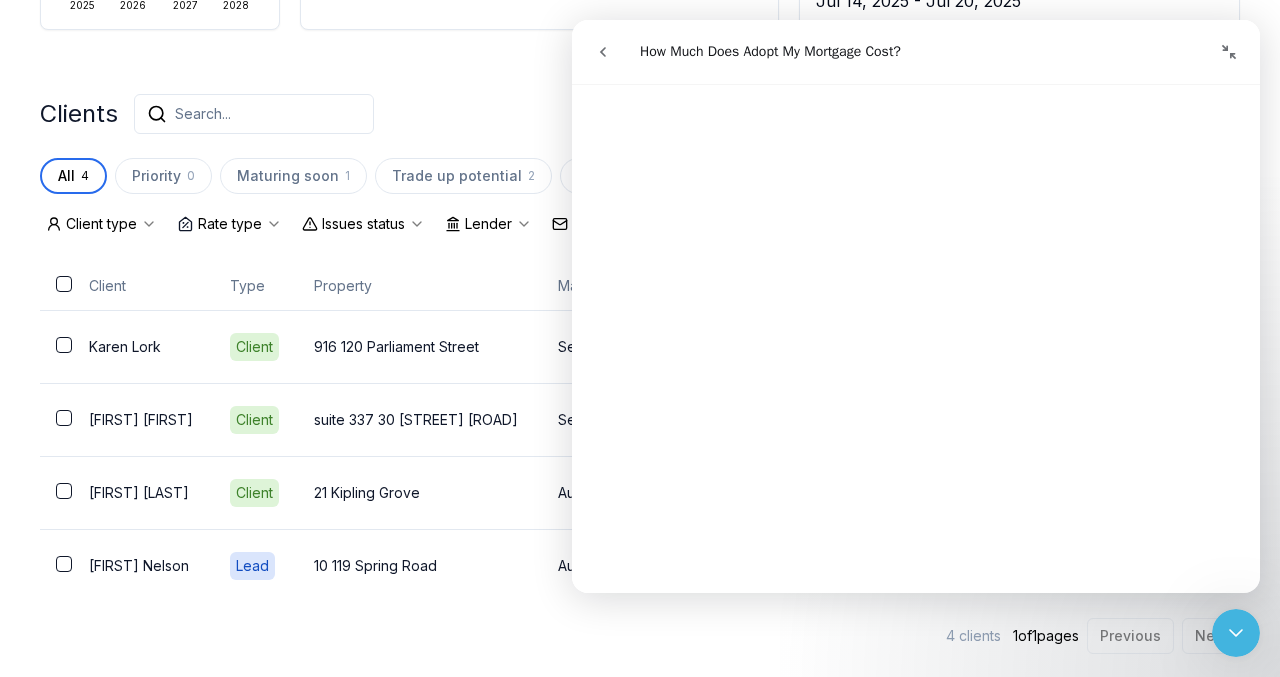 scroll, scrollTop: 456, scrollLeft: 0, axis: vertical 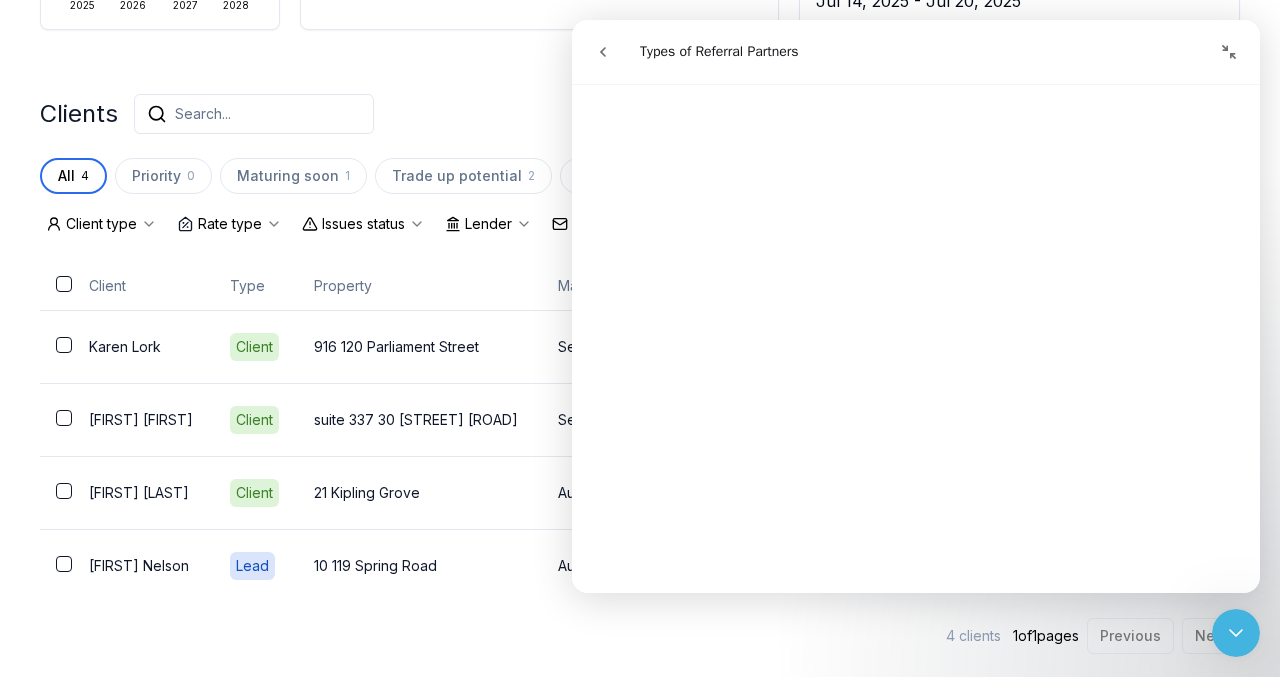 click 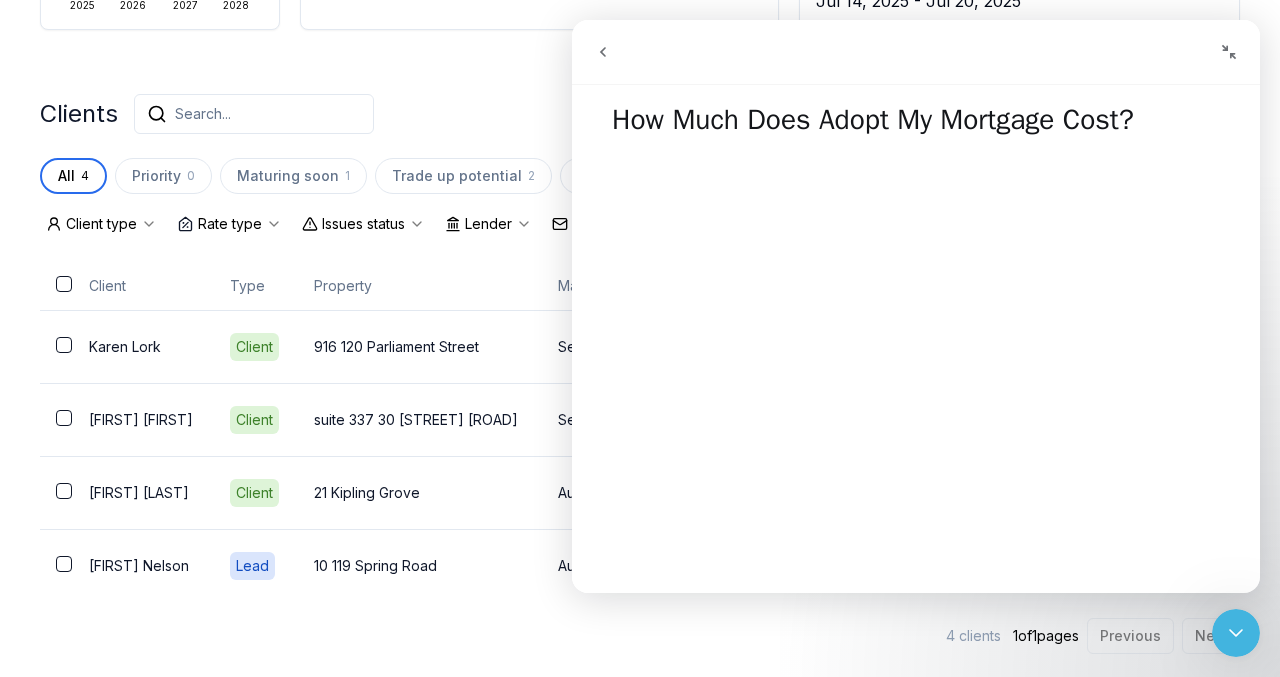 scroll, scrollTop: 0, scrollLeft: 0, axis: both 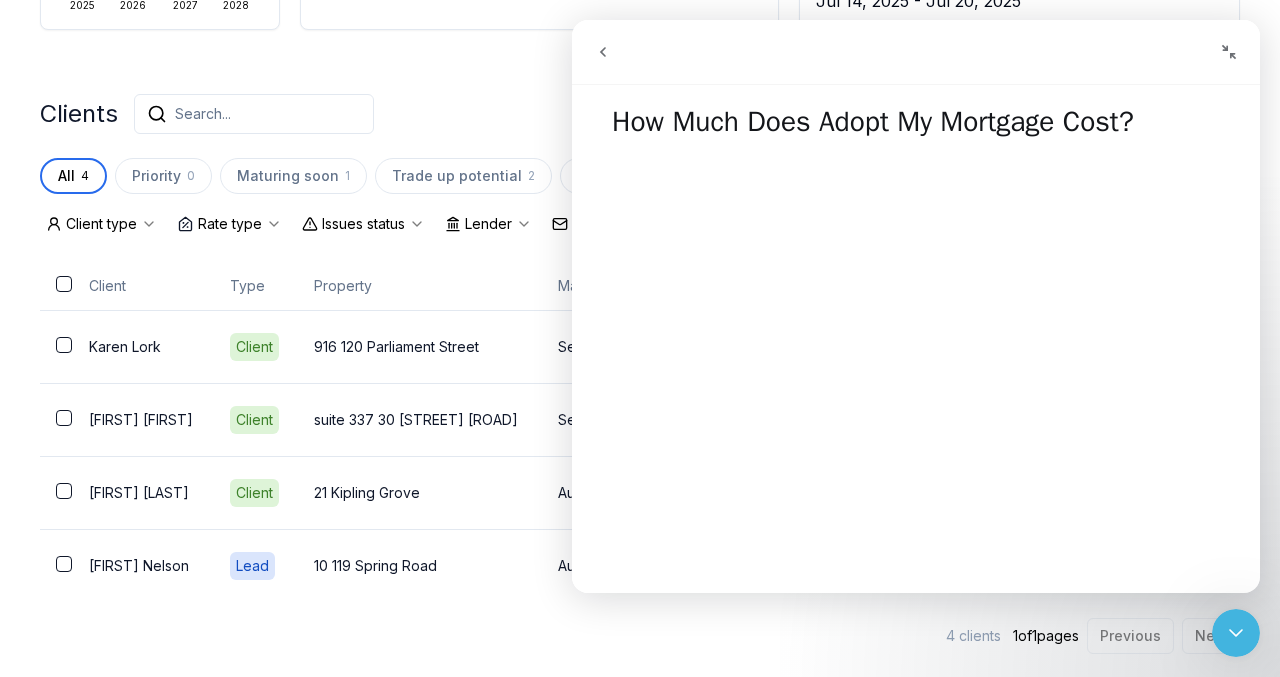 click 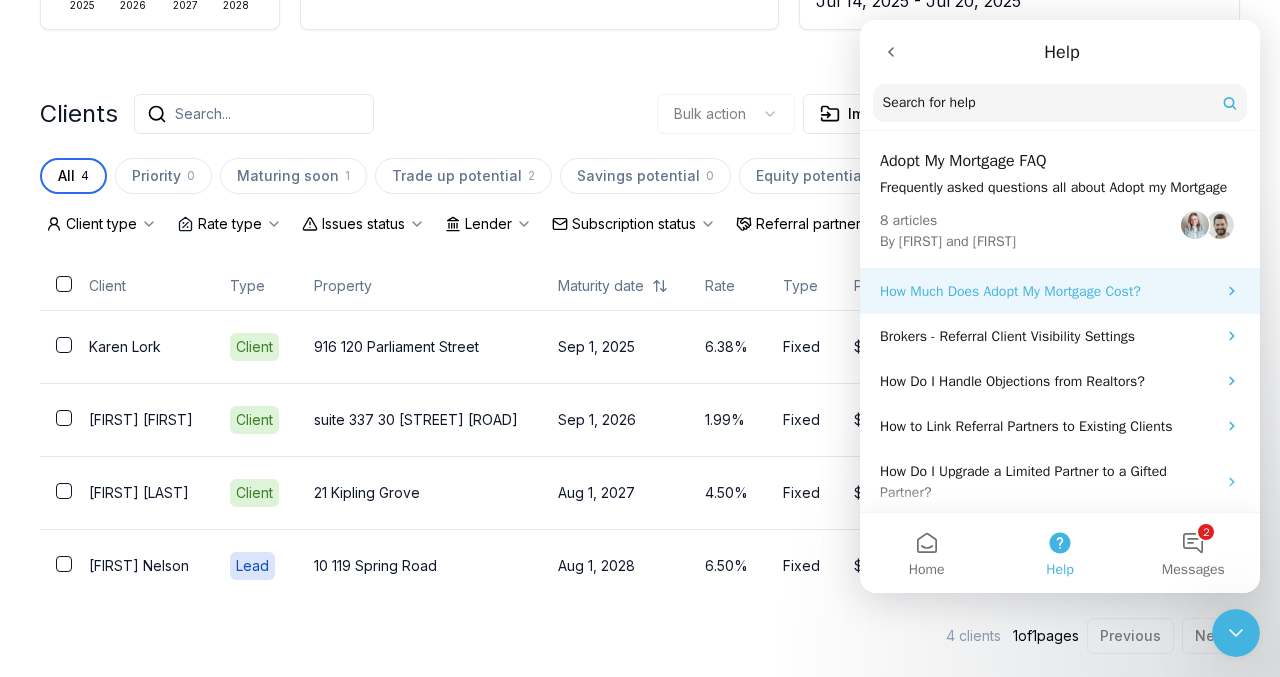 click on "How Much Does Adopt My Mortgage Cost?" at bounding box center (1048, 291) 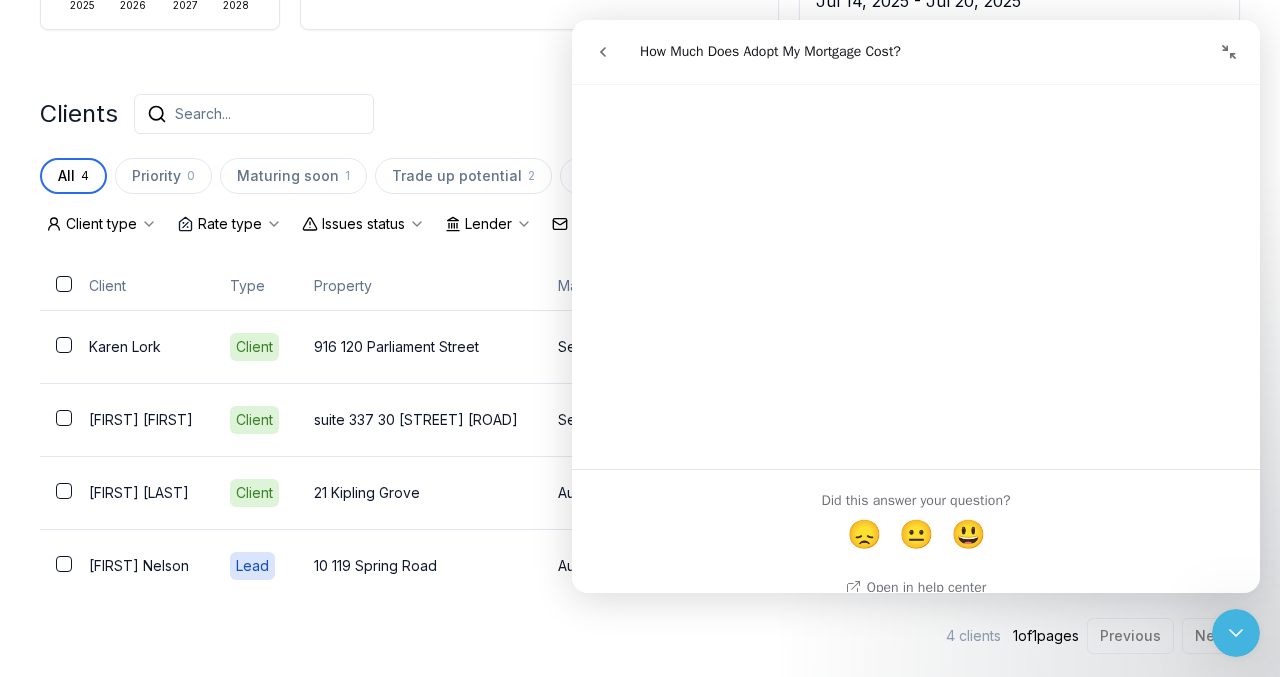 scroll, scrollTop: 907, scrollLeft: 0, axis: vertical 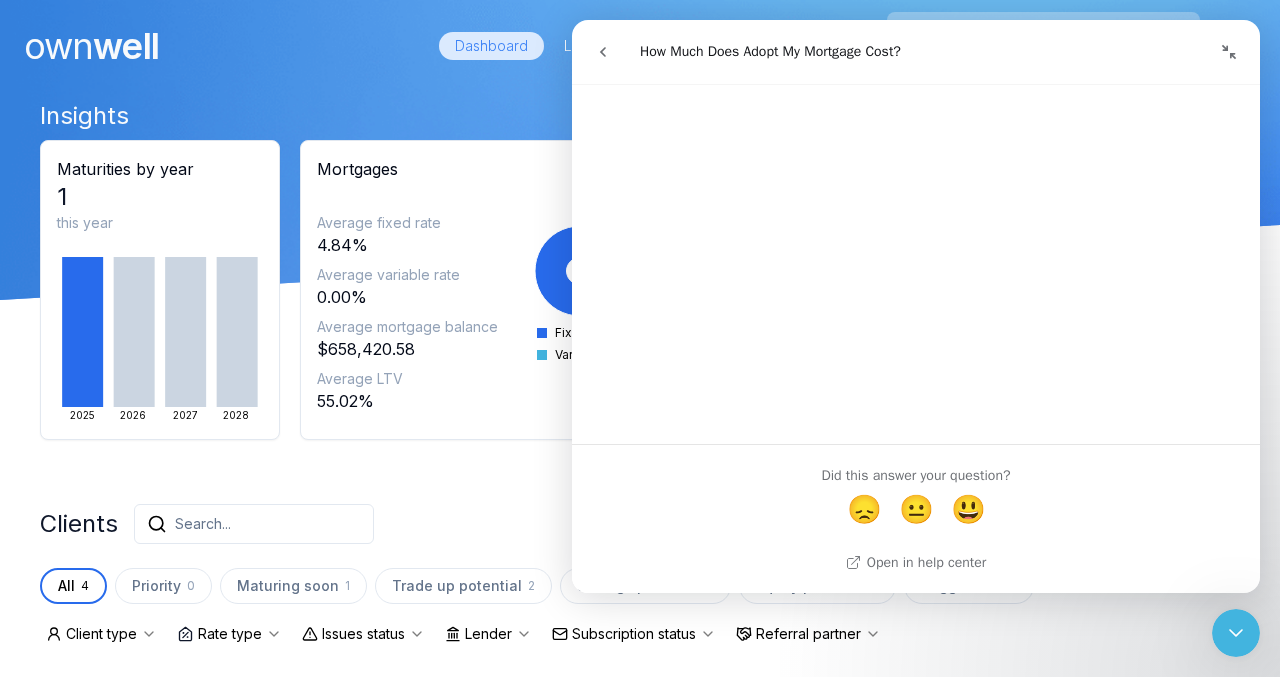 click 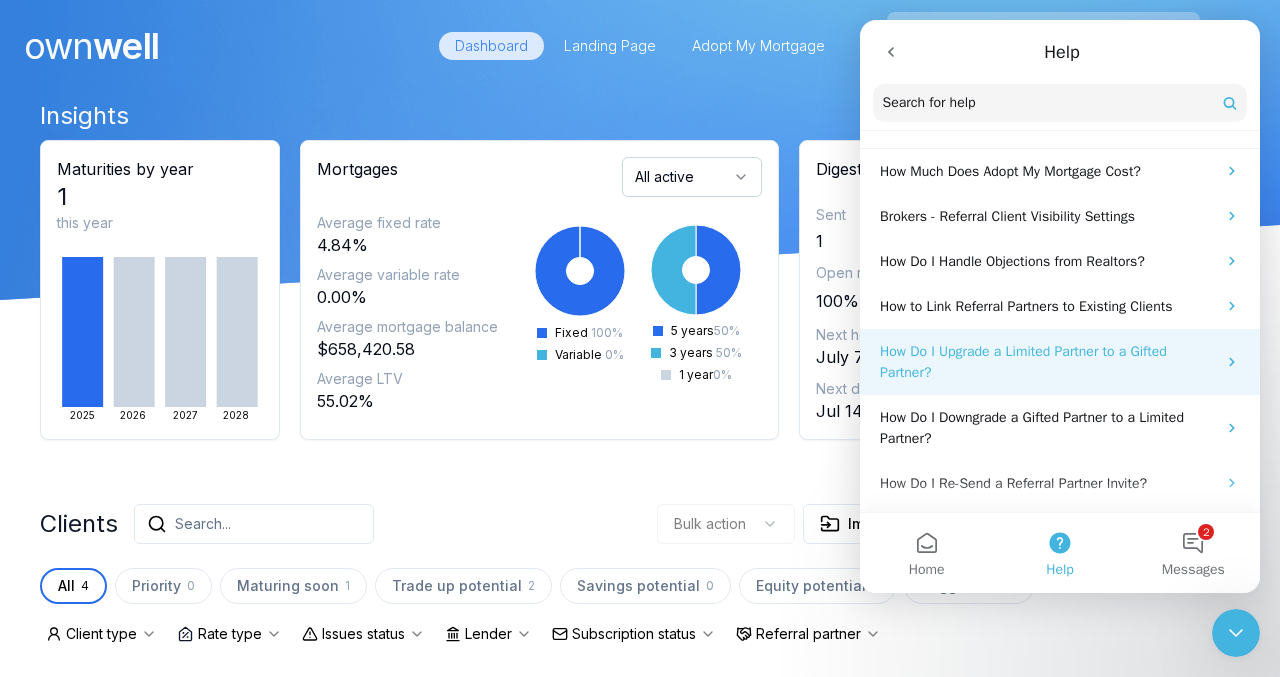 scroll, scrollTop: 121, scrollLeft: 0, axis: vertical 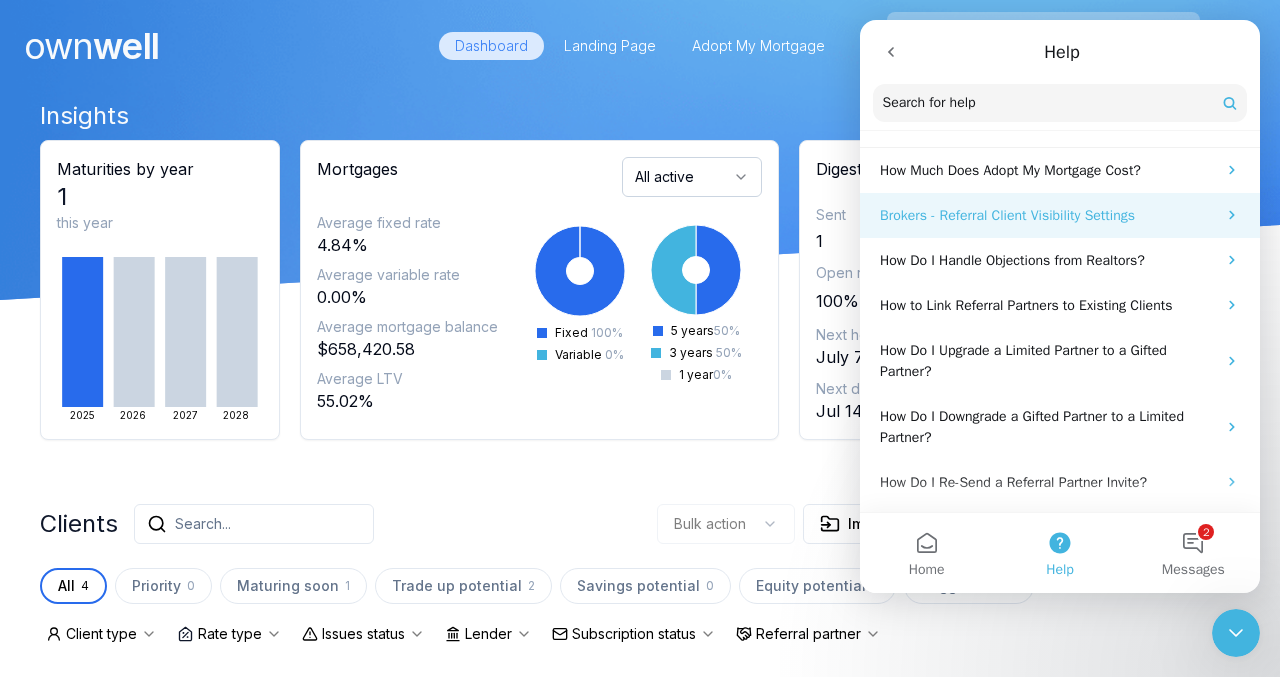 click on "Brokers - Referral Client Visibility Settings" at bounding box center (1048, 215) 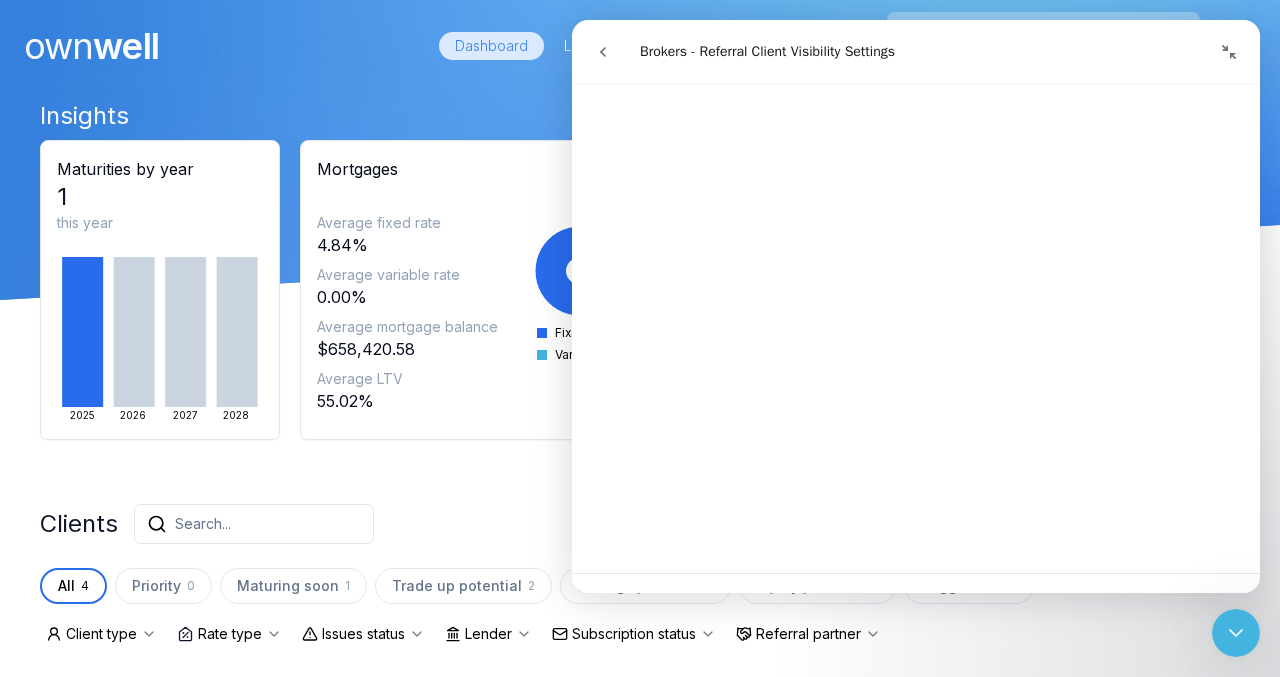 scroll, scrollTop: 6310, scrollLeft: 0, axis: vertical 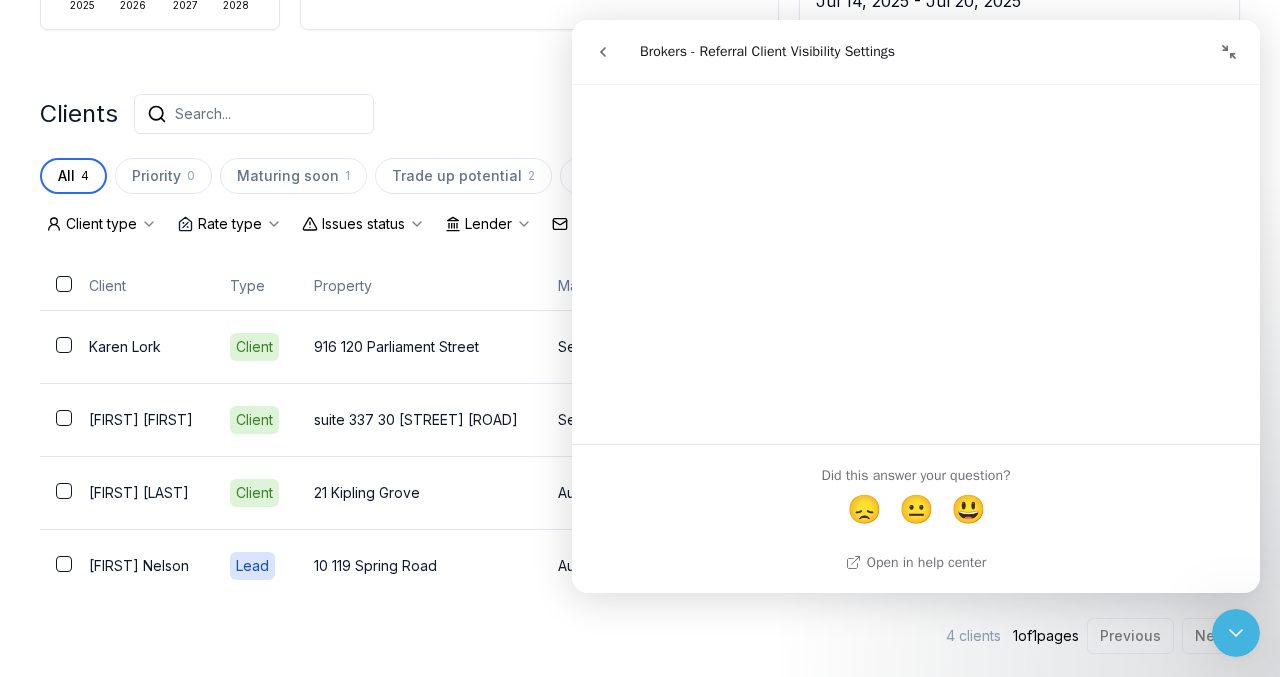 click 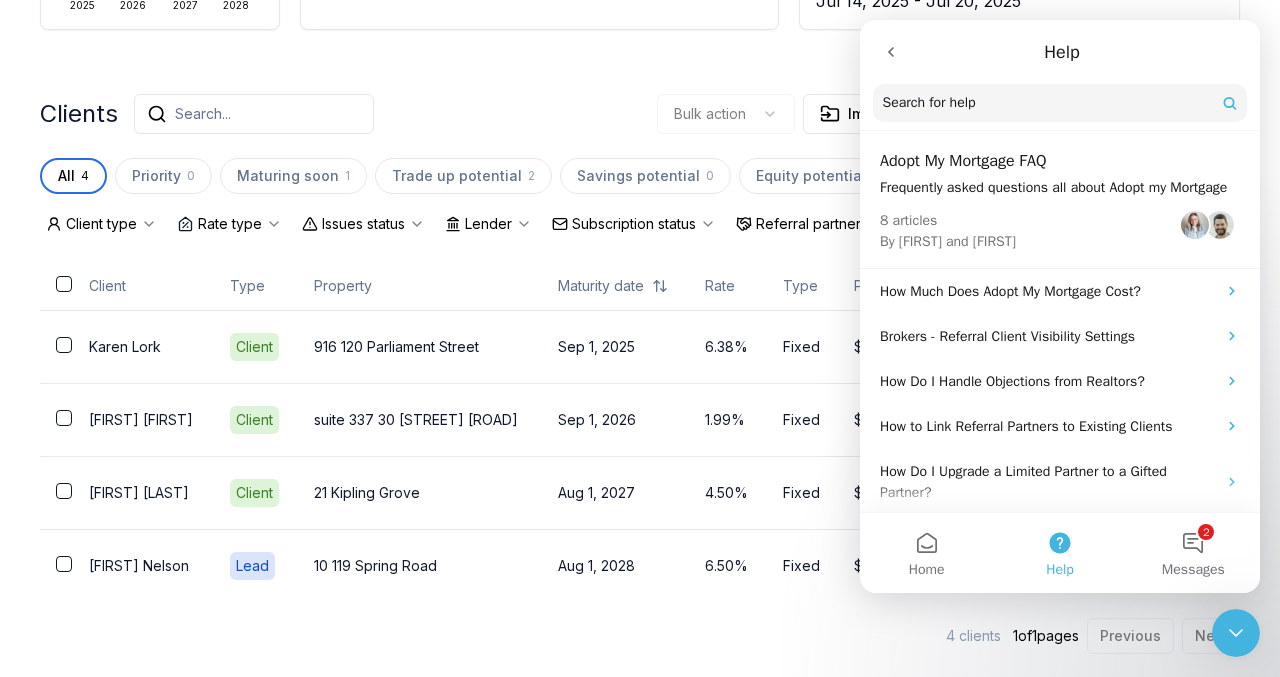 click on "Insights Maturities by year 1 this year 2025 2026 2027 2028 Mortgages All active Average fixed rate [PERCENT]% Average variable rate [PERCENT]% Average mortgage balance $[PRICE] Average LTV [PERCENT]% Fixed   100 % Variable   0 % 5 years  50 % 3 years   50 % 1 year  0 % Digests Export July 2025 Sent 1 Open rate 100% 50% Click rate 100% 200% Next home value estimate update [DATE] Next digest delivery period [DATE] - [DATE] Clients Search... Bulk action   Import from  Submission Platform Add client All 4 Priority 0 Maturing soon 1 Trade up potential 2 Savings potential 0 Equity potential 2 Trigger rate 0 Client type Rate type Issues status Lender Subscription status Referral partner Client Type Property Maturity date Rate Type Payment Actions [FIRST]    [LAST] Client 916 120 [STREET] [DATE] [PERCENT]% Fixed $[PRICE] [FIRST]   [LAST] Client suite 337 30 [STREET] [ROAD] [DATE] [PERCENT]% Fixed $[PRICE] [FIRST]   [LAST] Client 21 [STREET] [DATE] [PERCENT]% Fixed $[PRICE] [FIRST]   [LAST] Lead" at bounding box center (640, 180) 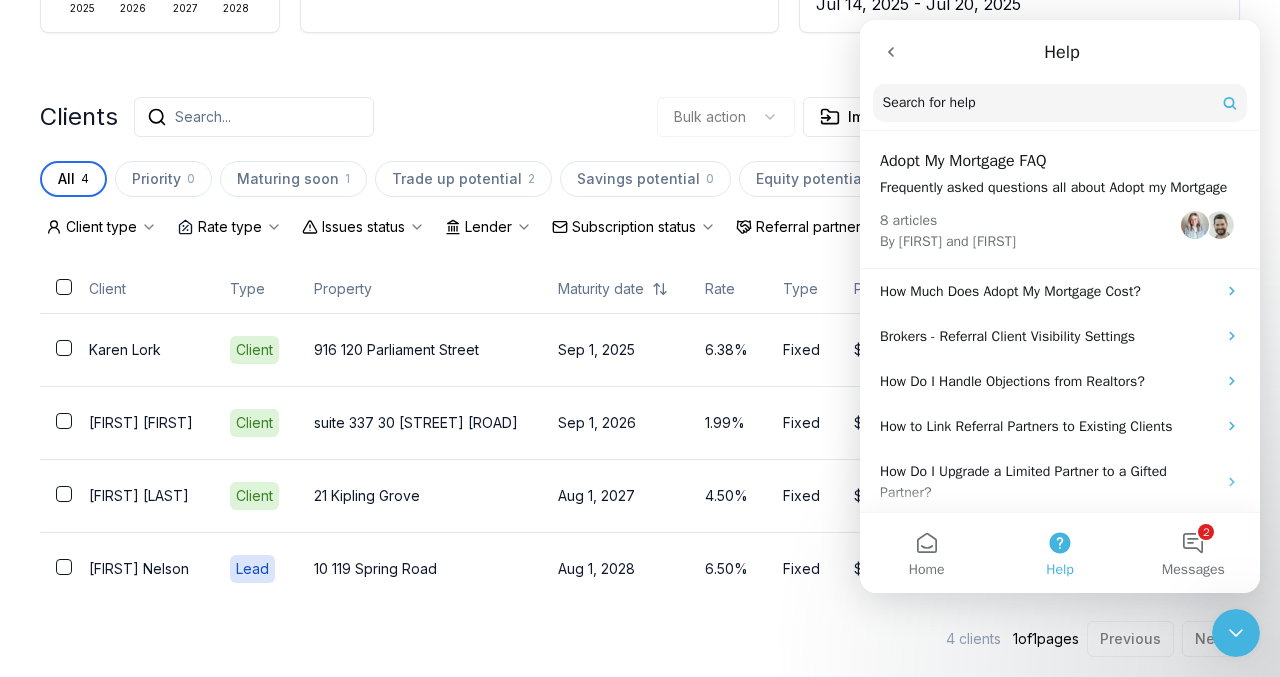 click 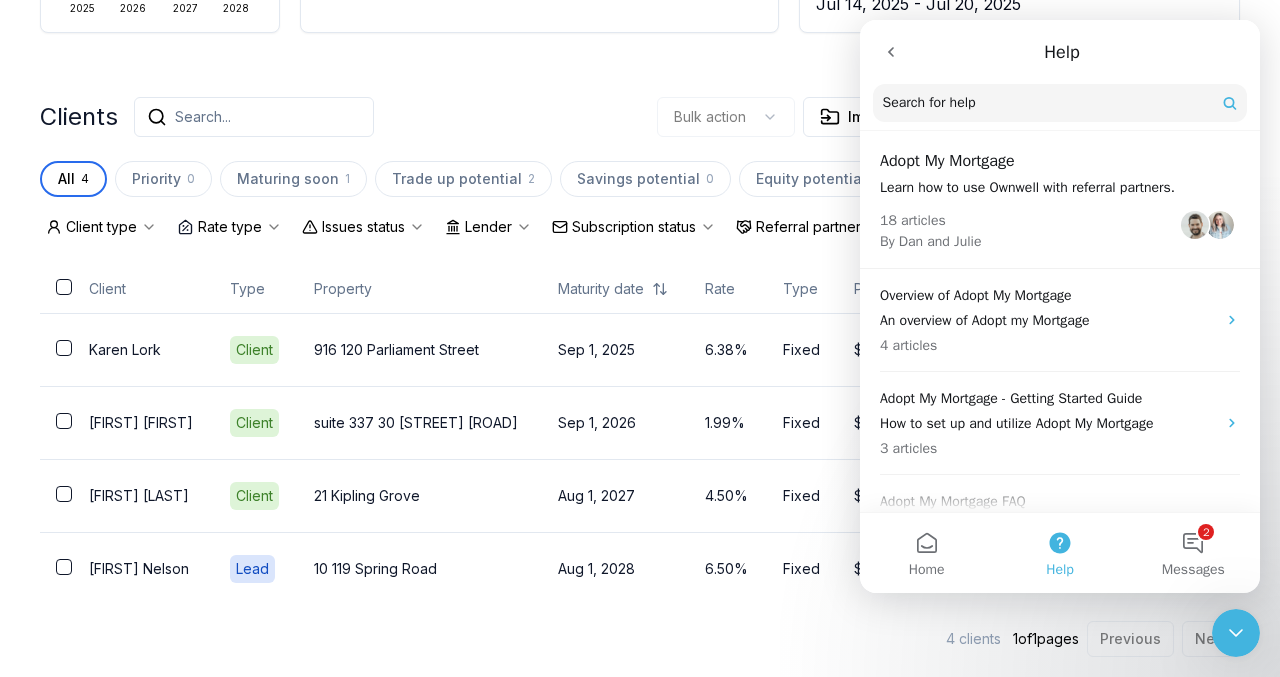 click 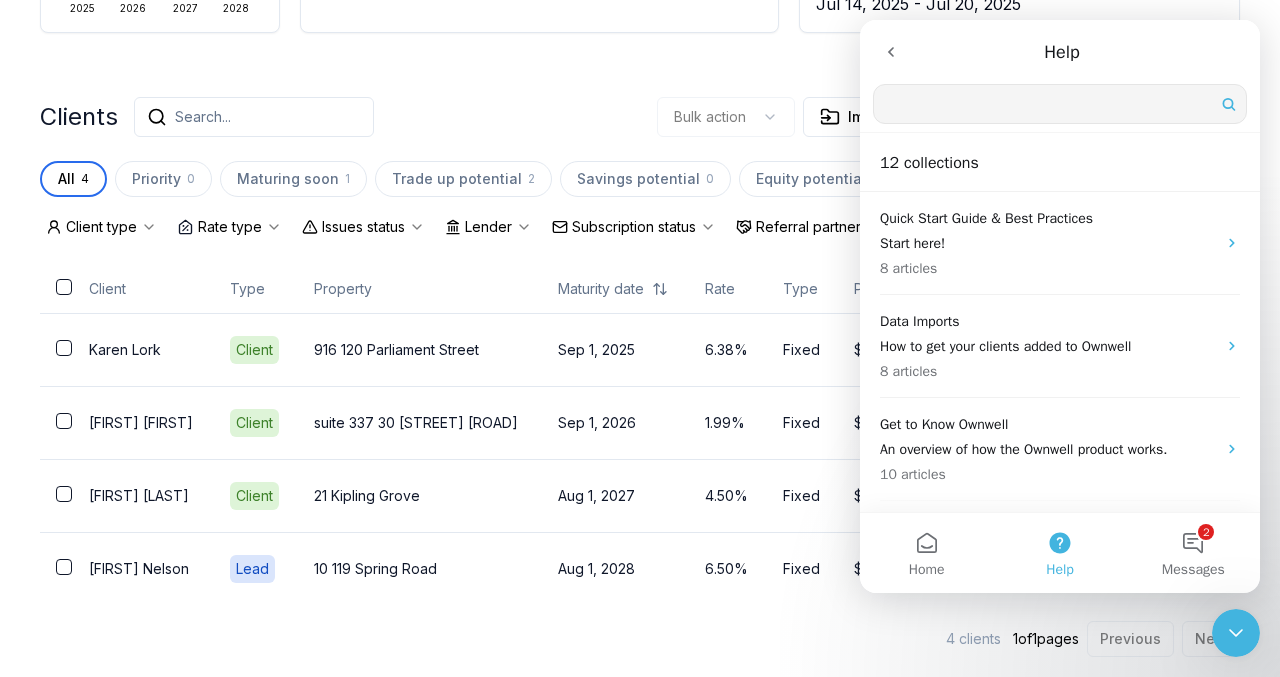 click 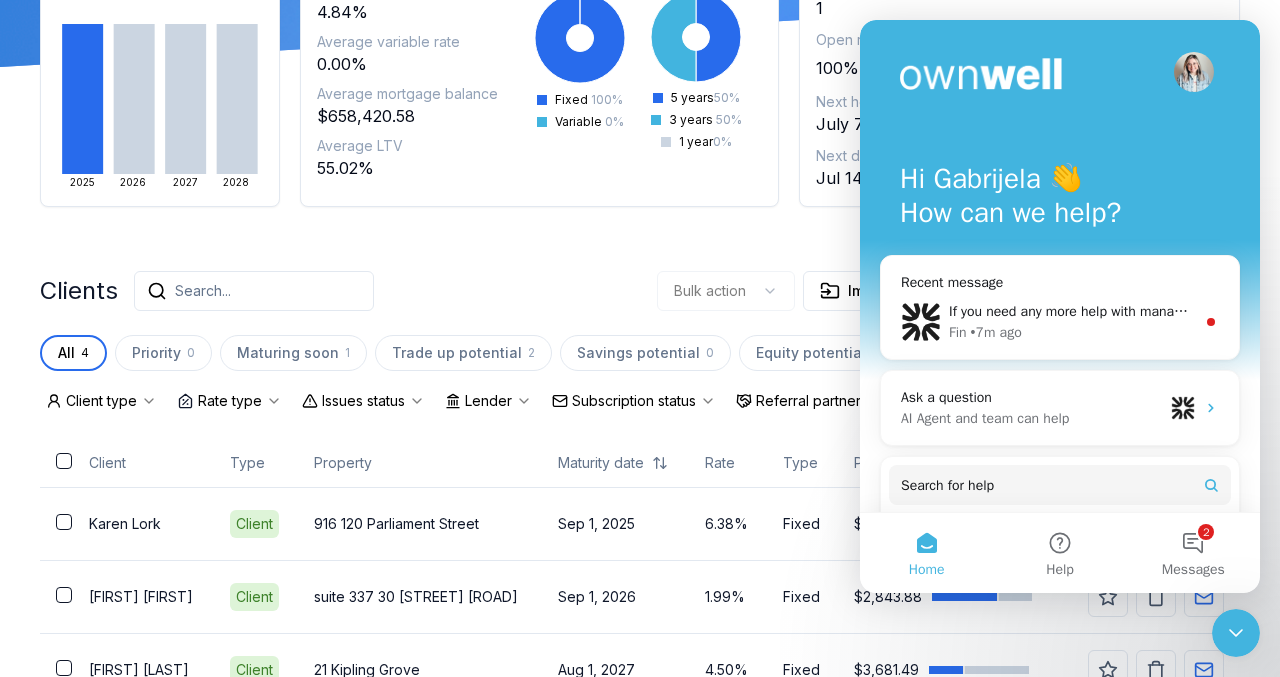 scroll, scrollTop: 0, scrollLeft: 0, axis: both 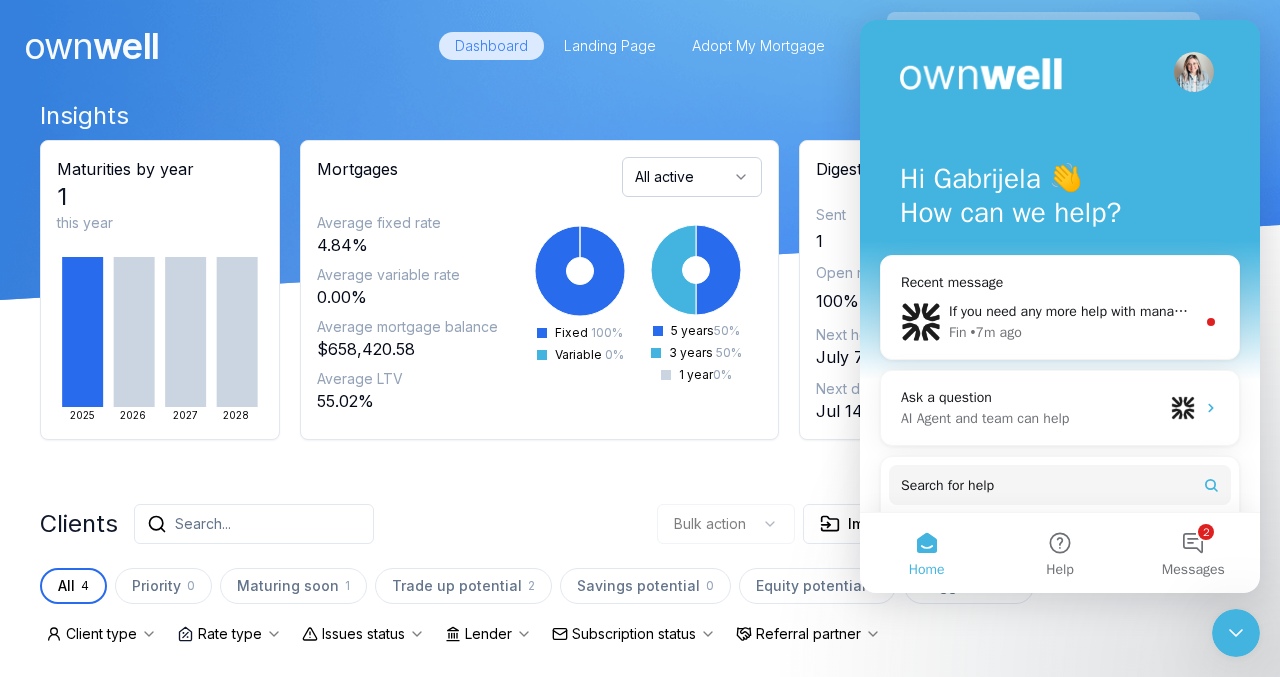 click on "Dashboard" at bounding box center [491, 46] 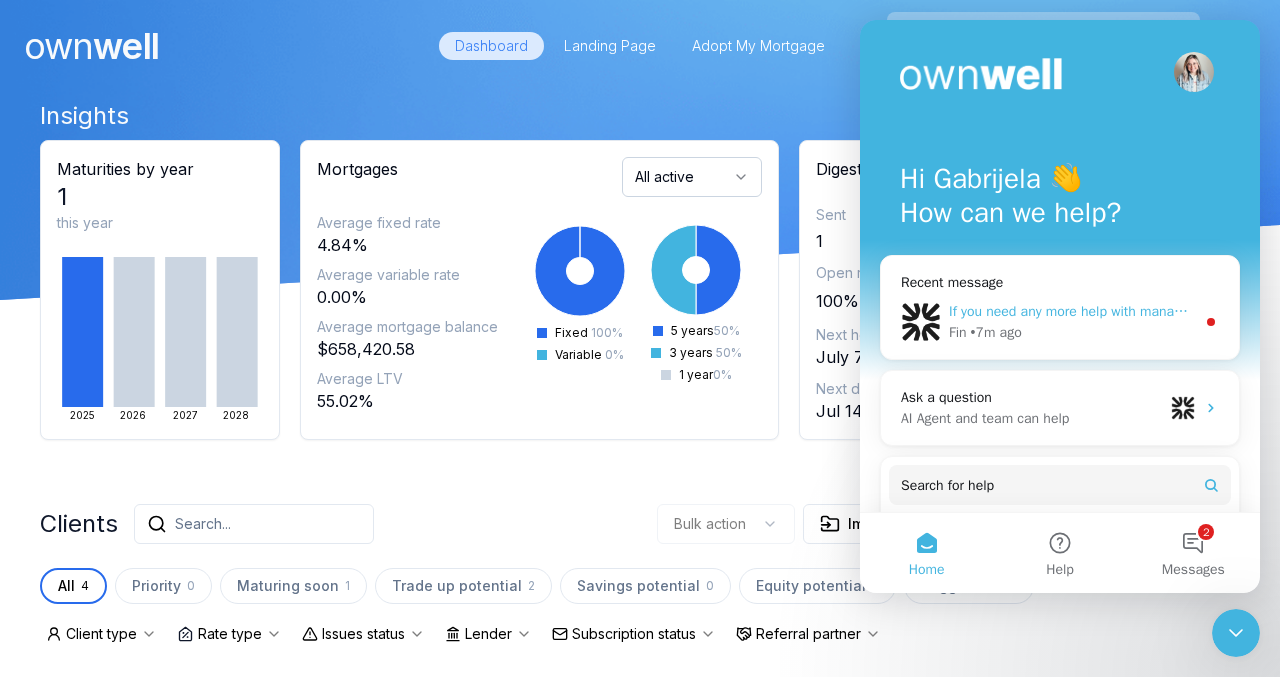 click on "If you need any more help with managing your limited partners or co-branding options, I’m here to assist. Would you like to provide more details about what you’re trying to achieve?" at bounding box center (1499, 311) 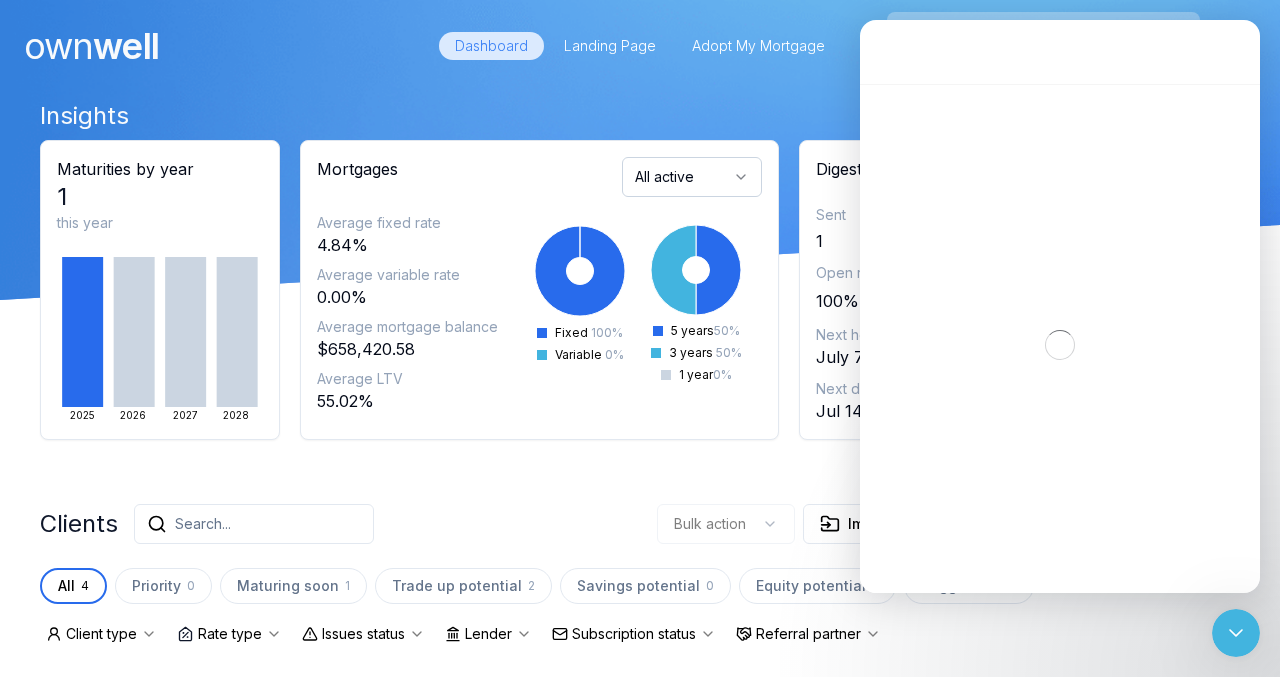 scroll, scrollTop: 3, scrollLeft: 0, axis: vertical 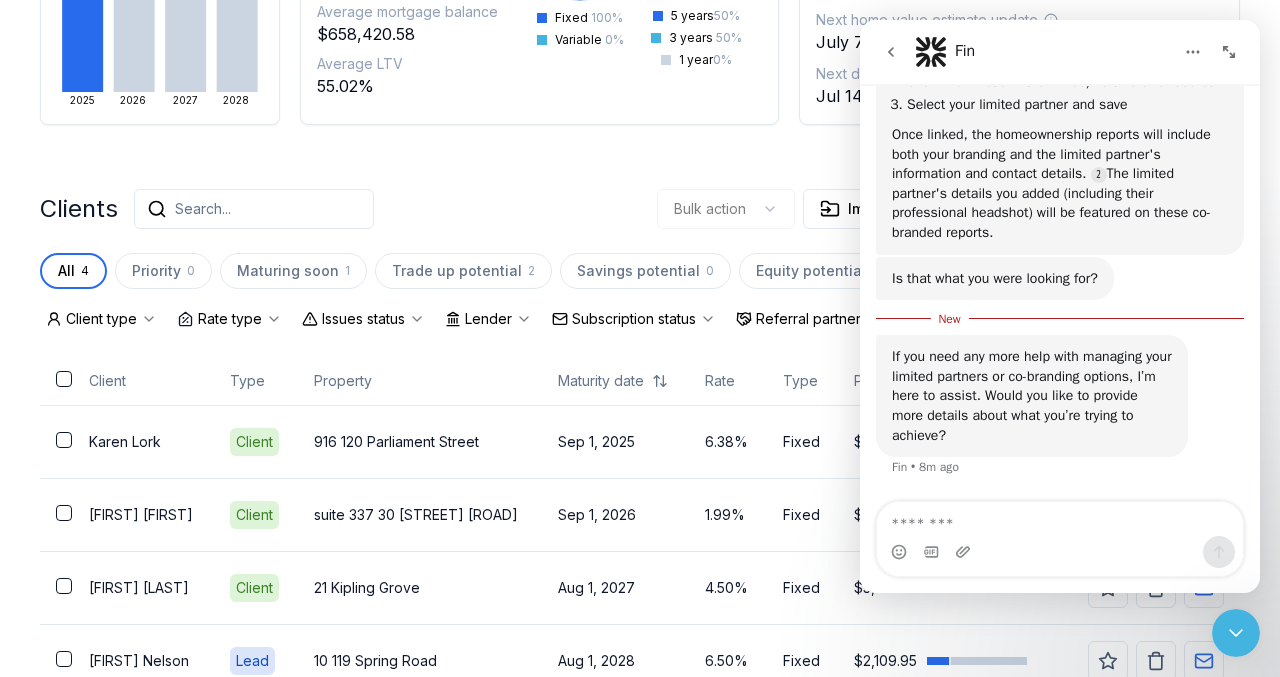 click 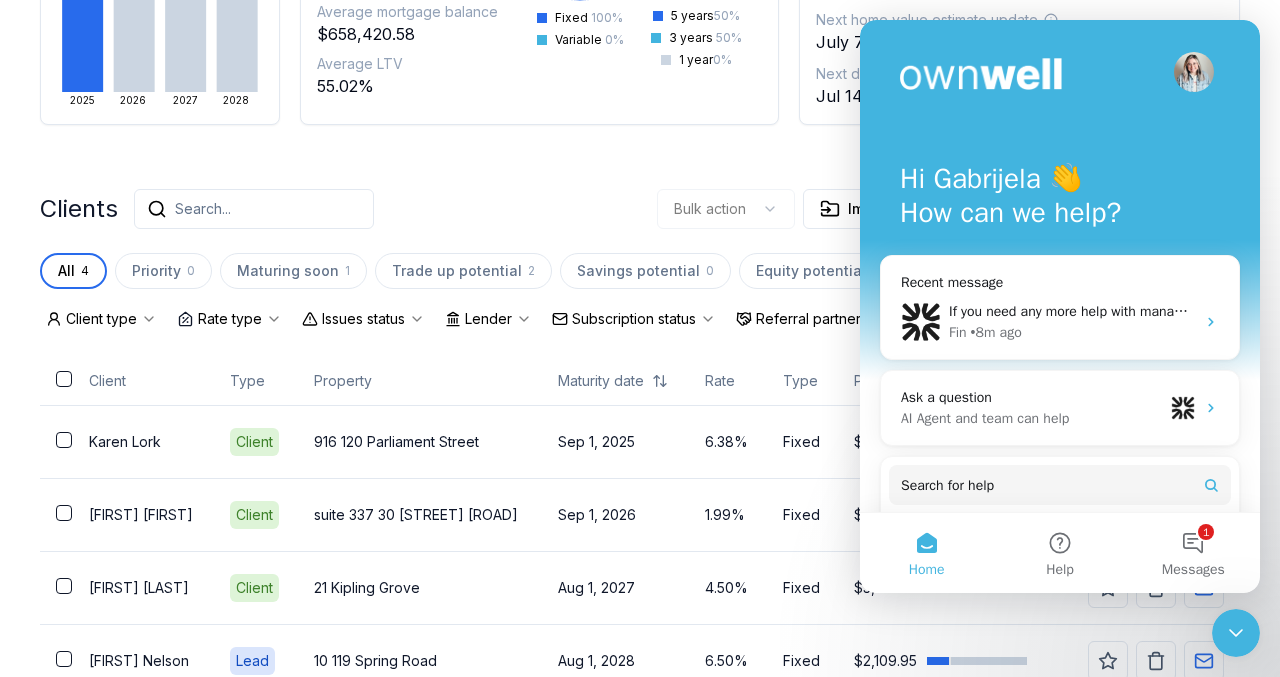 scroll, scrollTop: 0, scrollLeft: 0, axis: both 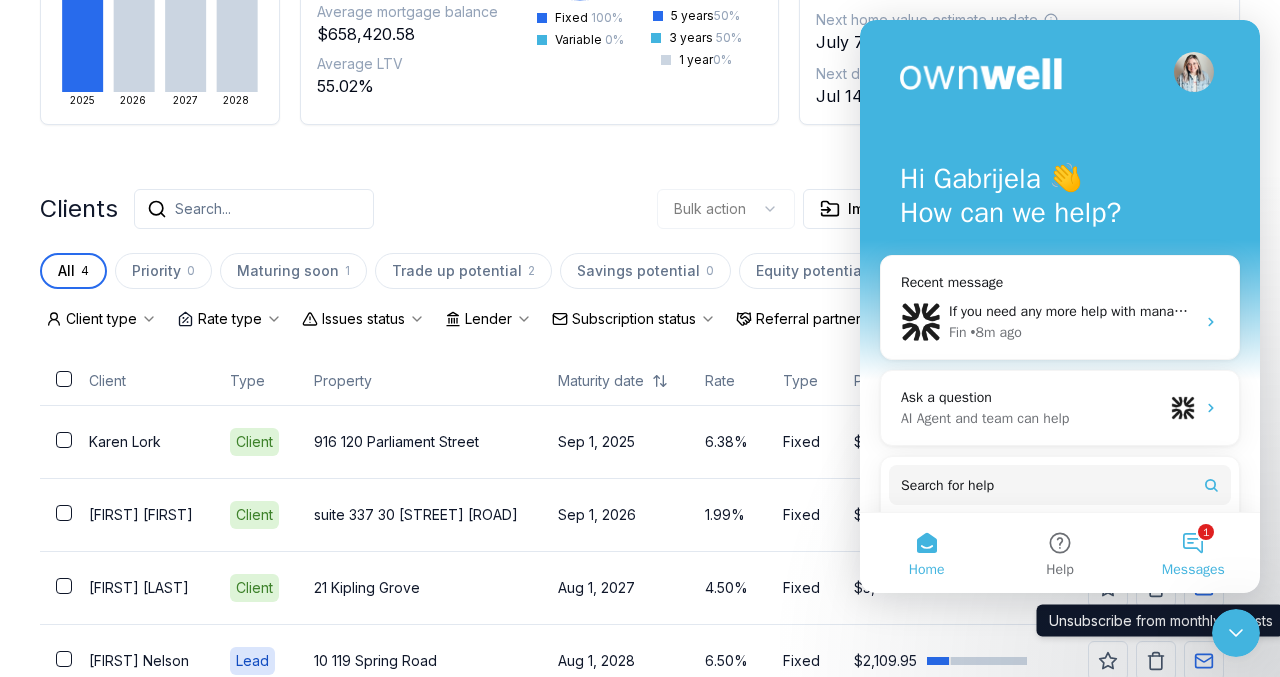 click on "1 Messages" at bounding box center [1193, 553] 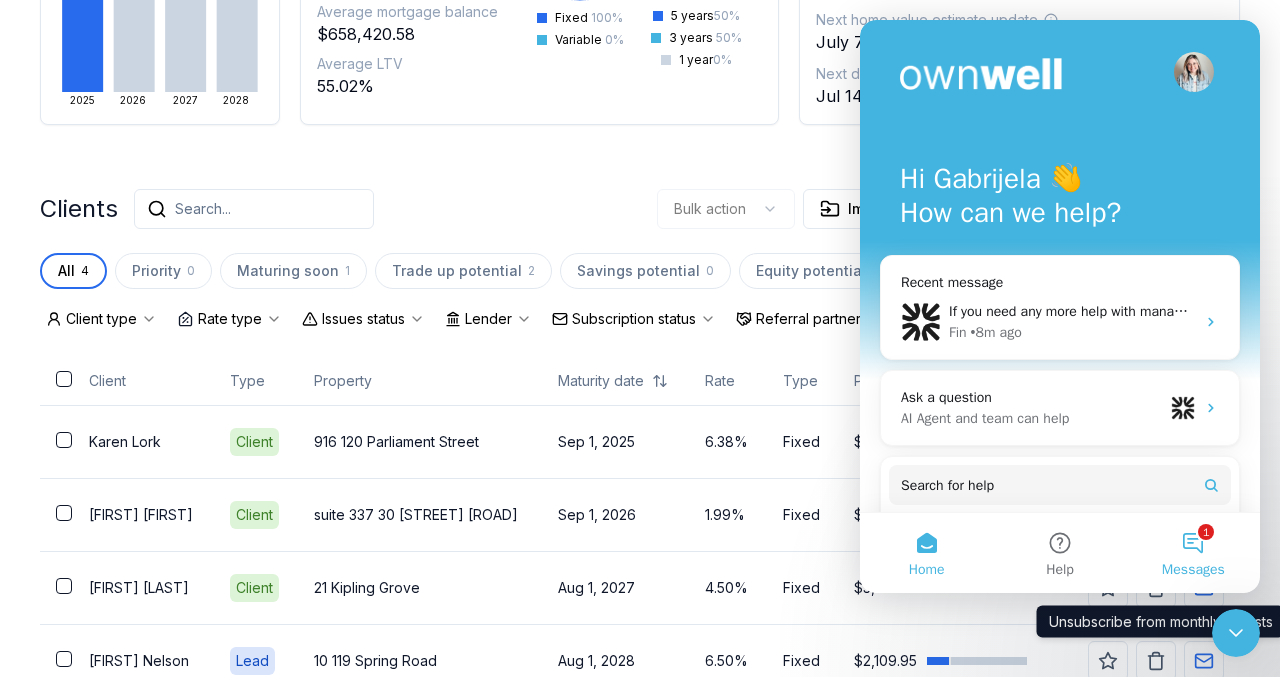 scroll, scrollTop: 314, scrollLeft: 0, axis: vertical 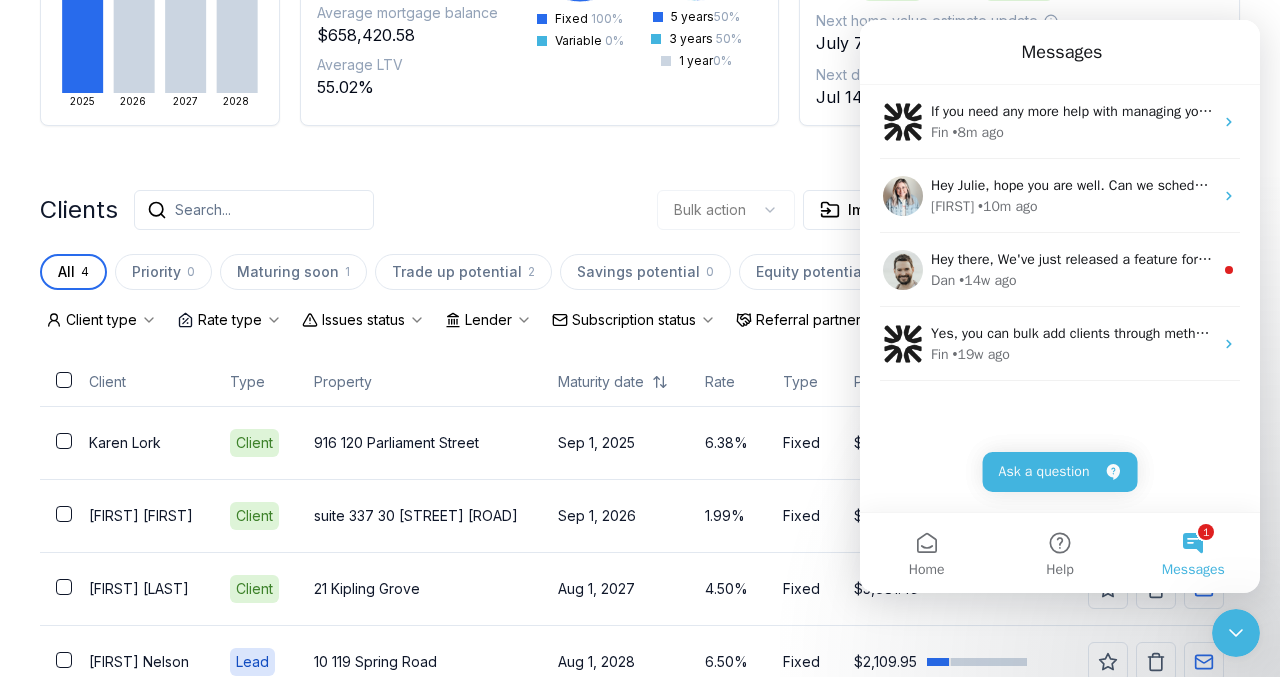 click on "Insights Maturities by year 1 this year 2025 2026 2027 2028 Mortgages All active Average fixed rate [PERCENT]% Average variable rate [PERCENT]% Average mortgage balance $[PRICE] Average LTV [PERCENT]% Fixed   100 % Variable   0 % 5 years  50 % 3 years   50 % 1 year  0 % Digests Export July 2025 Sent 1 Open rate 100% 50% Click rate 100% 200% Next home value estimate update [DATE] Next digest delivery period [DATE] - [DATE] Clients Search... Bulk action   Import from  Submission Platform Add client All 4 Priority 0 Maturing soon 1 Trade up potential 2 Savings potential 0 Equity potential 2 Trigger rate 0 Client type Rate type Issues status Lender Subscription status Referral partner Client Type Property Maturity date Rate Type Payment Actions [FIRST]    [LAST] Client 916 120 [STREET] [DATE] [PERCENT]% Fixed $[PRICE] [FIRST]   [LAST] Client suite 337 30 [STREET] [ROAD] [DATE] [PERCENT]% Fixed $[PRICE] [FIRST]   [LAST] Client 21 [STREET] [DATE] [PERCENT]% Fixed $[PRICE] [FIRST]   [LAST] Lead" at bounding box center (640, 276) 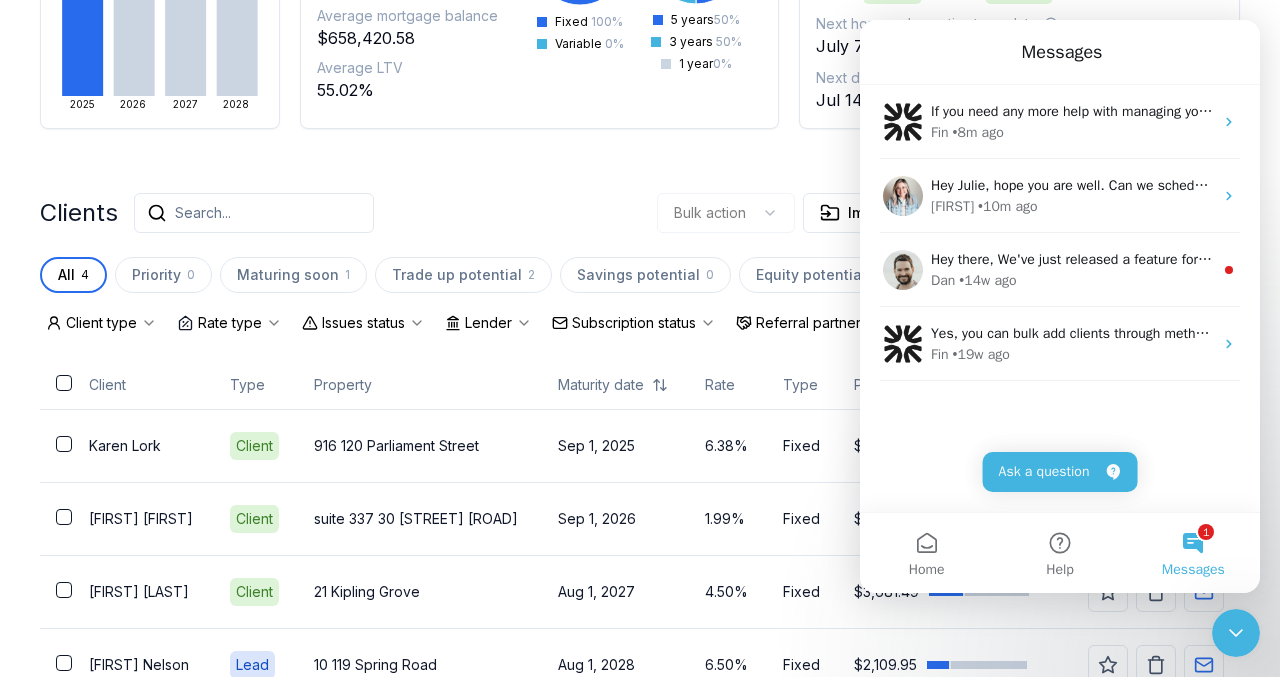 scroll, scrollTop: 0, scrollLeft: 0, axis: both 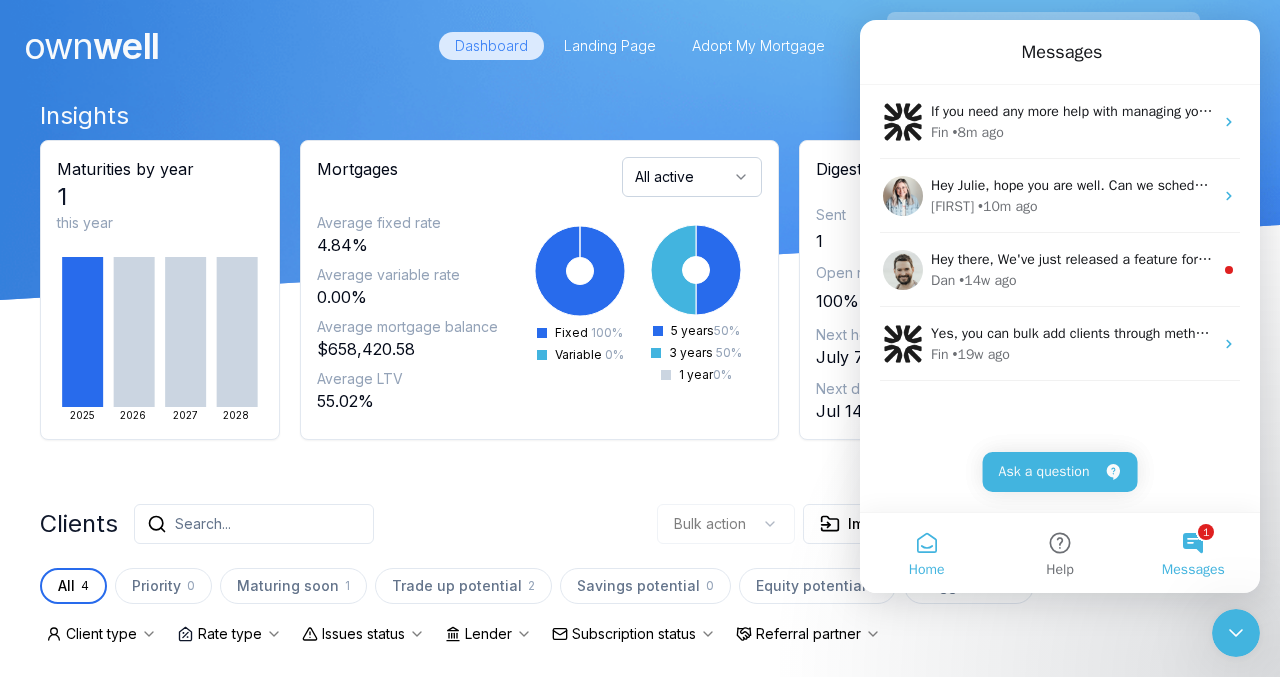 click on "Home" at bounding box center [926, 553] 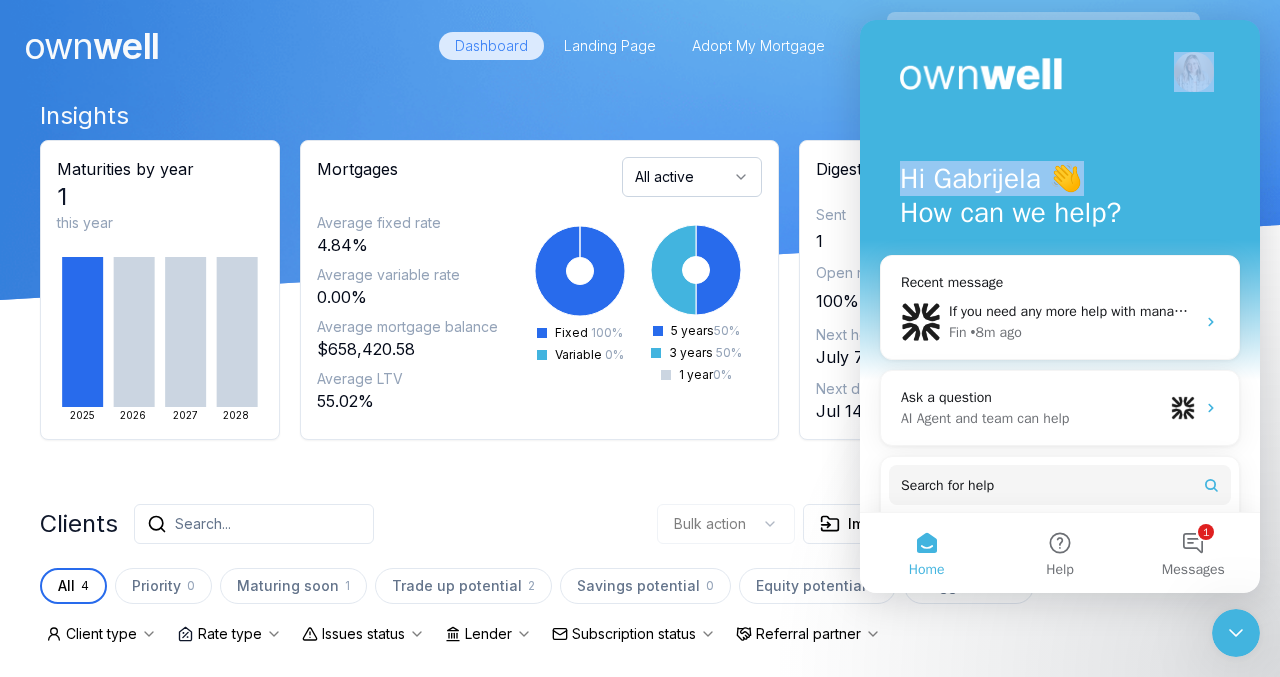 drag, startPoint x: 1124, startPoint y: 63, endPoint x: 1115, endPoint y: 163, distance: 100.40418 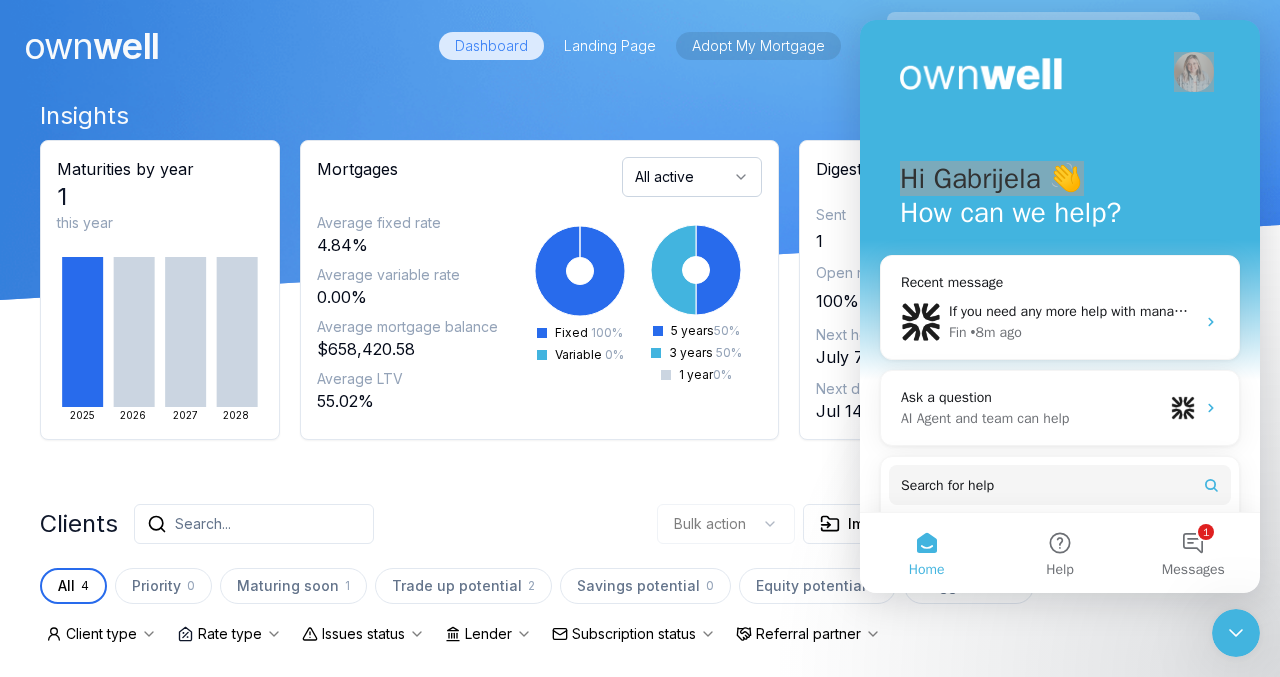 click on "Adopt My Mortgage" at bounding box center [758, 46] 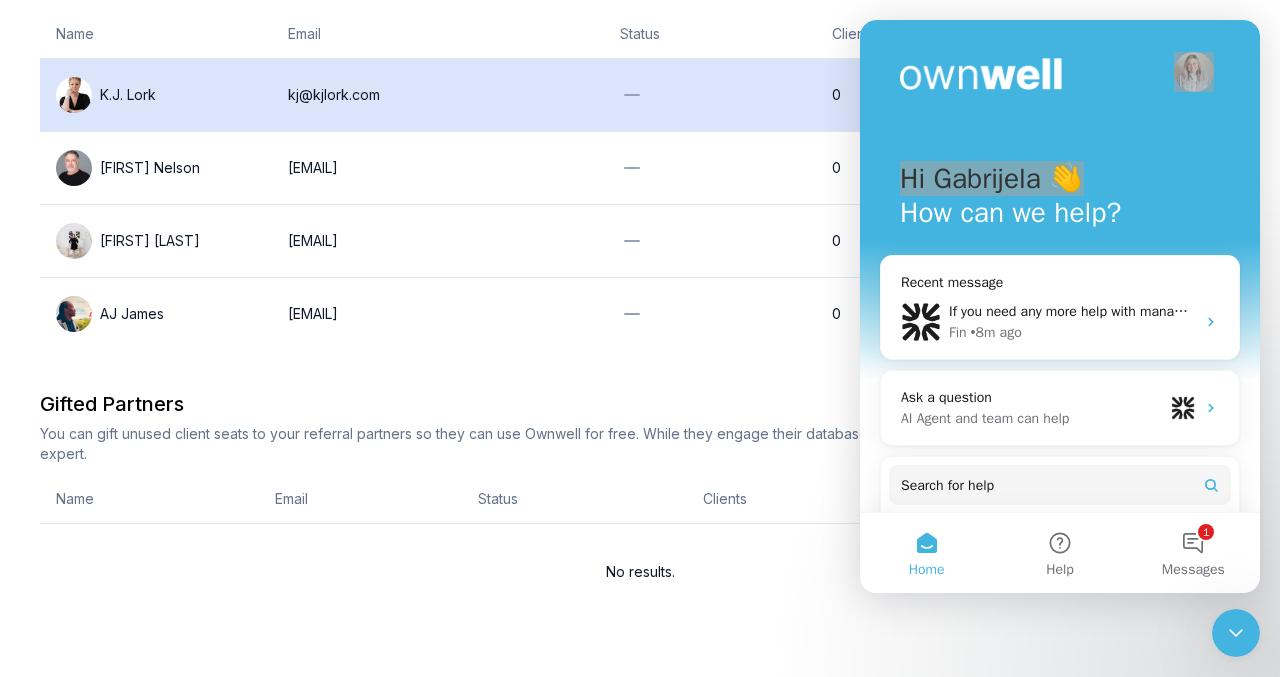 scroll, scrollTop: 519, scrollLeft: 0, axis: vertical 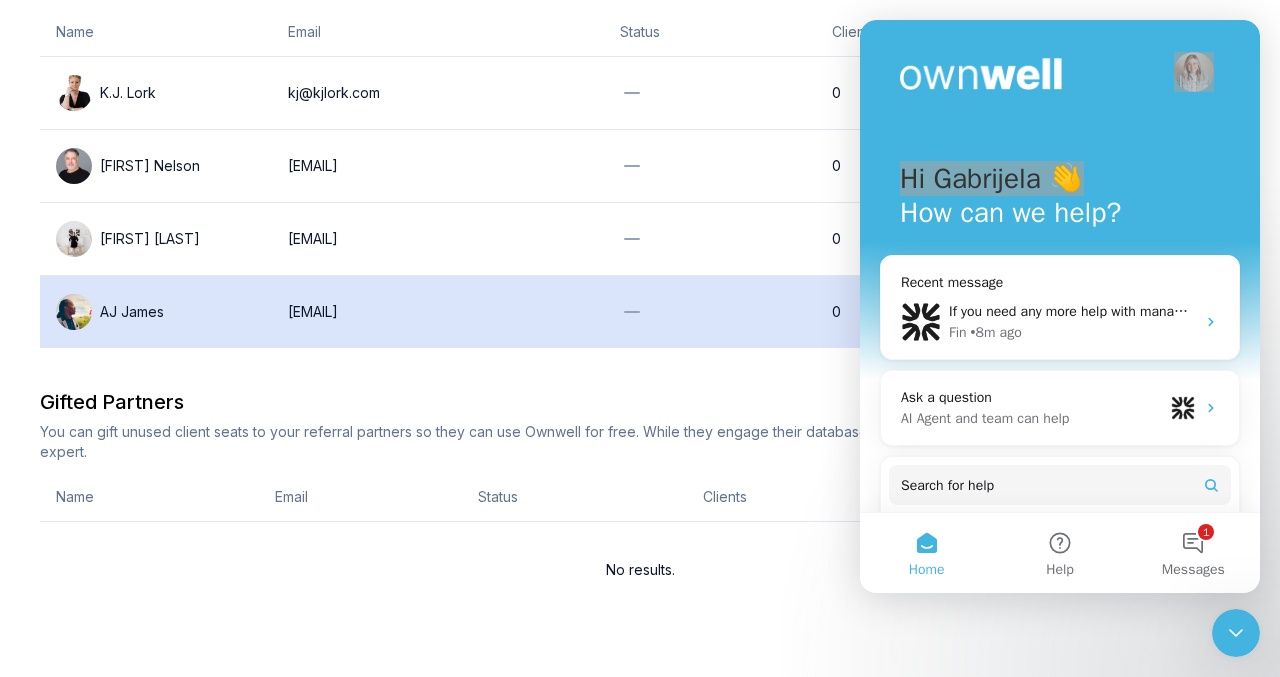 click on "[EMAIL]" at bounding box center (438, 312) 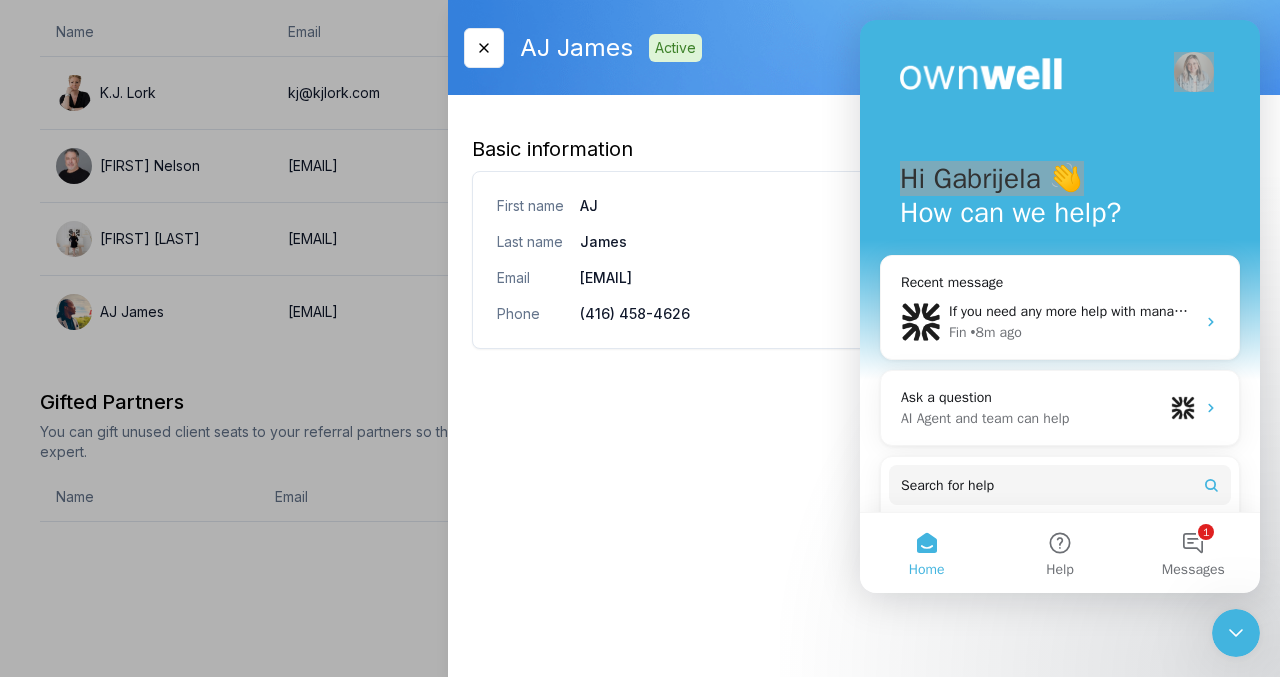 click at bounding box center (640, 338) 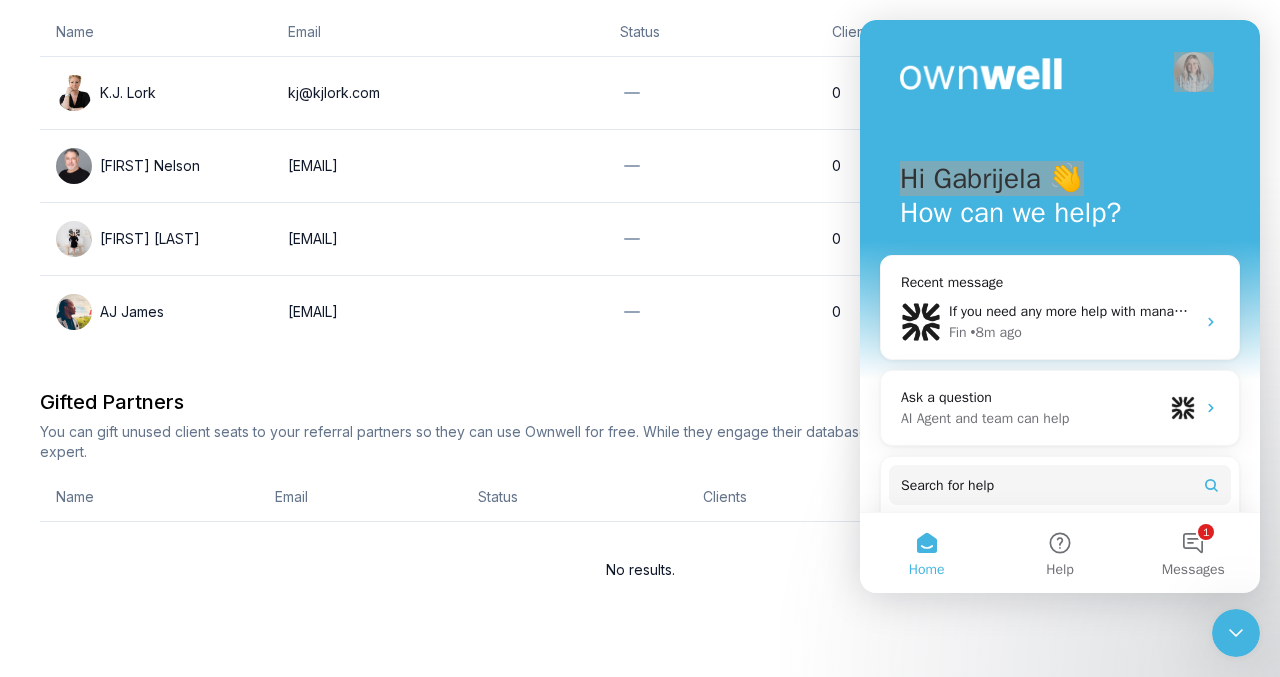 click 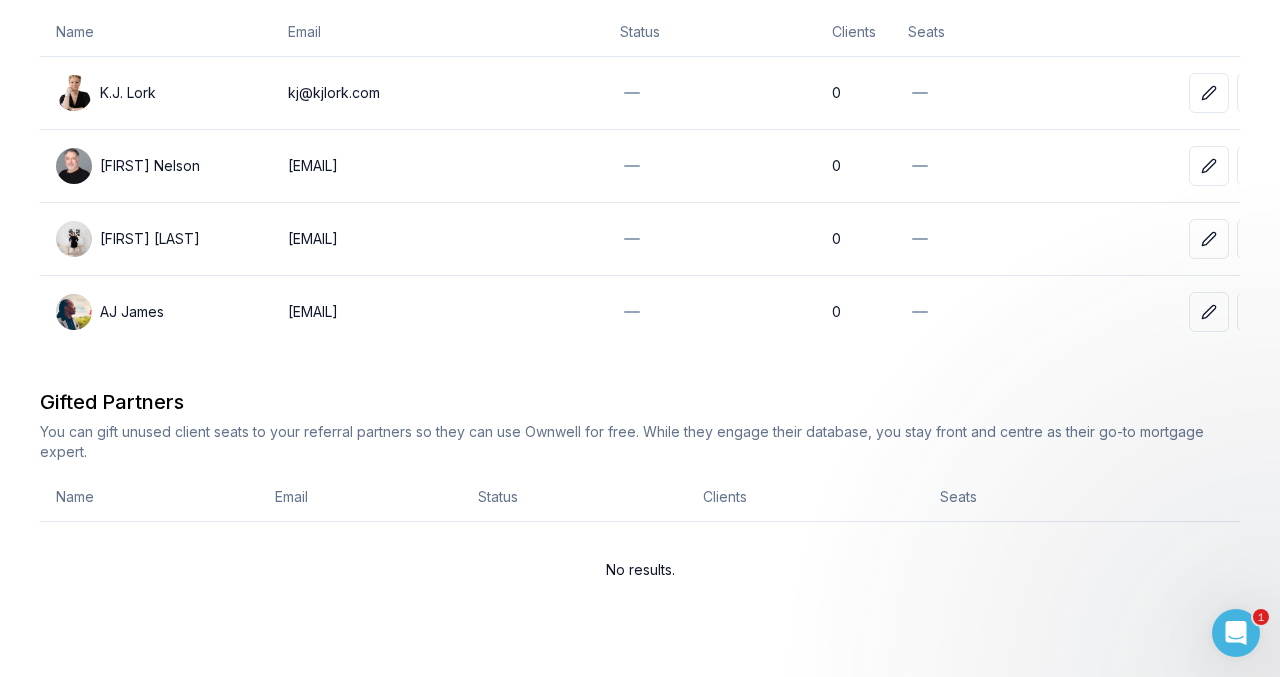 scroll, scrollTop: 0, scrollLeft: 0, axis: both 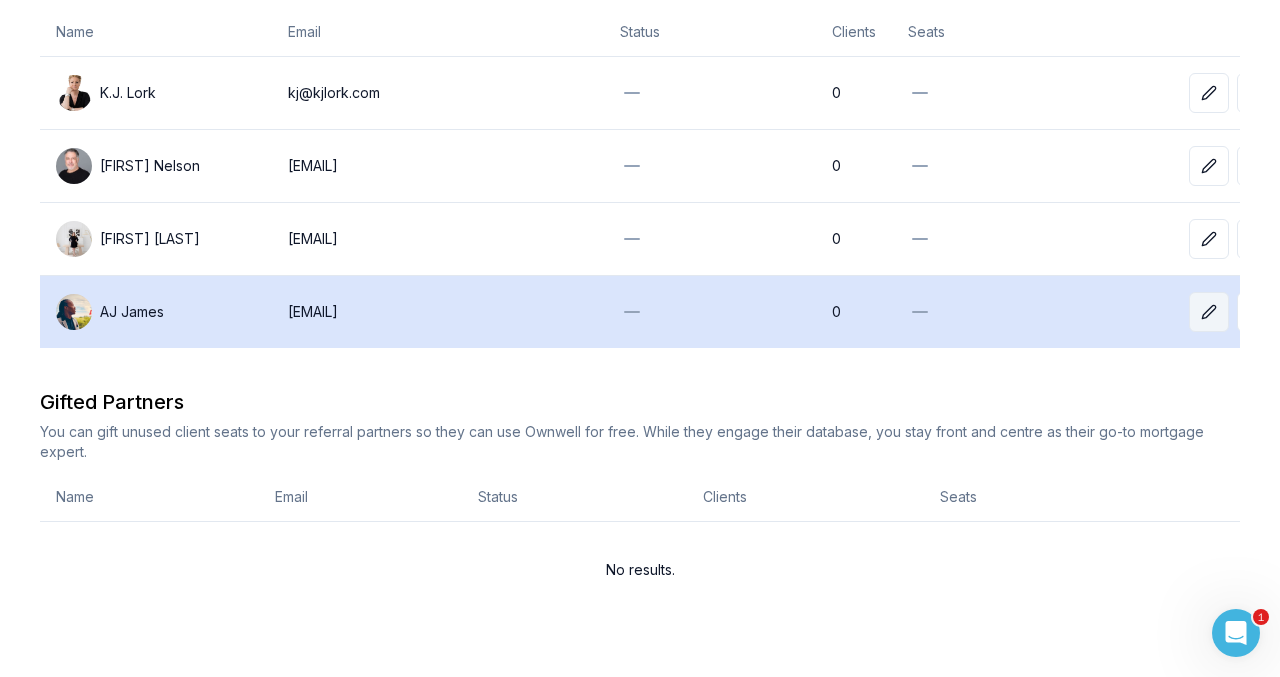 click 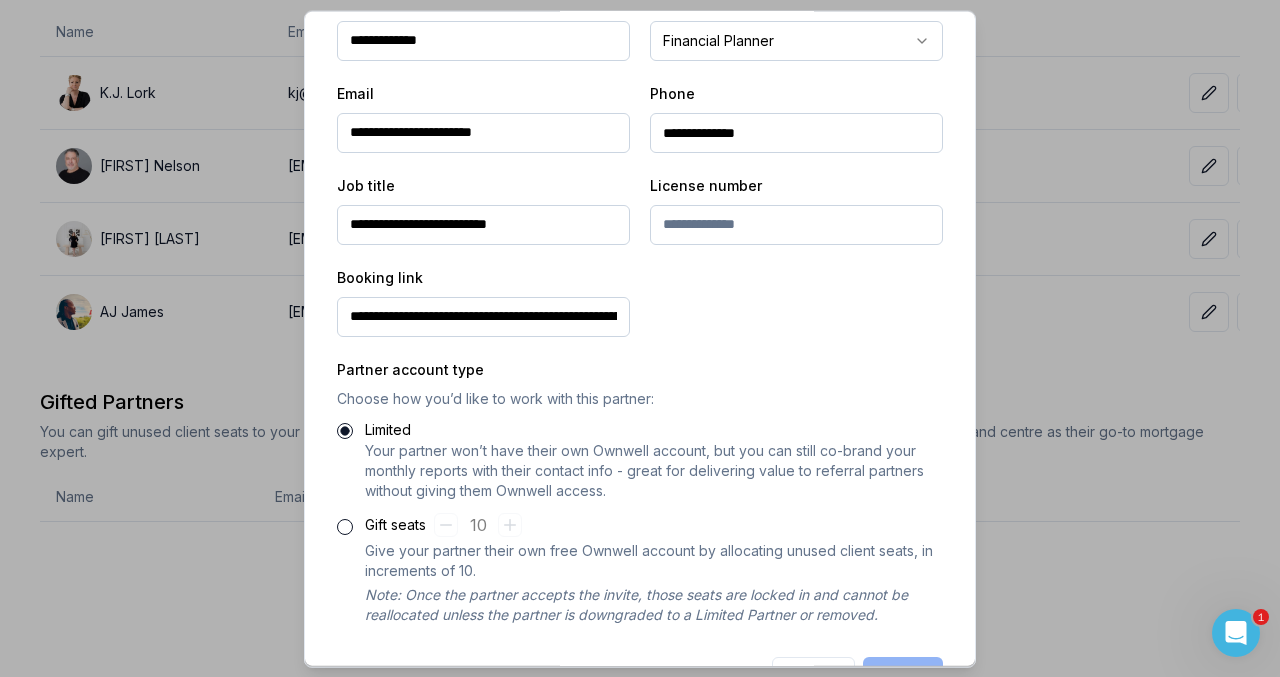 scroll, scrollTop: 449, scrollLeft: 0, axis: vertical 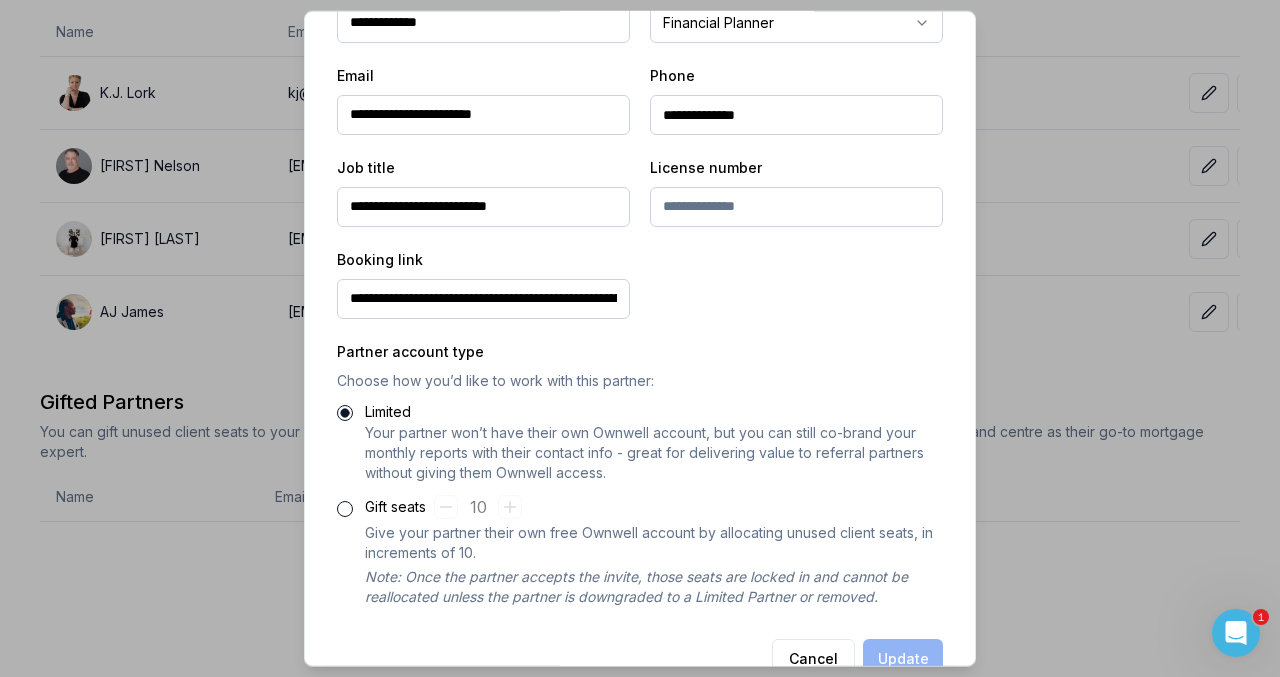 click on "Gift seats" at bounding box center (345, 508) 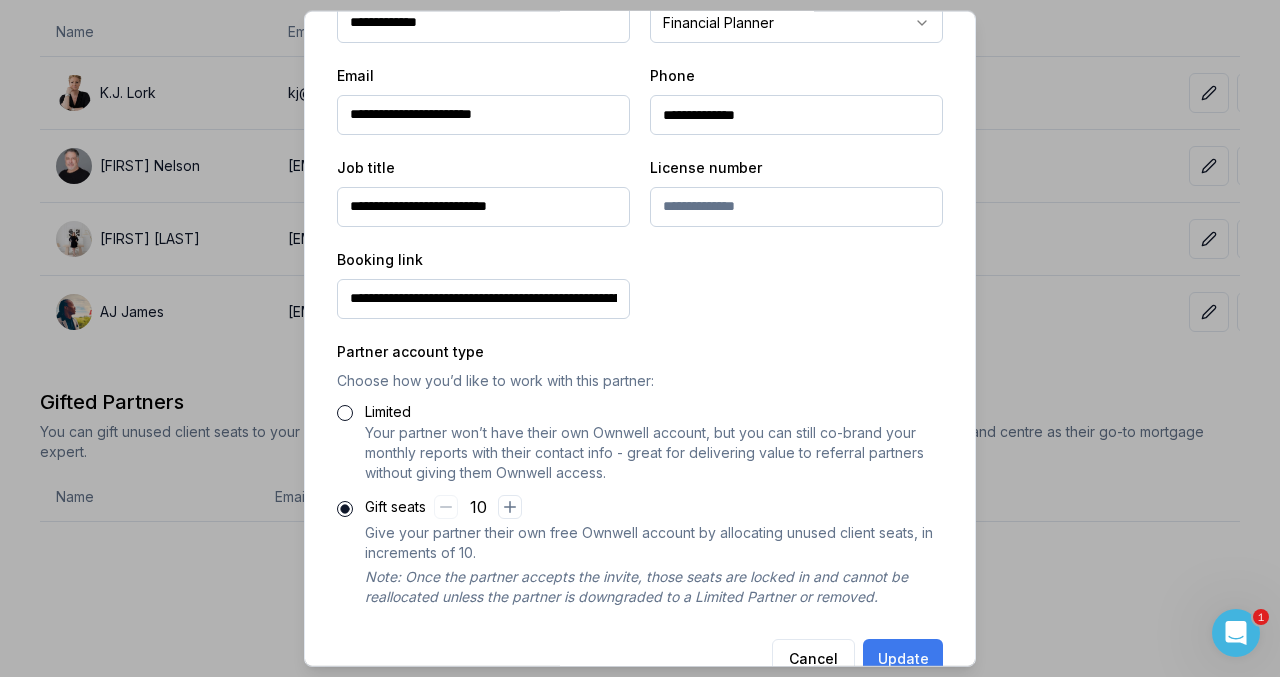 scroll, scrollTop: 493, scrollLeft: 0, axis: vertical 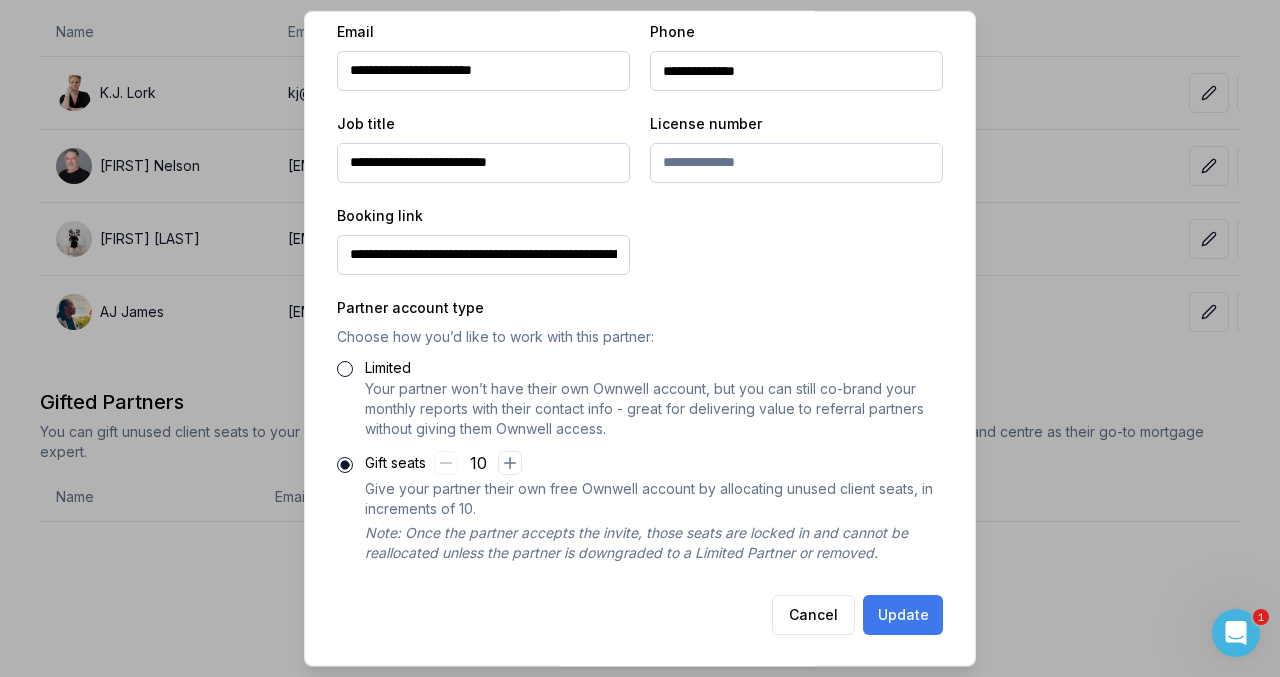 click on "Update" at bounding box center [903, 614] 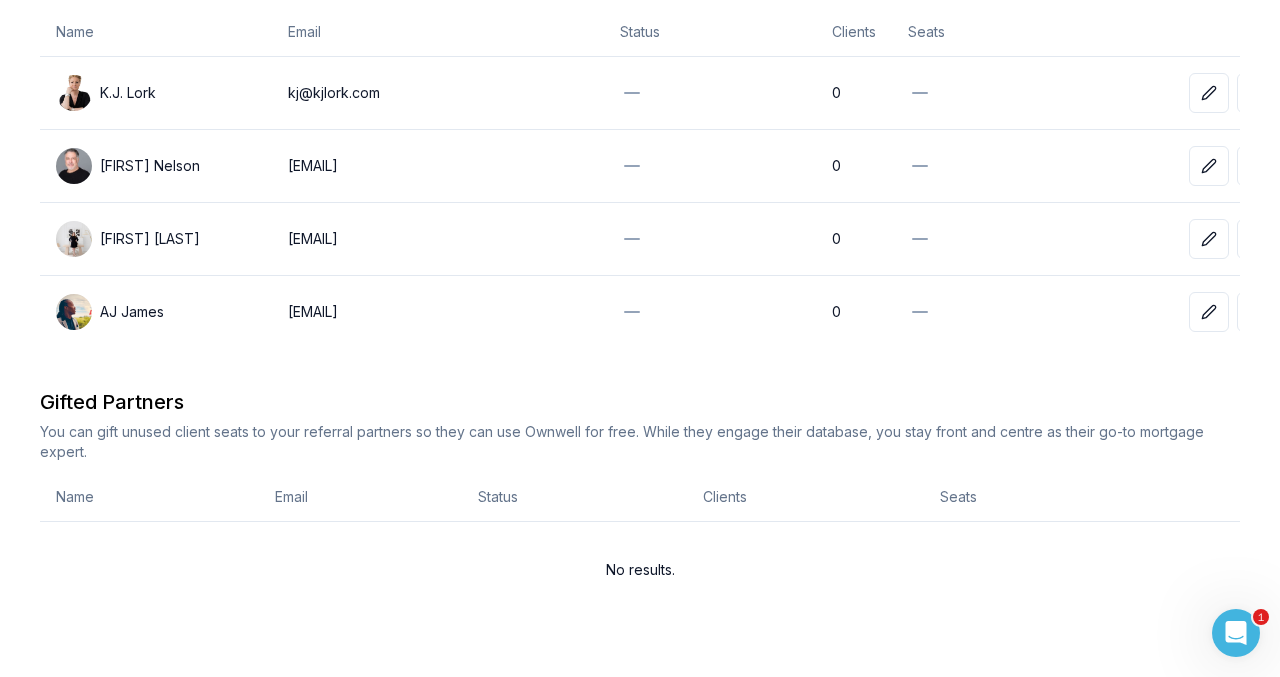 scroll, scrollTop: 443, scrollLeft: 0, axis: vertical 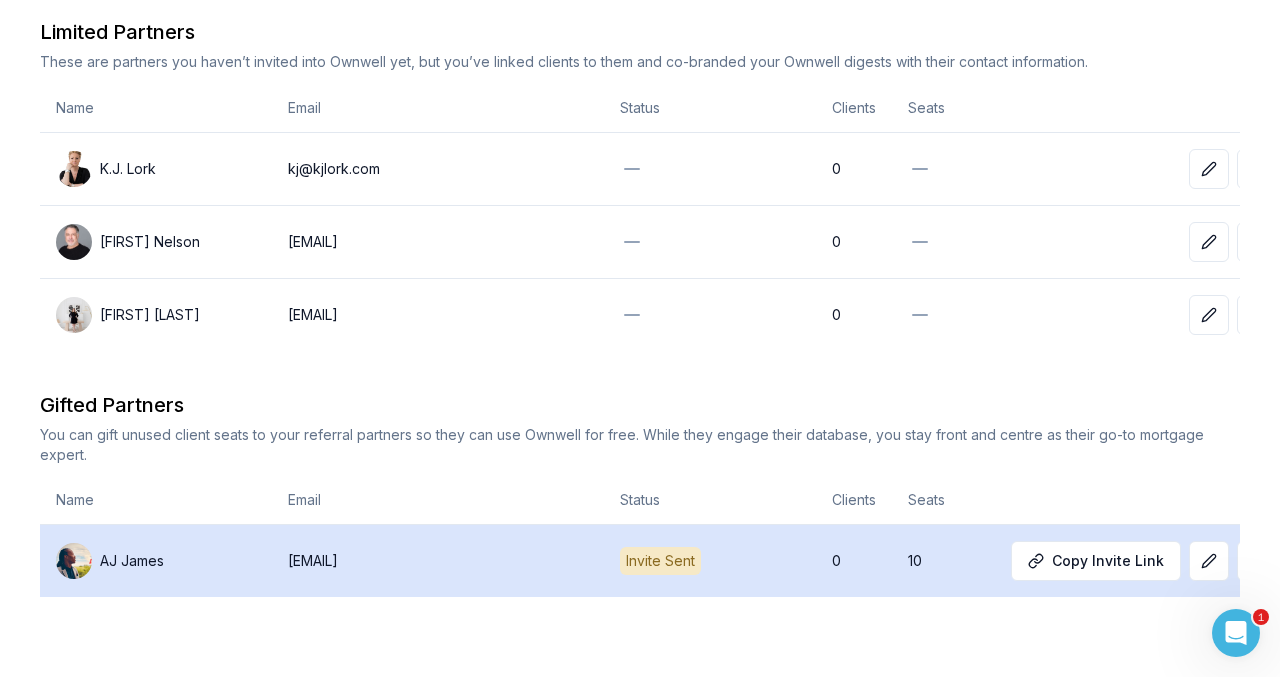drag, startPoint x: 1171, startPoint y: 559, endPoint x: 1078, endPoint y: 555, distance: 93.08598 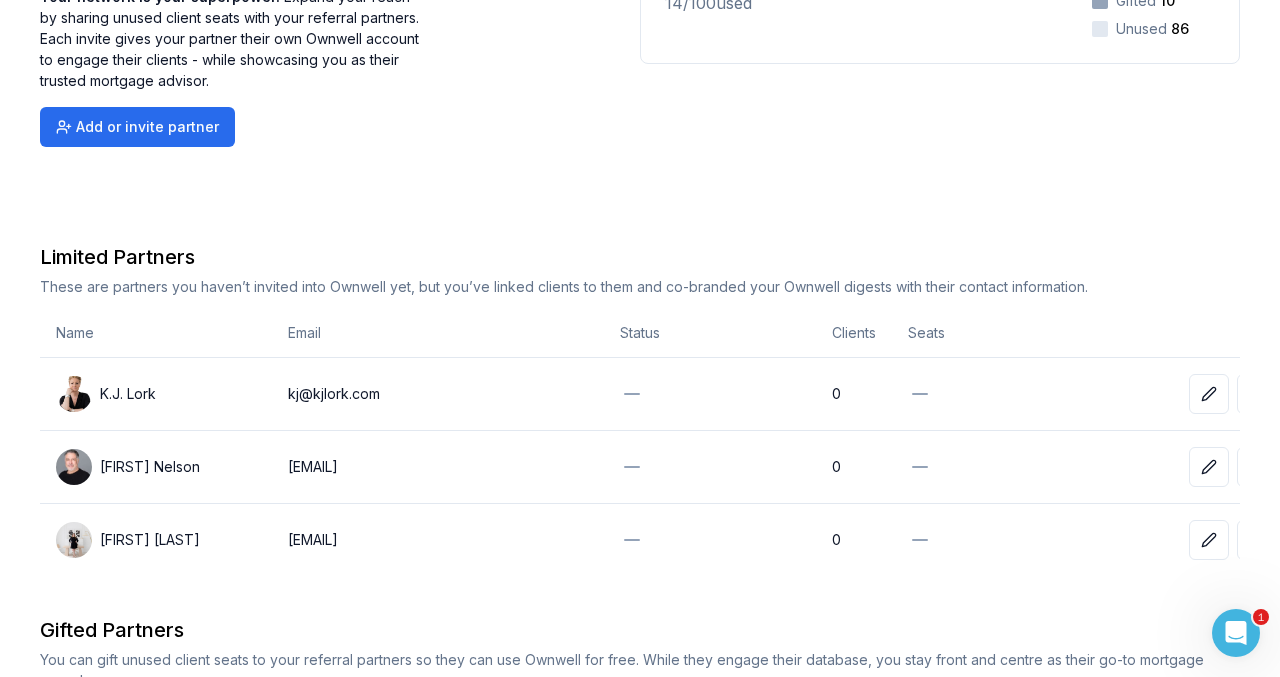 scroll, scrollTop: 0, scrollLeft: 0, axis: both 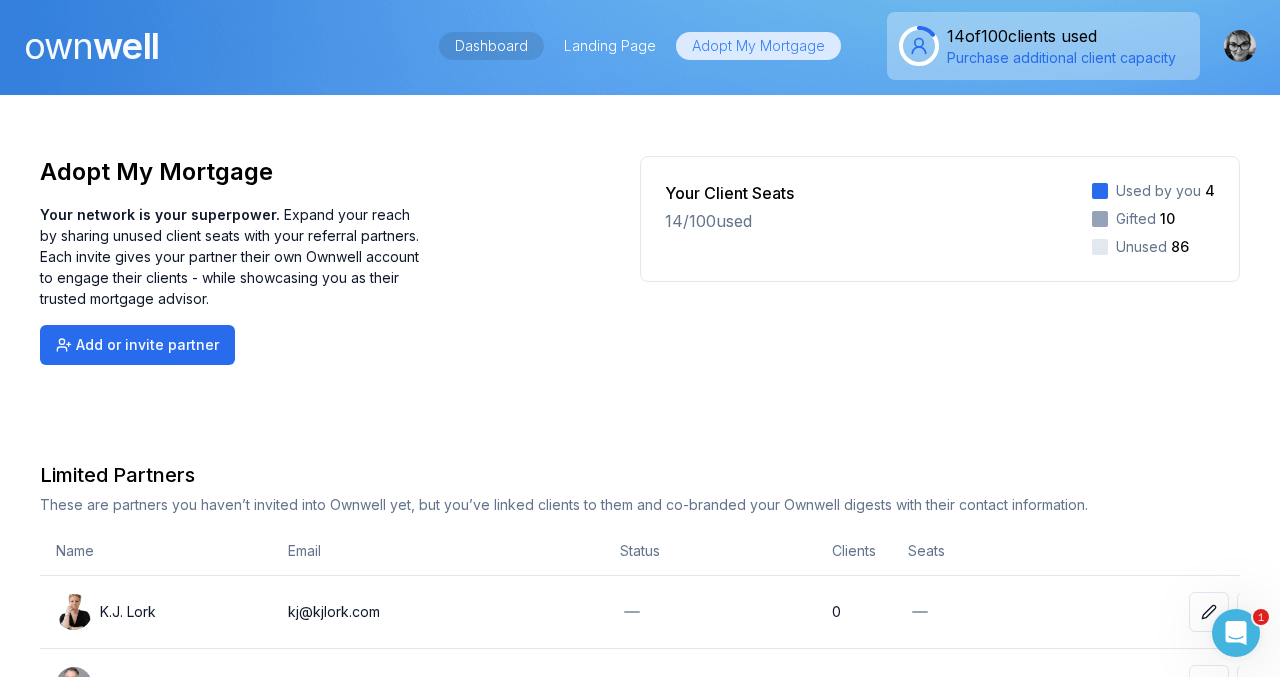 click on "Dashboard" at bounding box center [491, 46] 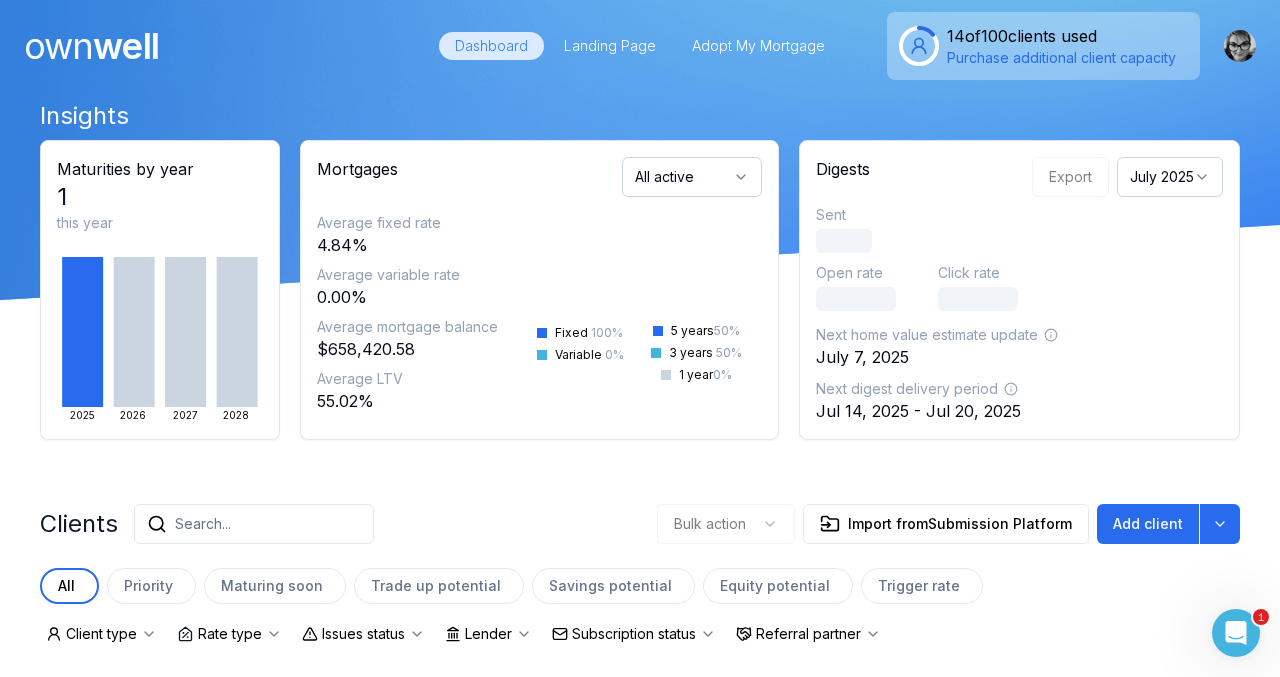 click on "Dashboard" at bounding box center [491, 46] 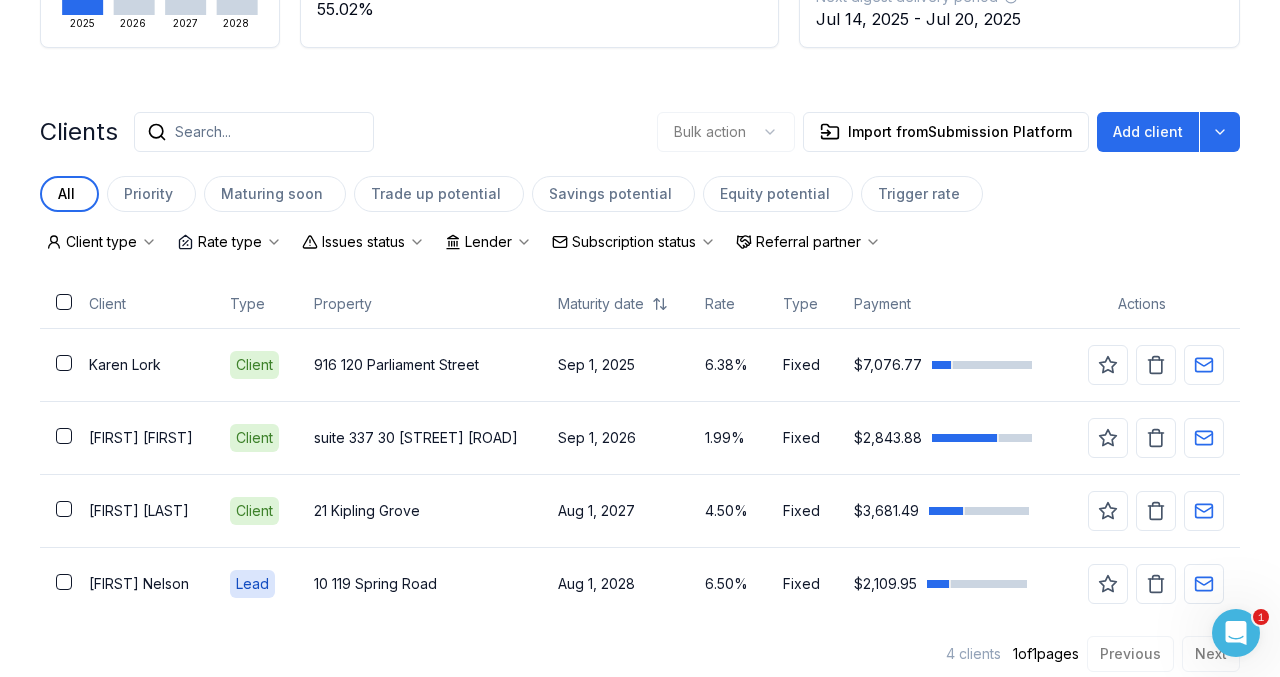 scroll, scrollTop: 410, scrollLeft: 0, axis: vertical 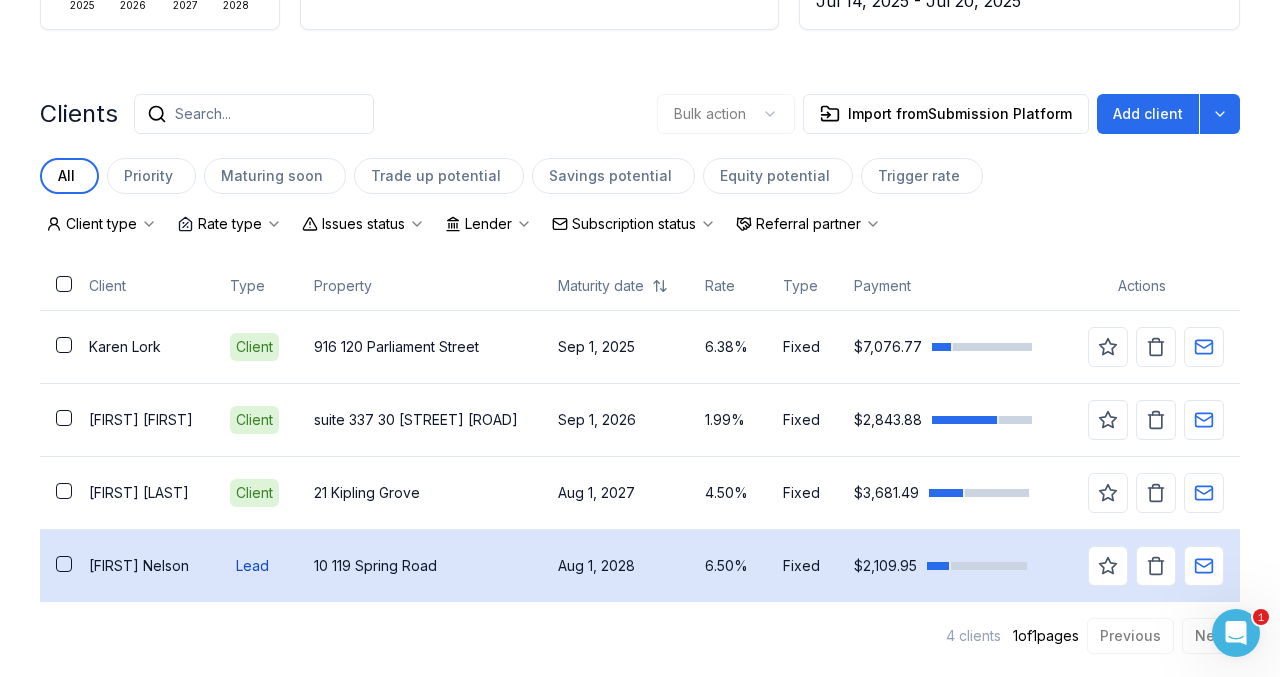 click on "10 119 Spring Road" at bounding box center [420, 566] 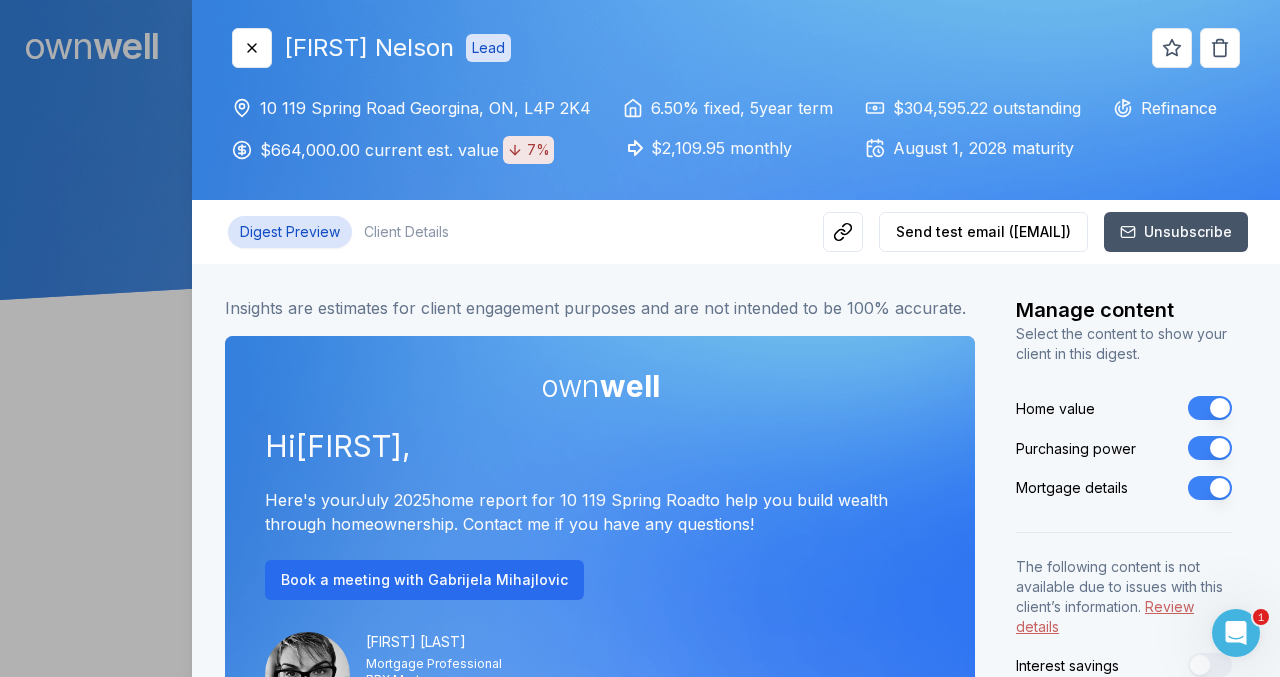 scroll, scrollTop: 0, scrollLeft: 0, axis: both 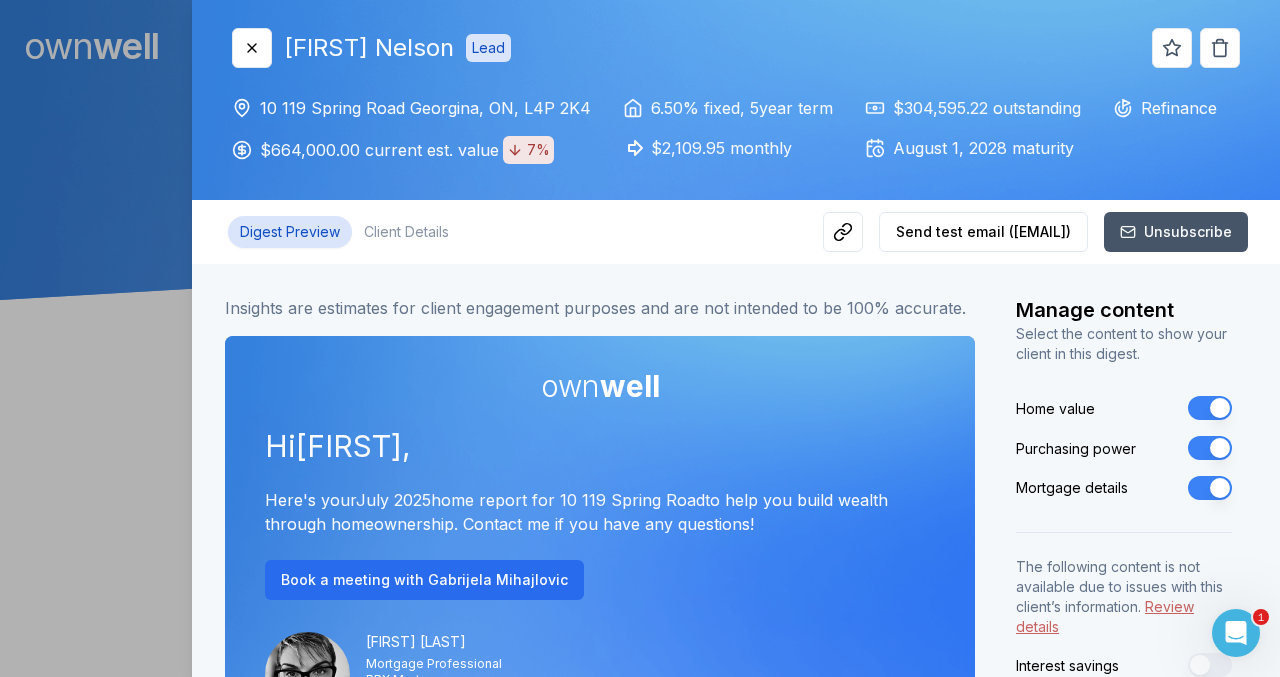 click 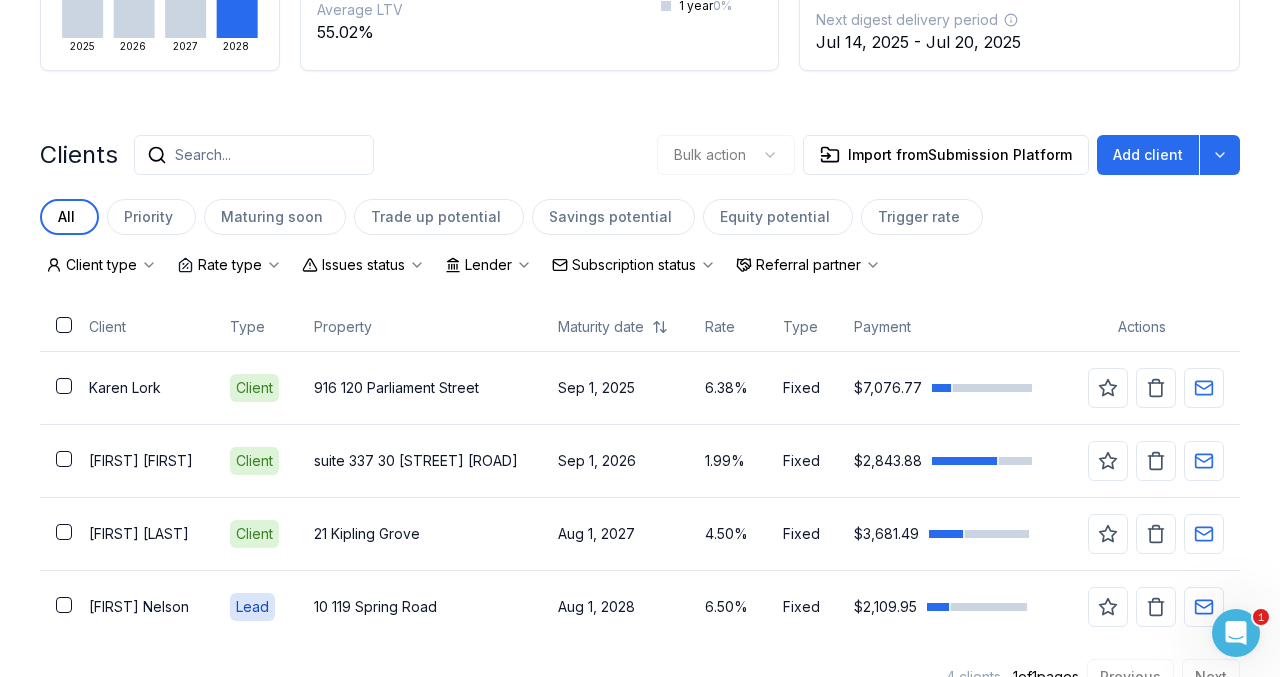 scroll, scrollTop: 364, scrollLeft: 0, axis: vertical 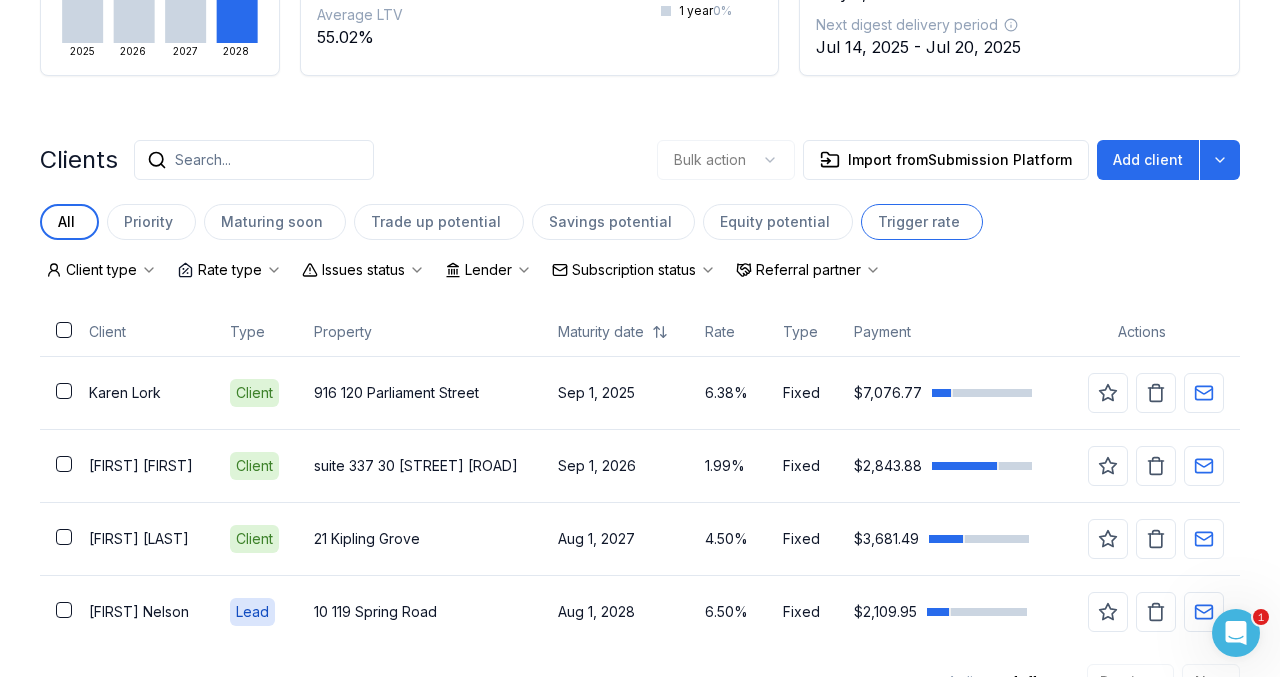 click on "Trigger rate" at bounding box center (919, 222) 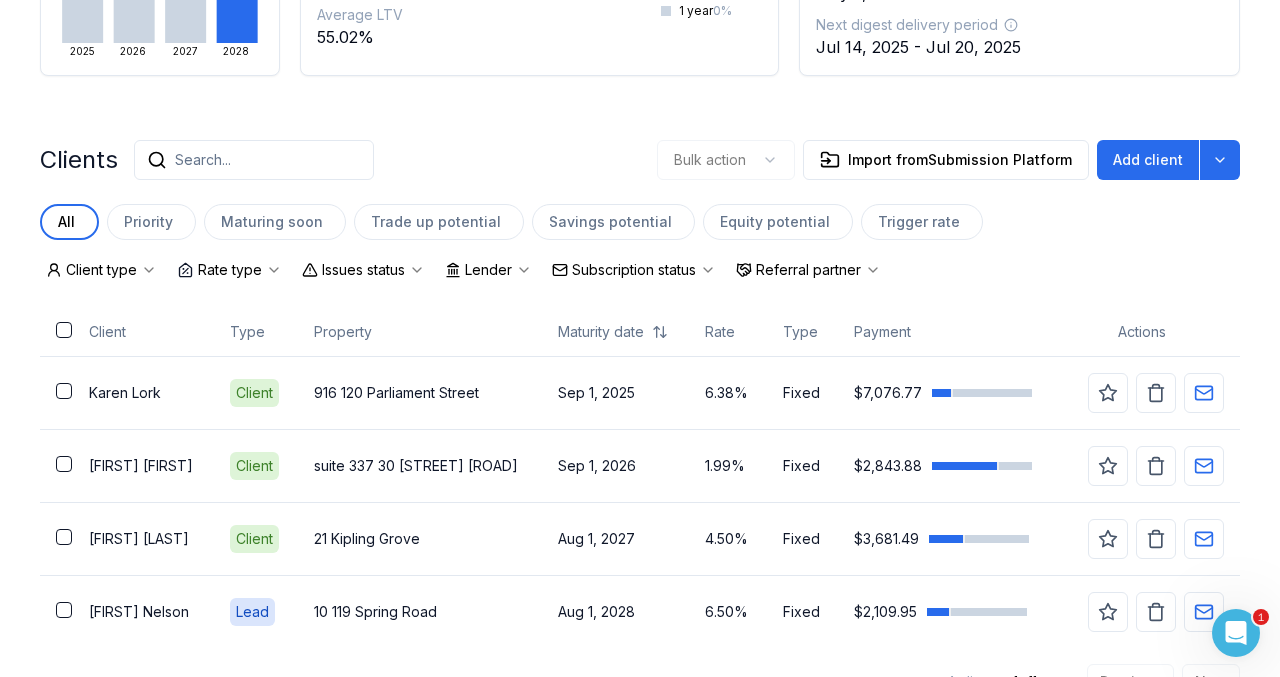scroll, scrollTop: 215, scrollLeft: 0, axis: vertical 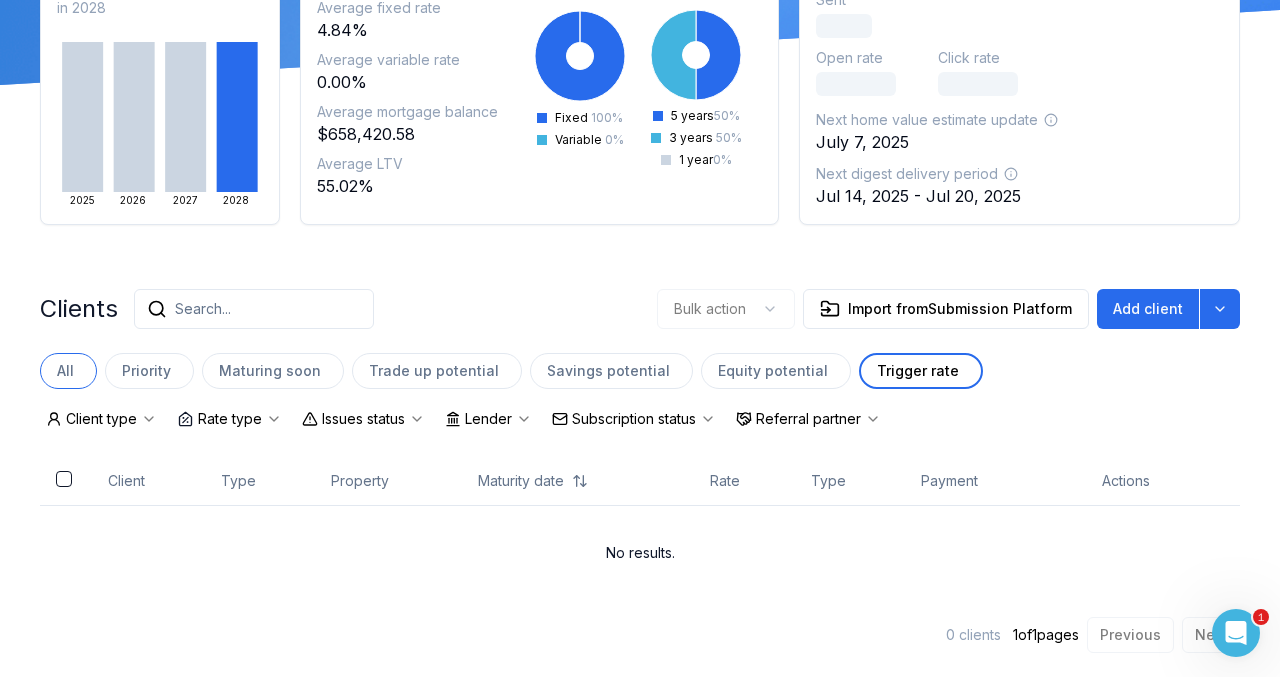 click on "All" at bounding box center (65, 371) 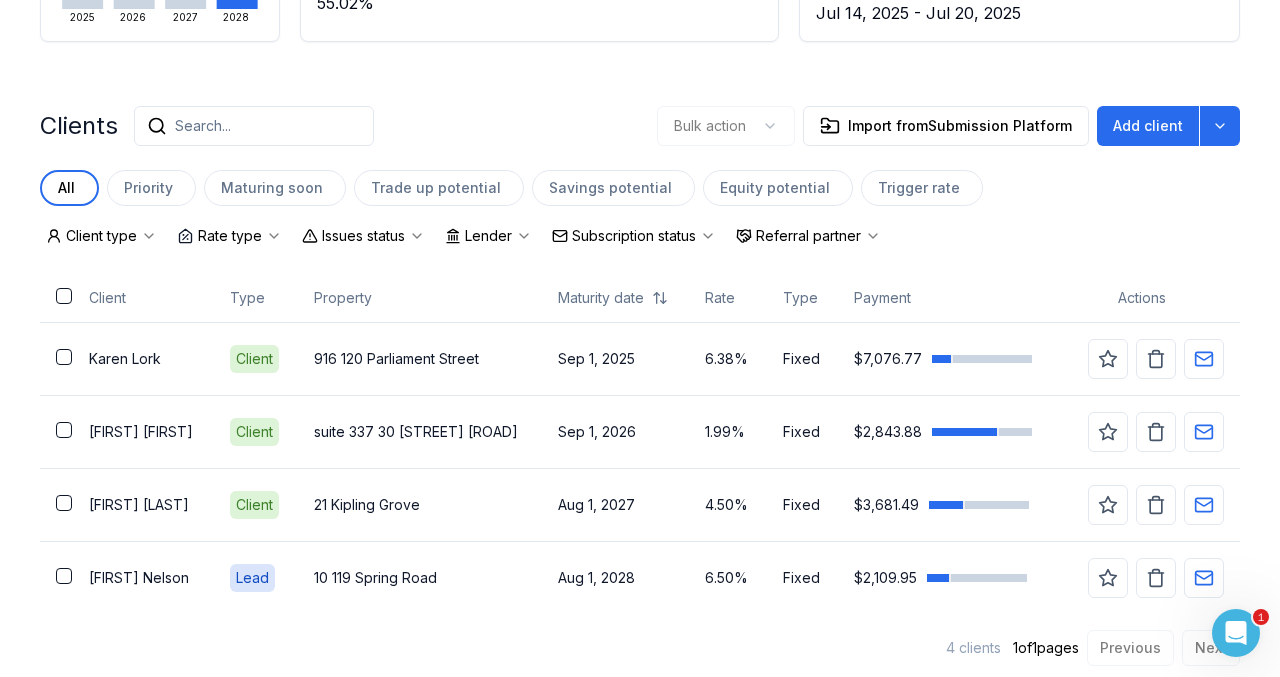 scroll, scrollTop: 410, scrollLeft: 0, axis: vertical 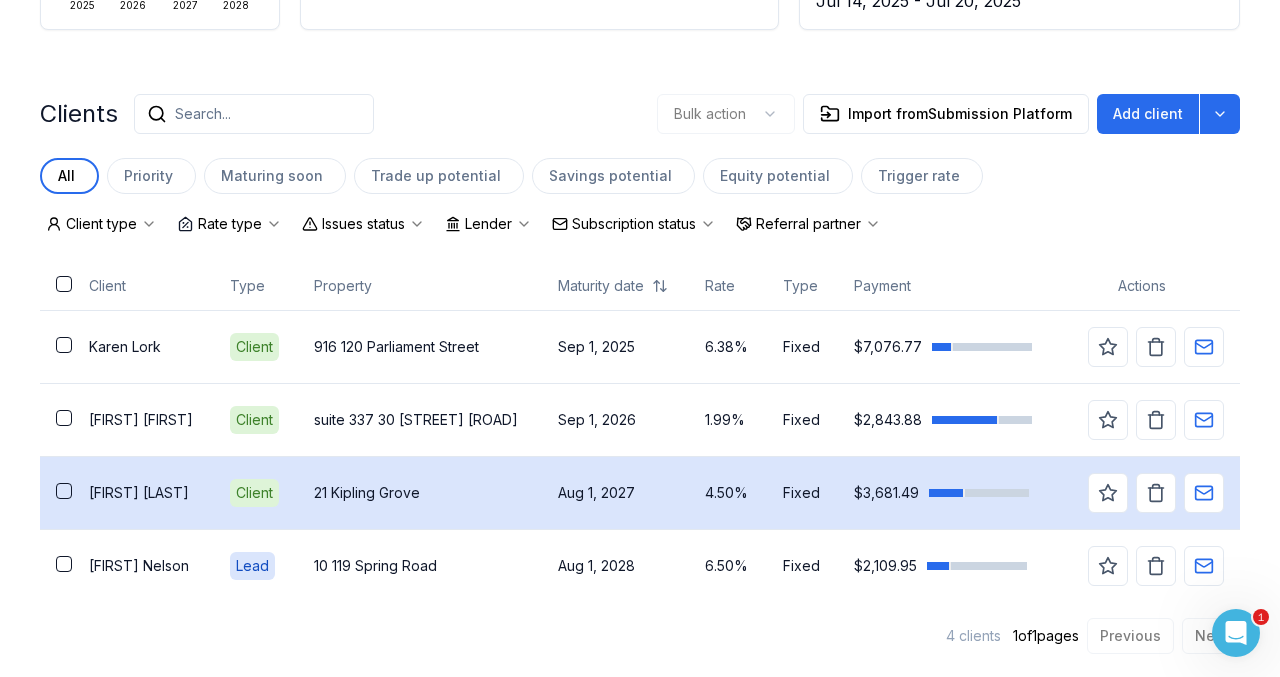 click at bounding box center [64, 491] 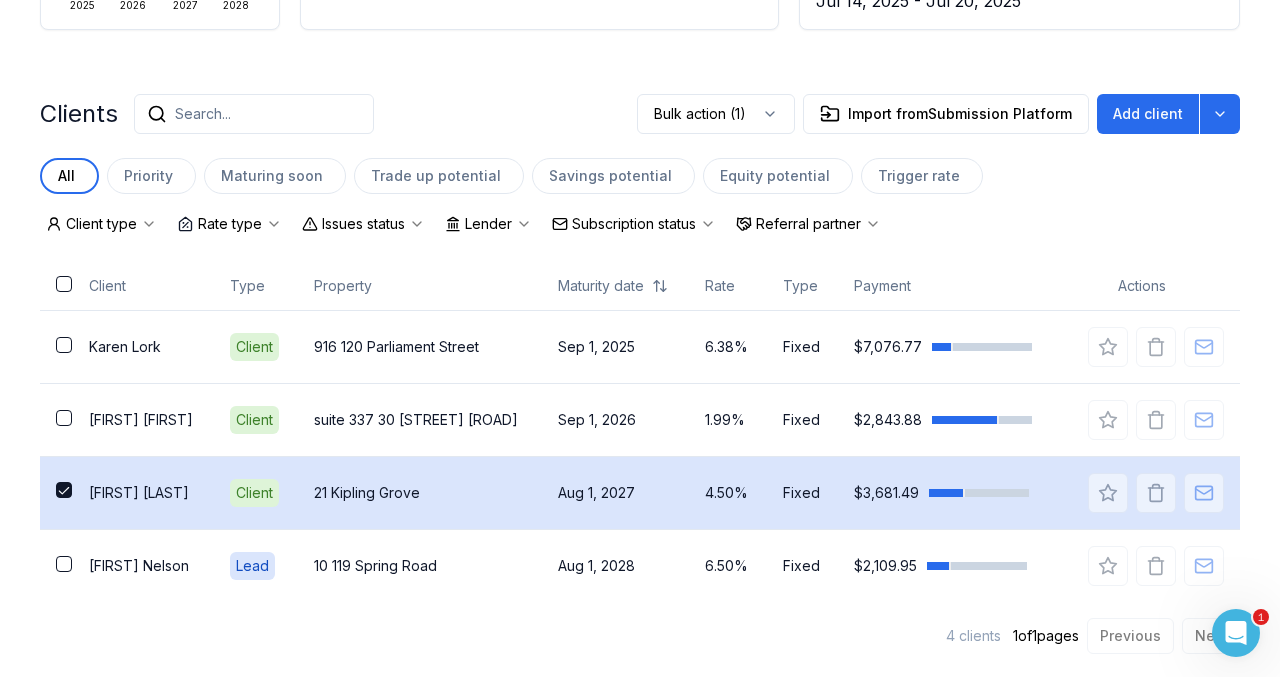 click on "21 Kipling Grove" at bounding box center [420, 493] 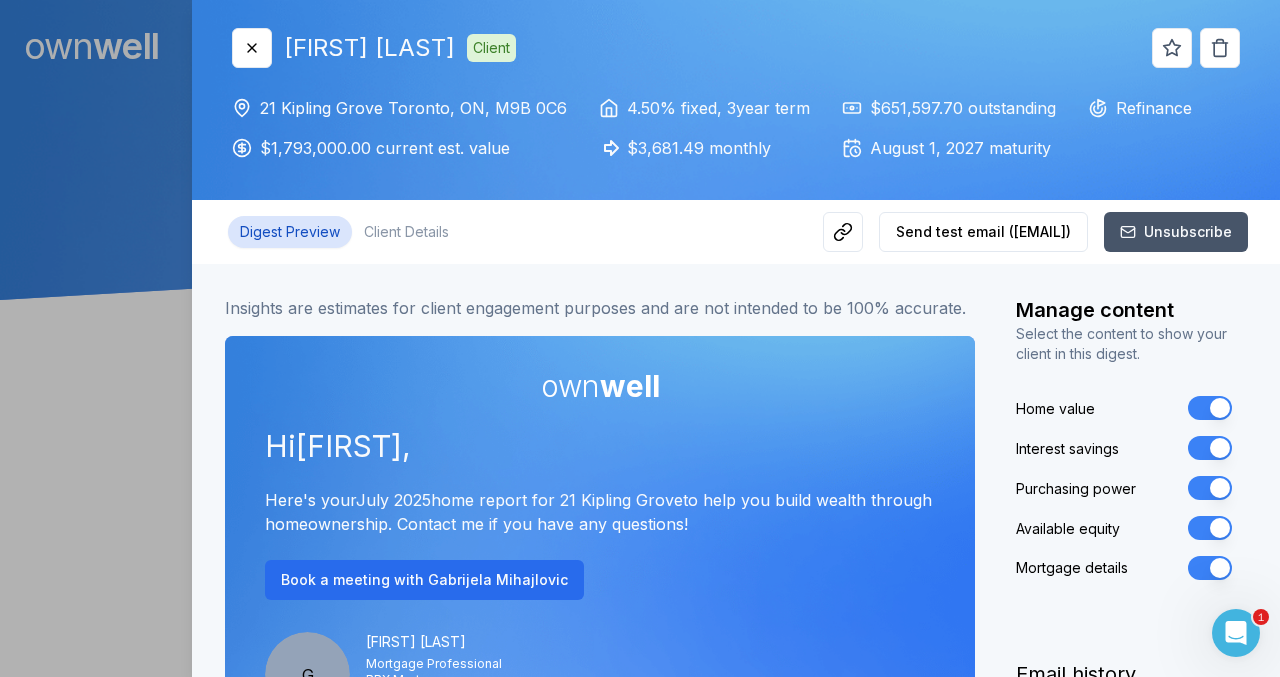 scroll, scrollTop: 0, scrollLeft: 0, axis: both 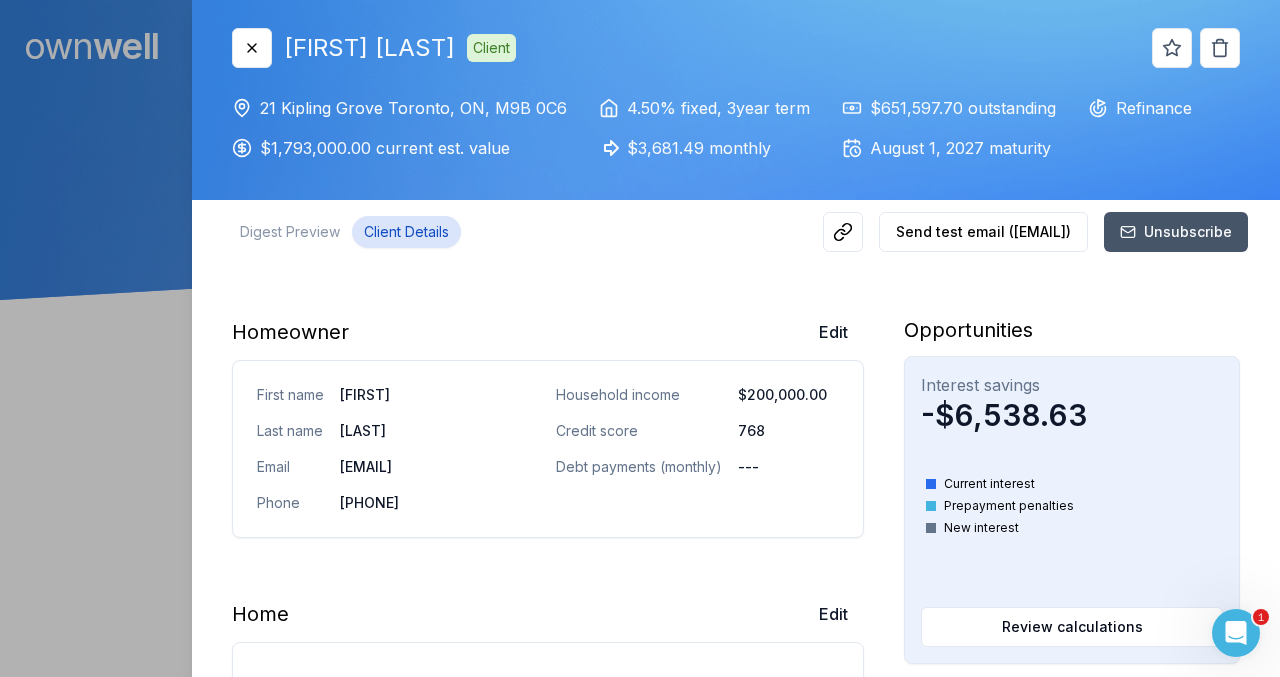 click on "Client Details" at bounding box center (406, 232) 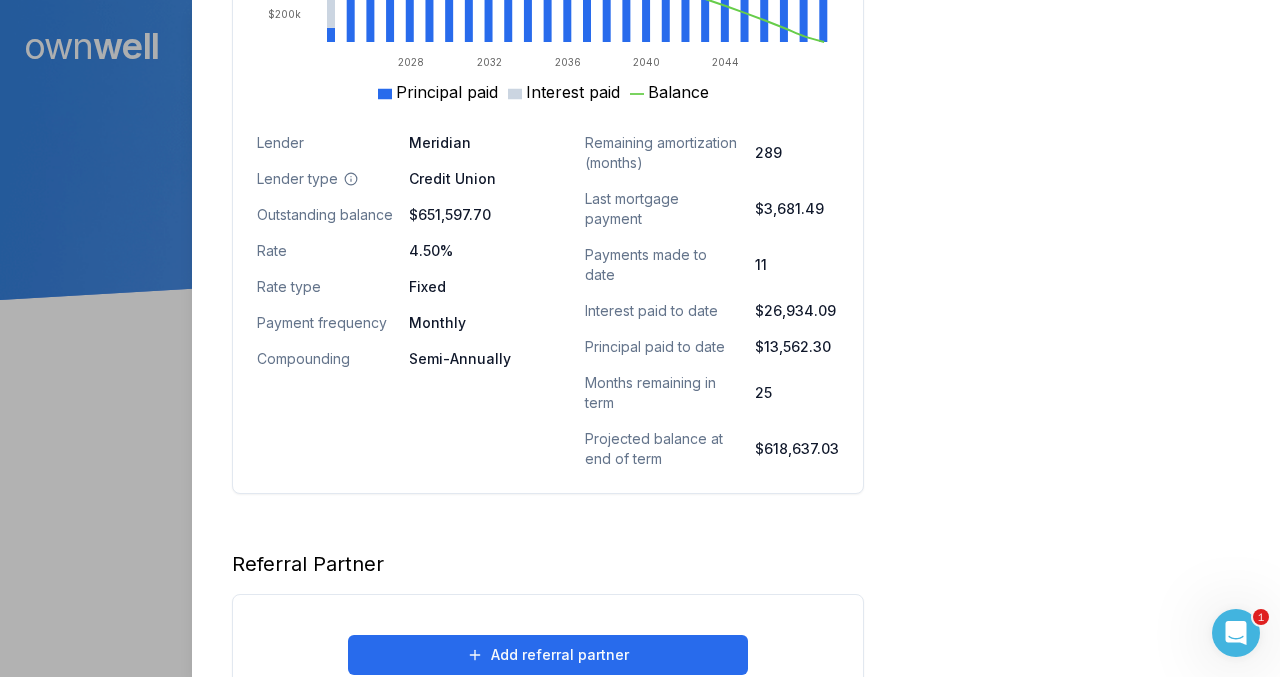 scroll, scrollTop: 1585, scrollLeft: 0, axis: vertical 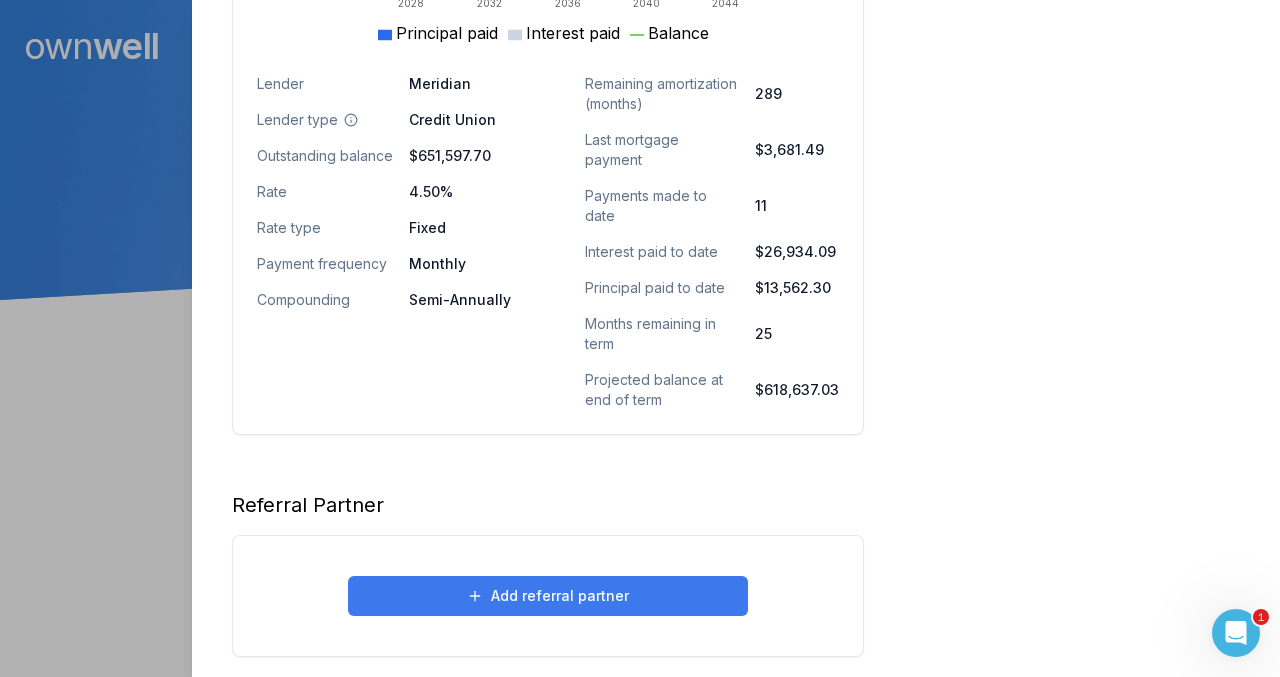 click on "Add referral partner" at bounding box center [548, 596] 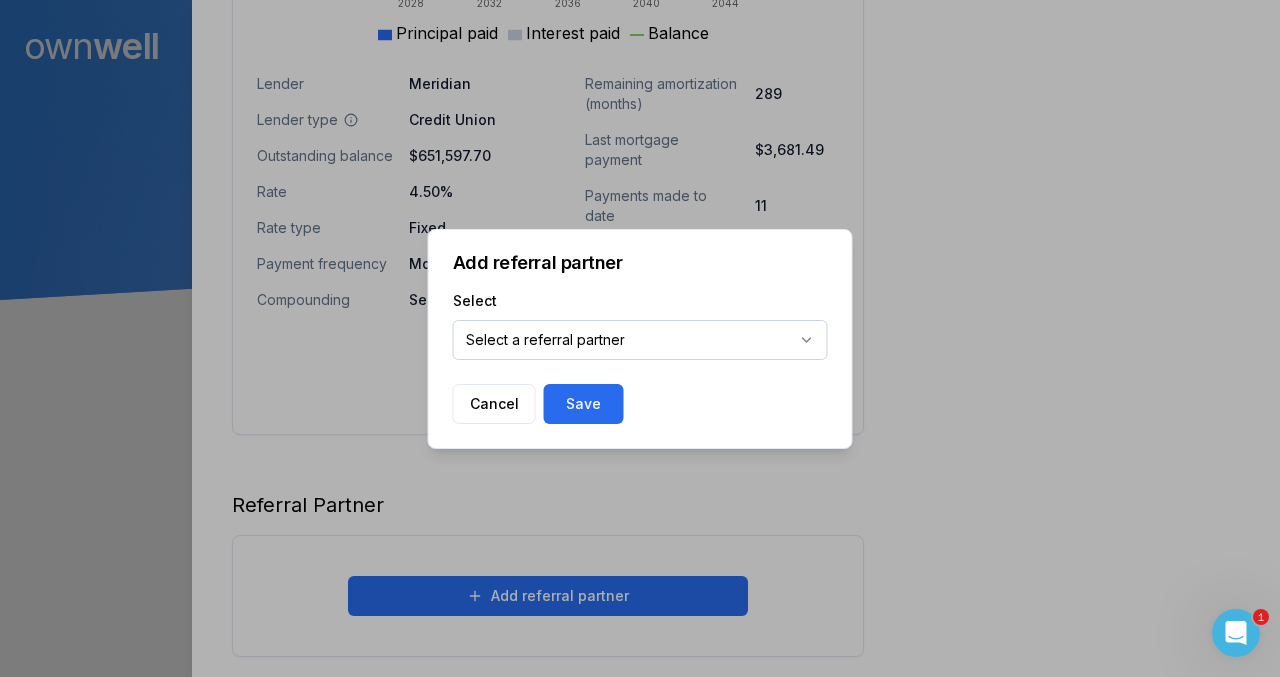 click on "Ownwell's platform is not optimized for mobile at this time.   For the best experience, please use a   desktop or laptop  to manage your account.   Note:  The   personalized homeownership reports   you generate for clients   are fully mobile-friendly   and can be easily viewed on any device. own well Dashboard Landing Page Adopt My Mortgage 14  of  100  clients used Purchase additional client capacity 1 1300000 Close [FIRST]   [LAST] Client 21 [STREET] [CITY], [STATE], [POSTAL_CODE] $[PRICE]   current est. value [PERCENT]%.   fixed ,   3  year term $[PRICE]   monthly   $[PRICE]   outstanding [DATE]   maturity Refinance Digest Preview Client Details Send test email ( [EMAIL] ) Unsubscribe Homeowner   Edit First name [FIRST] Last name [LAST] Email [EMAIL] Phone [PHONE] Household income $[PRICE] Credit score [NUMBER] Debt payments (monthly) --- Home   Edit Property value over time Jul 24 Feb 25 Mar 25 Apr 25 May 25 Jun 25 $1.3M $1.6M $1.9M $2.2M $2.5M     Address Use type   11" at bounding box center [640, 150] 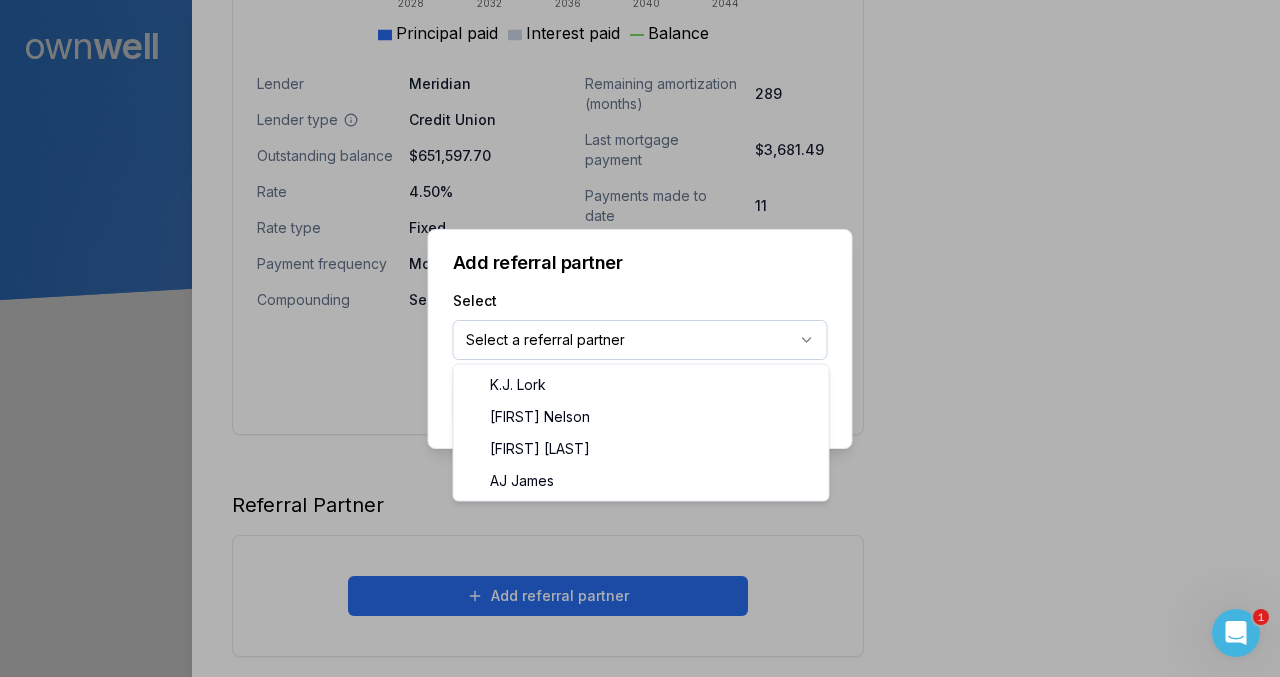 select on "***" 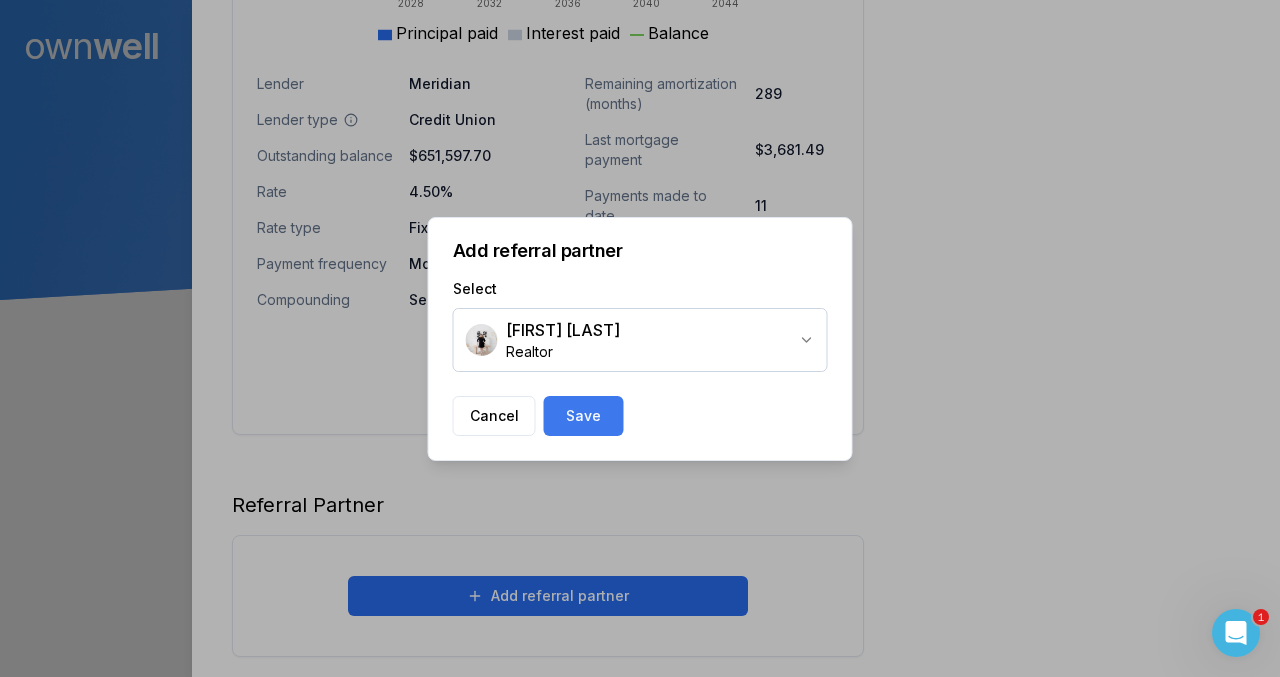 click on "Save" at bounding box center (584, 416) 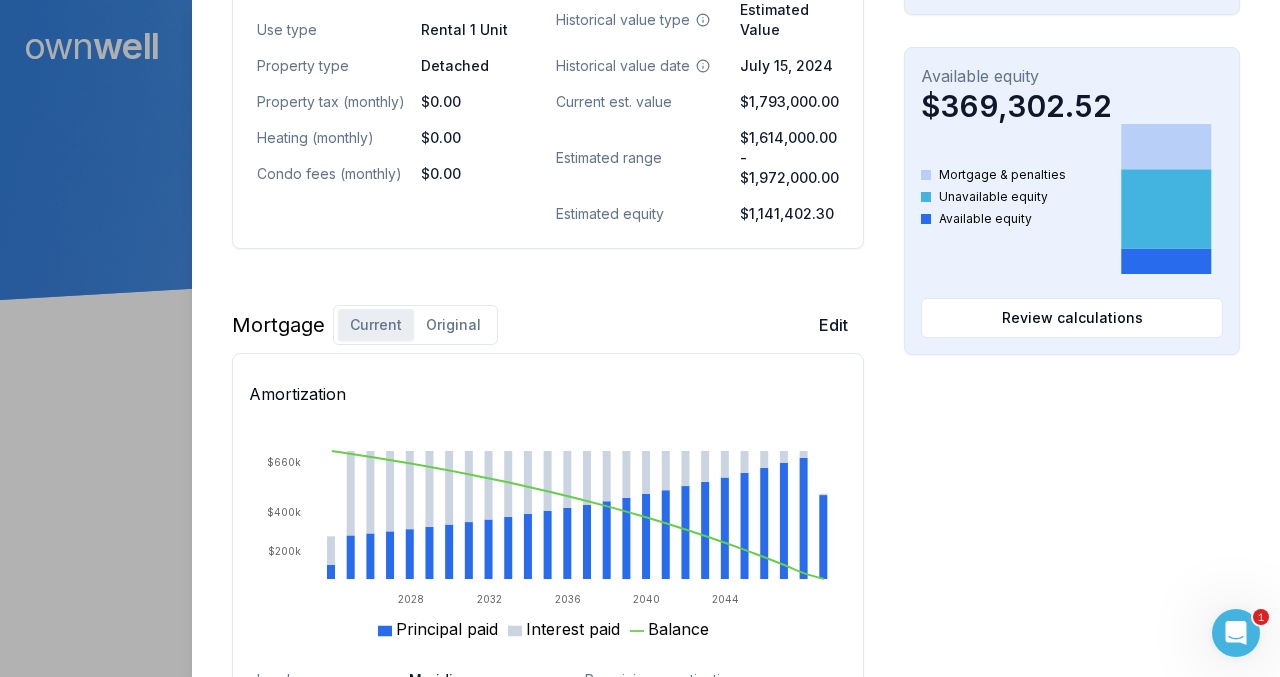 scroll, scrollTop: 0, scrollLeft: 0, axis: both 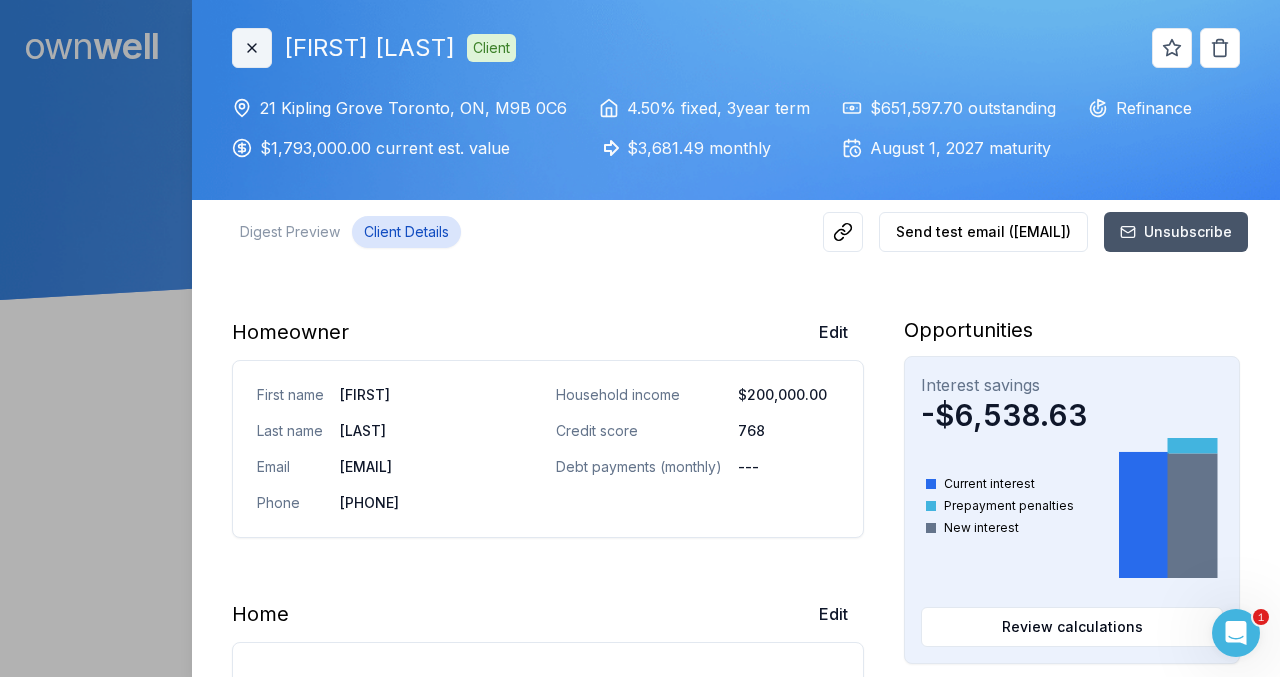 click 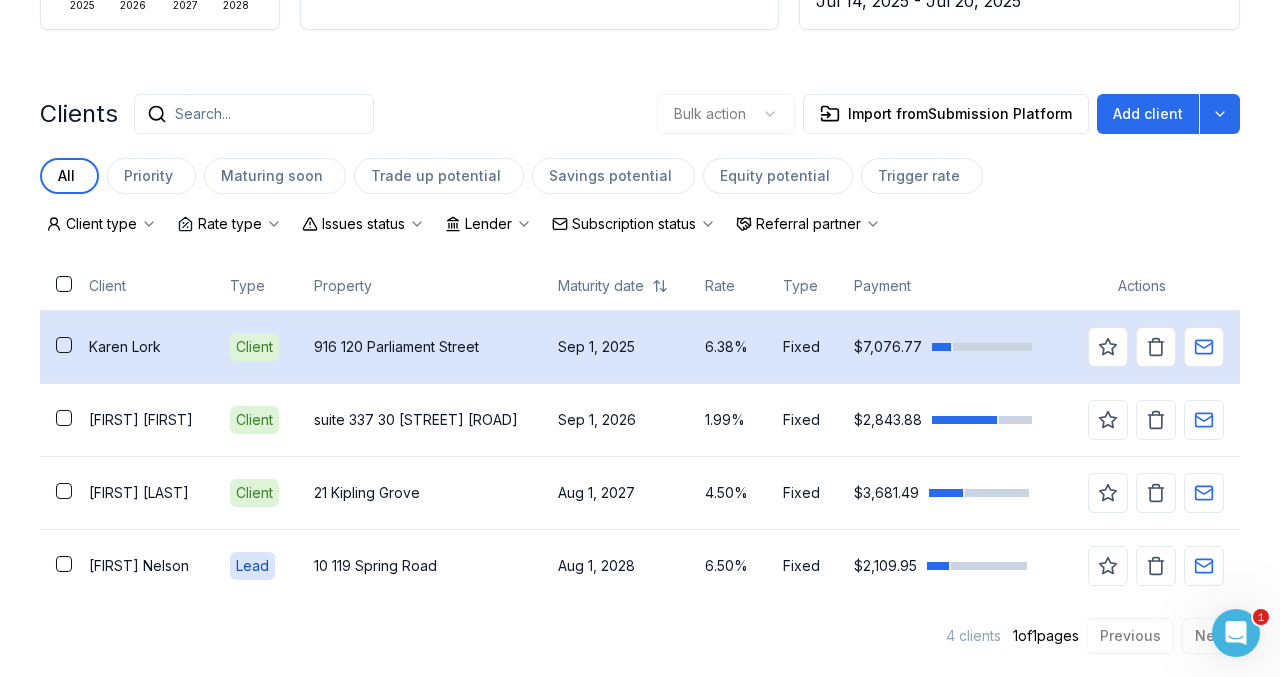scroll, scrollTop: 410, scrollLeft: 0, axis: vertical 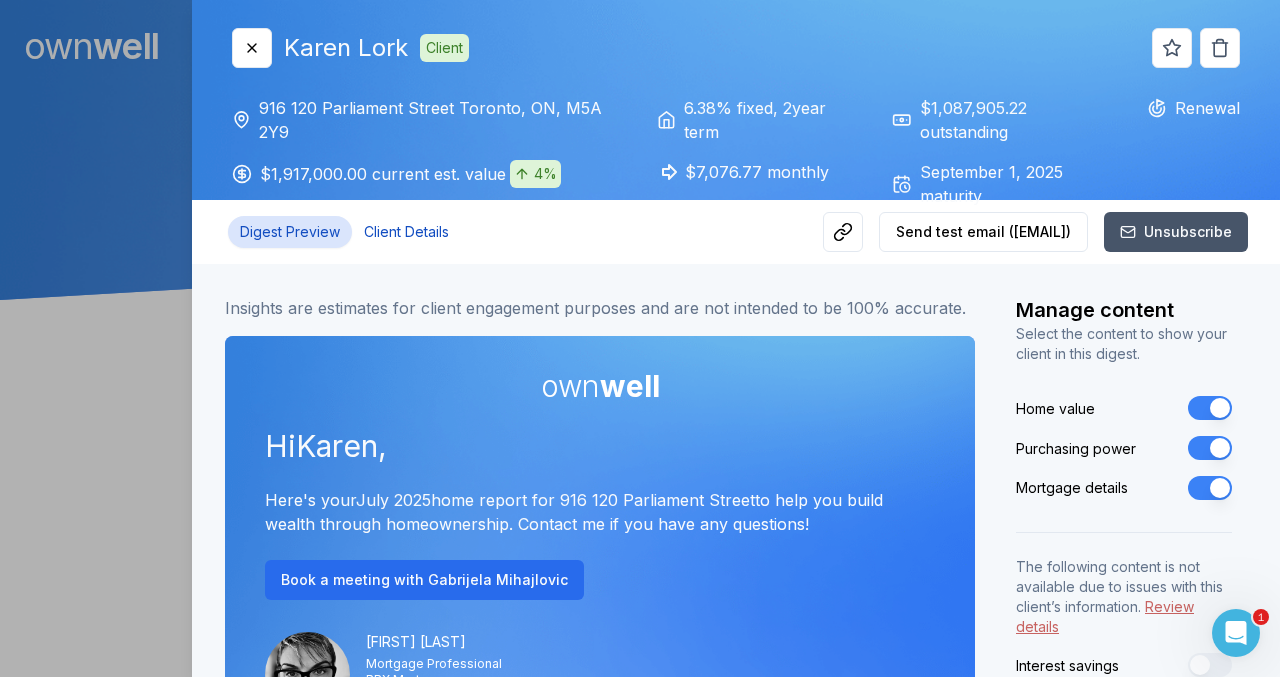 click on "Client Details" at bounding box center (406, 232) 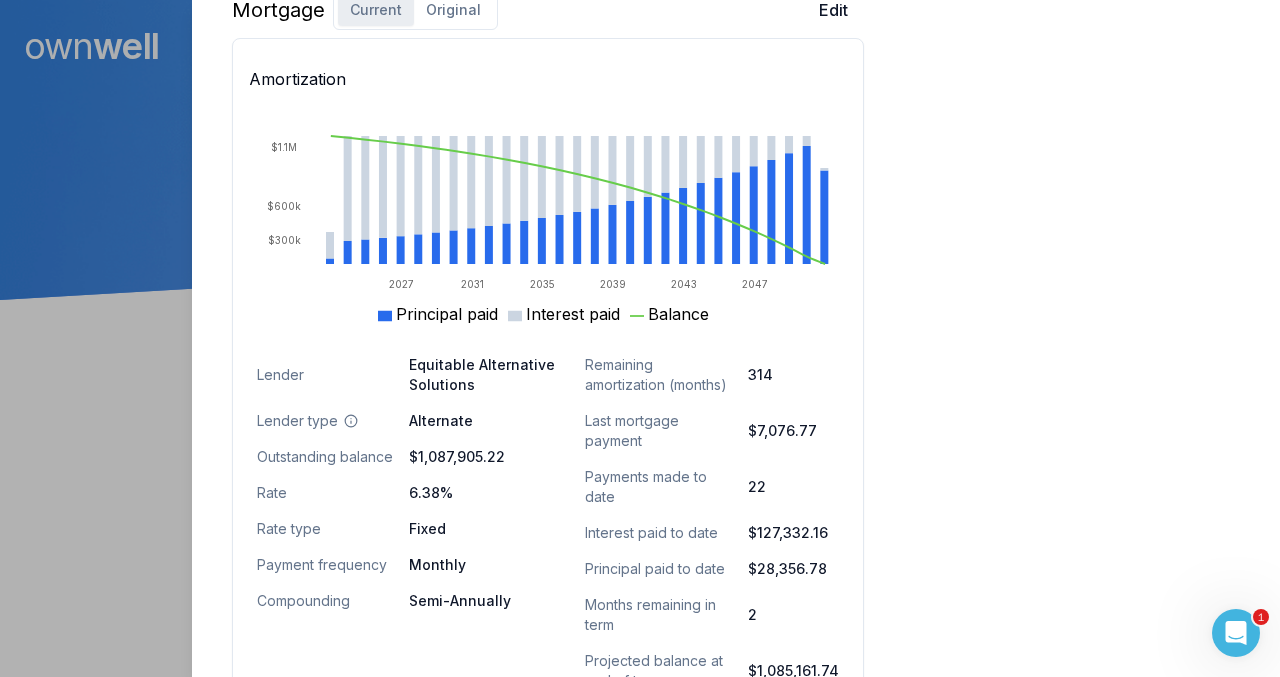 scroll, scrollTop: 1625, scrollLeft: 0, axis: vertical 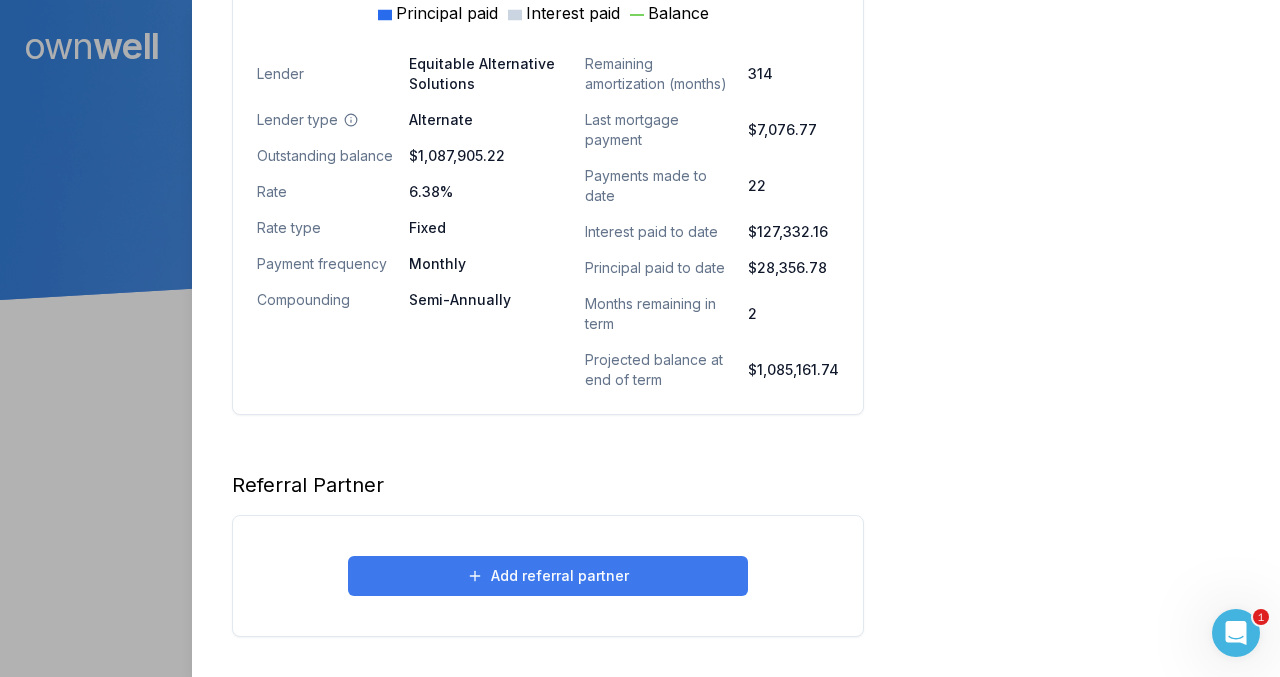 click on "Add referral partner" at bounding box center [548, 576] 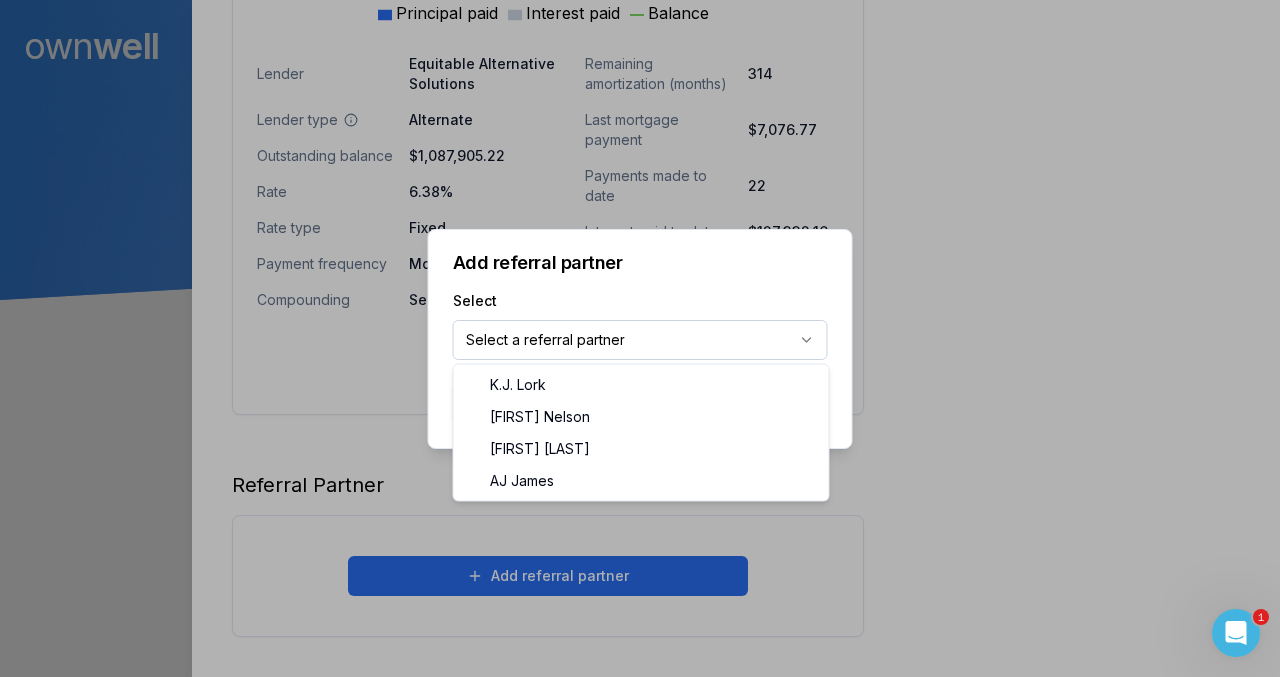 click on "Ownwell's platform is not optimized for mobile at this time.   For the best experience, please use a   desktop or laptop  to manage your account.   Note:  The   personalized homeownership reports   you generate for clients   are fully mobile-friendly   and can be easily viewed on any device. own well Dashboard Landing Page Adopt My Mortgage 14  of  100  clients used Purchase additional client capacity 1 1400000 Close [FIRST]    [LAST] Client 916 120 [STREET] [CITY], [STATE], [POSTAL_CODE] $[PRICE]   current est. value [PERCENT]% [PERCENT]%   fixed ,   2  year term $[PRICE]   monthly   $[PRICE]   outstanding [DATE]   maturity Renewal Digest Preview Client Details Send test email ( [EMAIL] ) Unsubscribe Homeowner   Edit First name [FIRST]  Last name [LAST] Email [EMAIL] Phone Household income $[PRICE] Credit score [NUMBER] Debt payments (monthly) --- Home   Edit Property value over time Sep 23 Mar 25 Apr 25 May 25 Jun 25 $1.4M $1.7M $2M $2.5M     Address Use type Owner Occupied Condo" at bounding box center (640, 150) 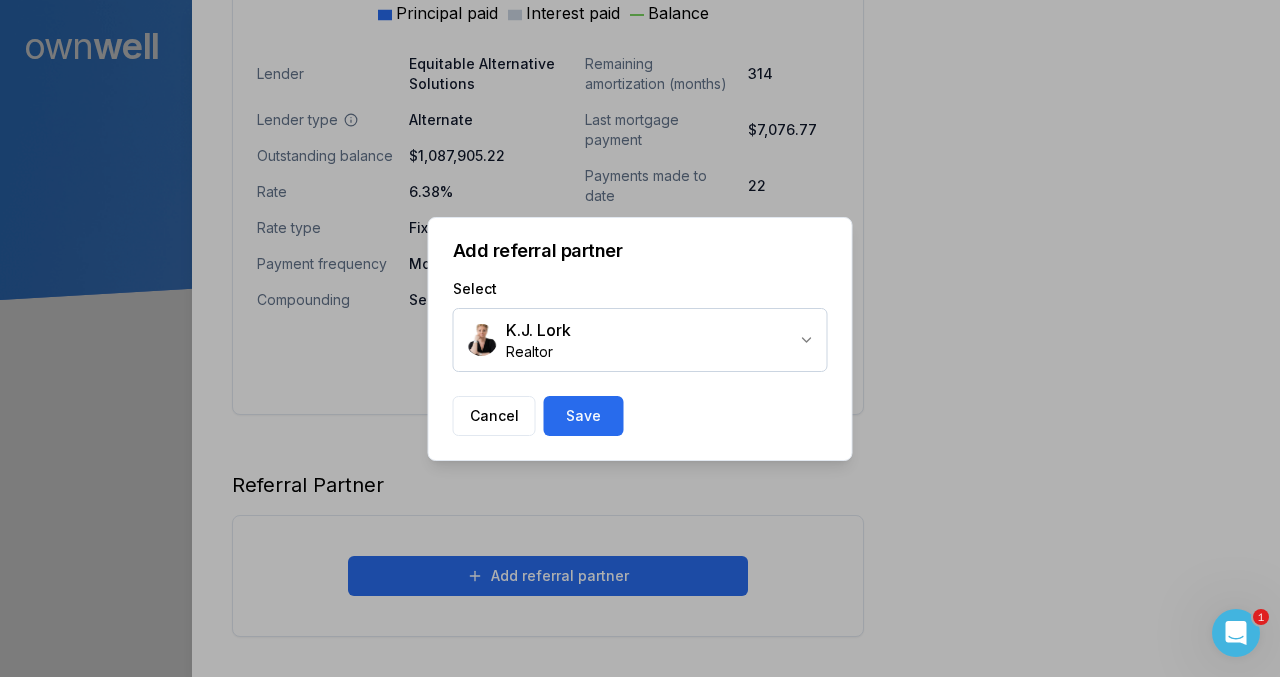 click on "Save" at bounding box center (584, 416) 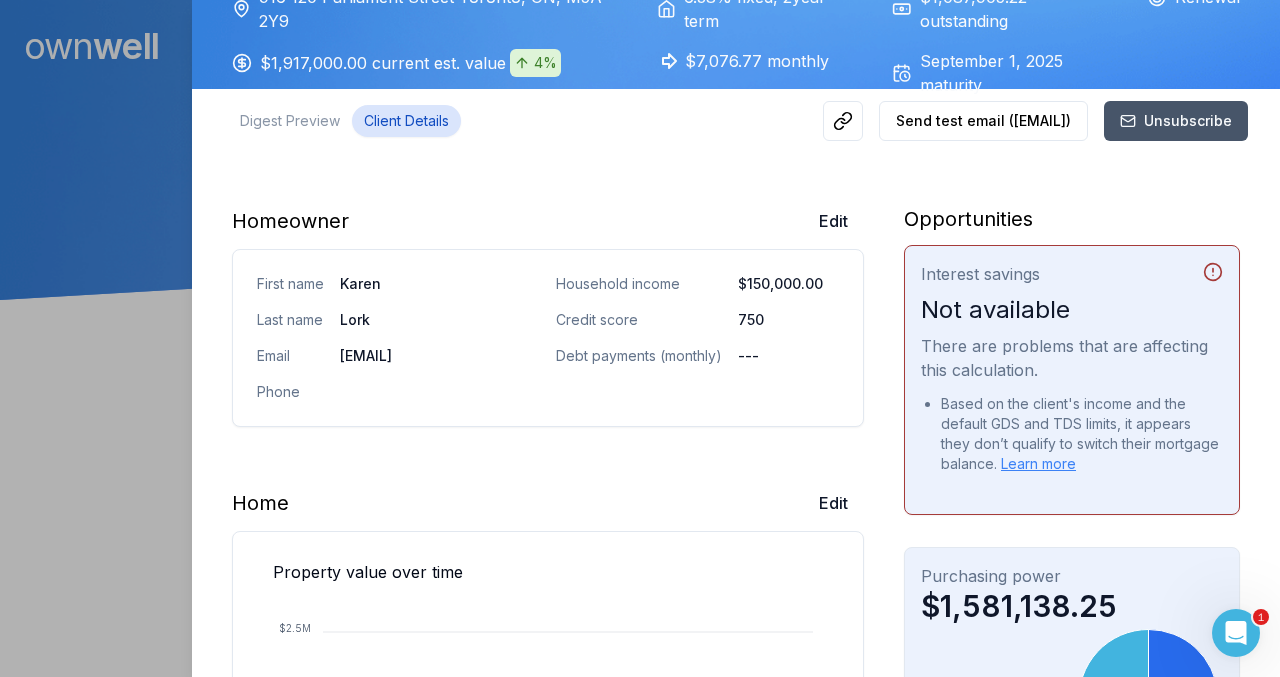 scroll, scrollTop: 0, scrollLeft: 0, axis: both 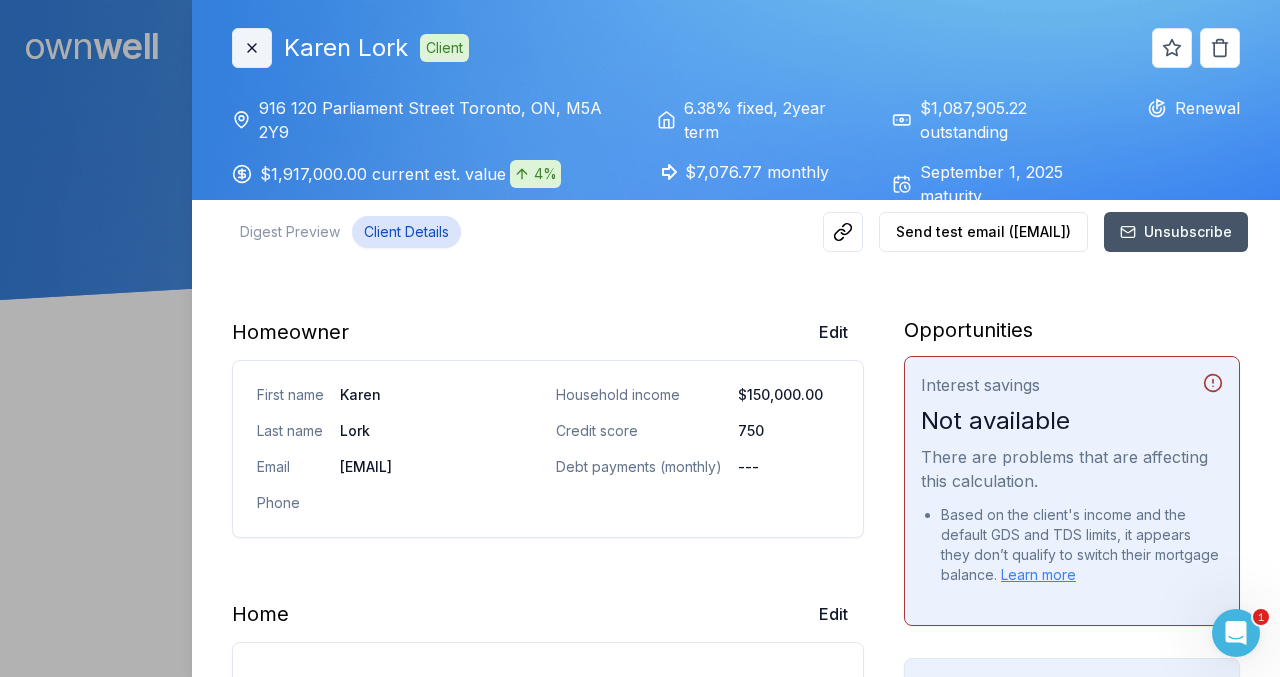 click 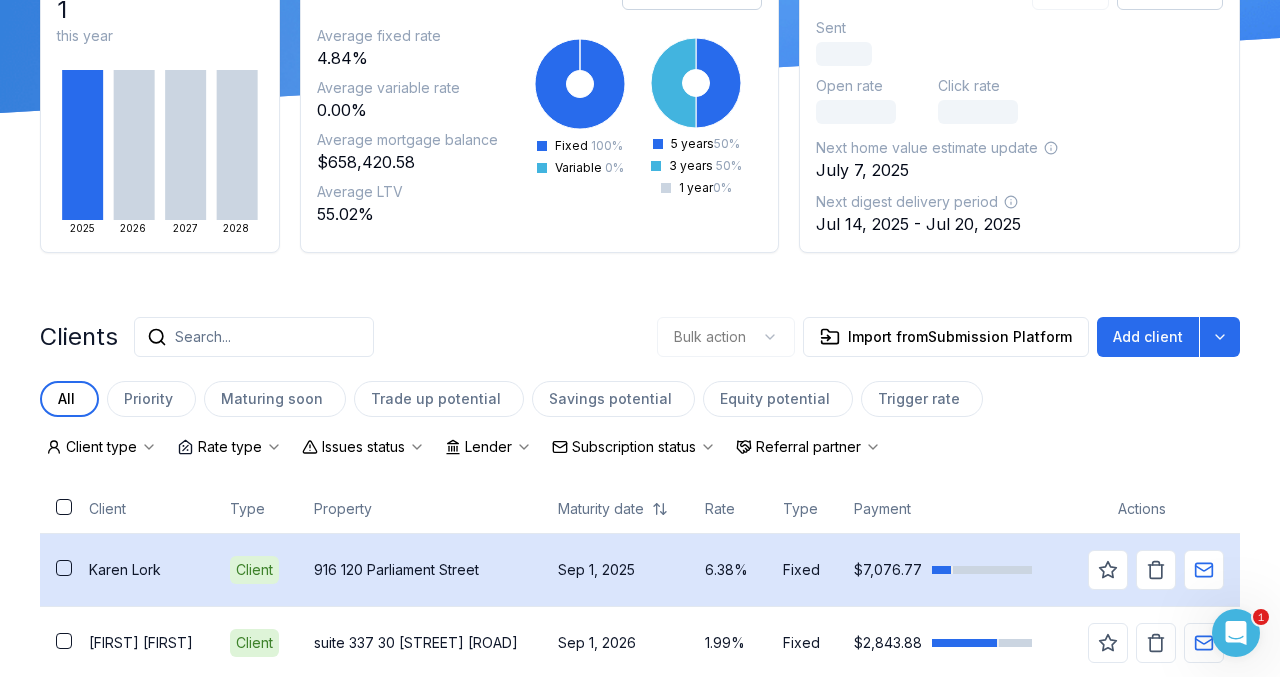scroll, scrollTop: 410, scrollLeft: 0, axis: vertical 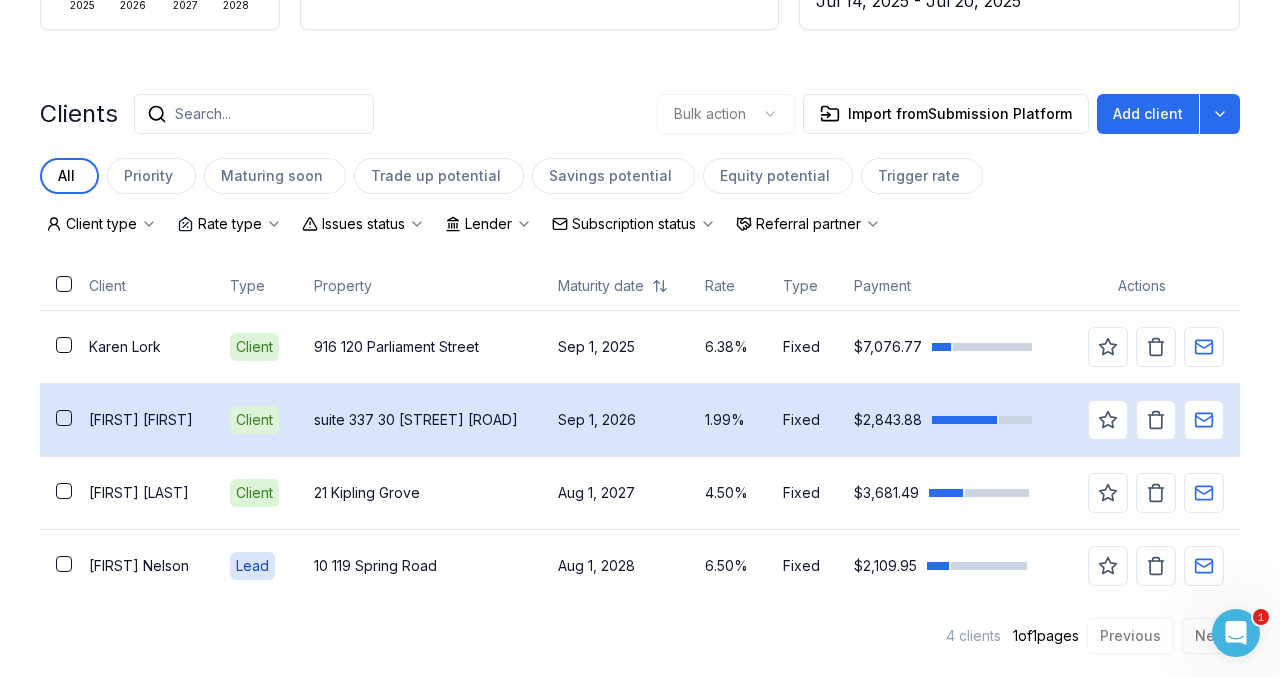 click on "suite 337 30 [STREET] [ROAD]" at bounding box center (420, 420) 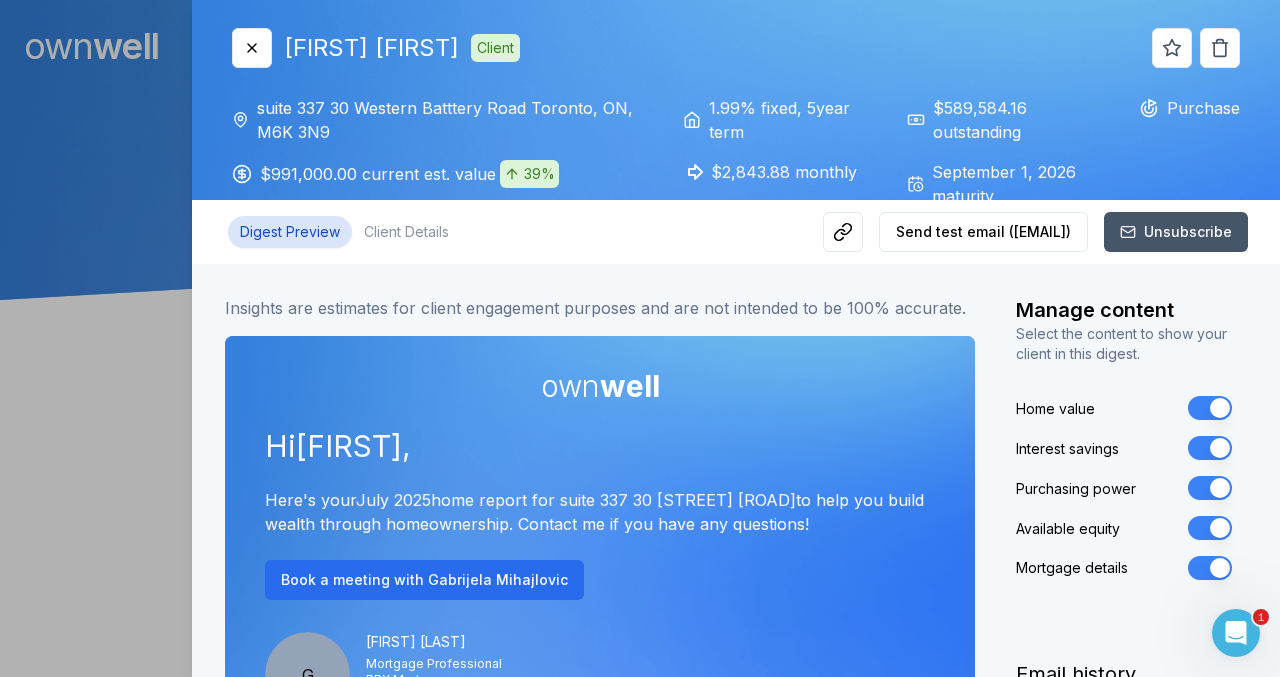 scroll, scrollTop: 0, scrollLeft: 0, axis: both 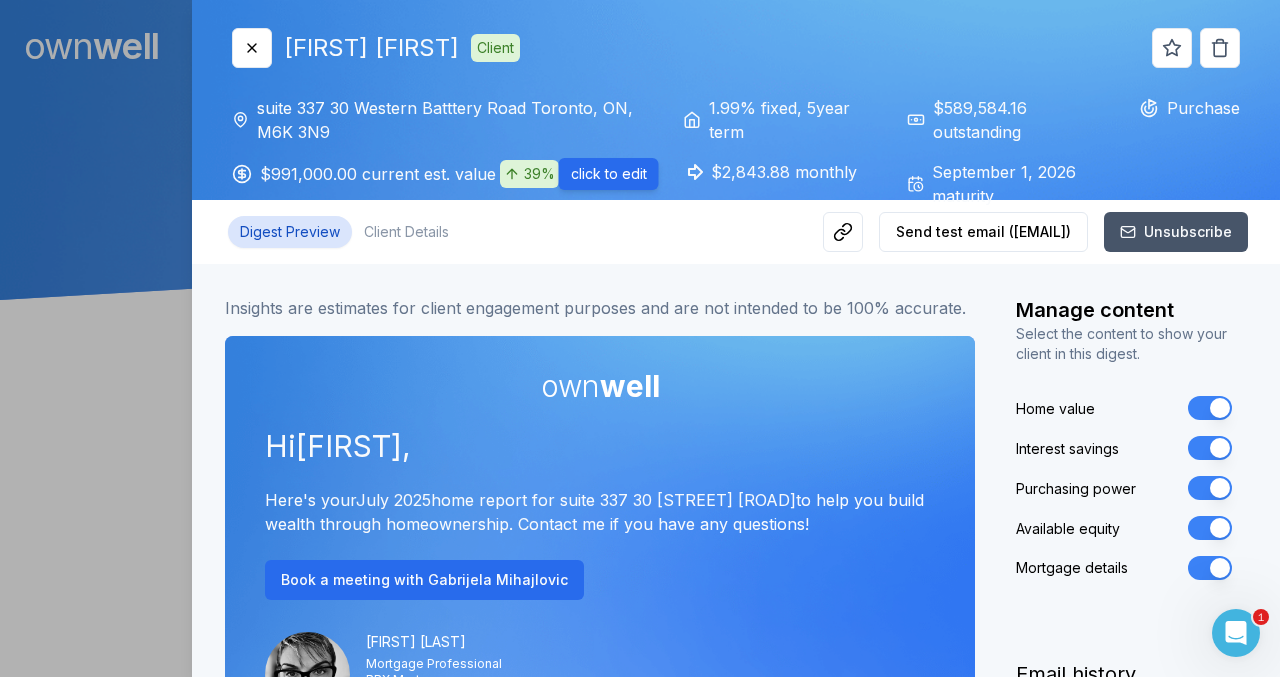 click on "39%" at bounding box center (529, 174) 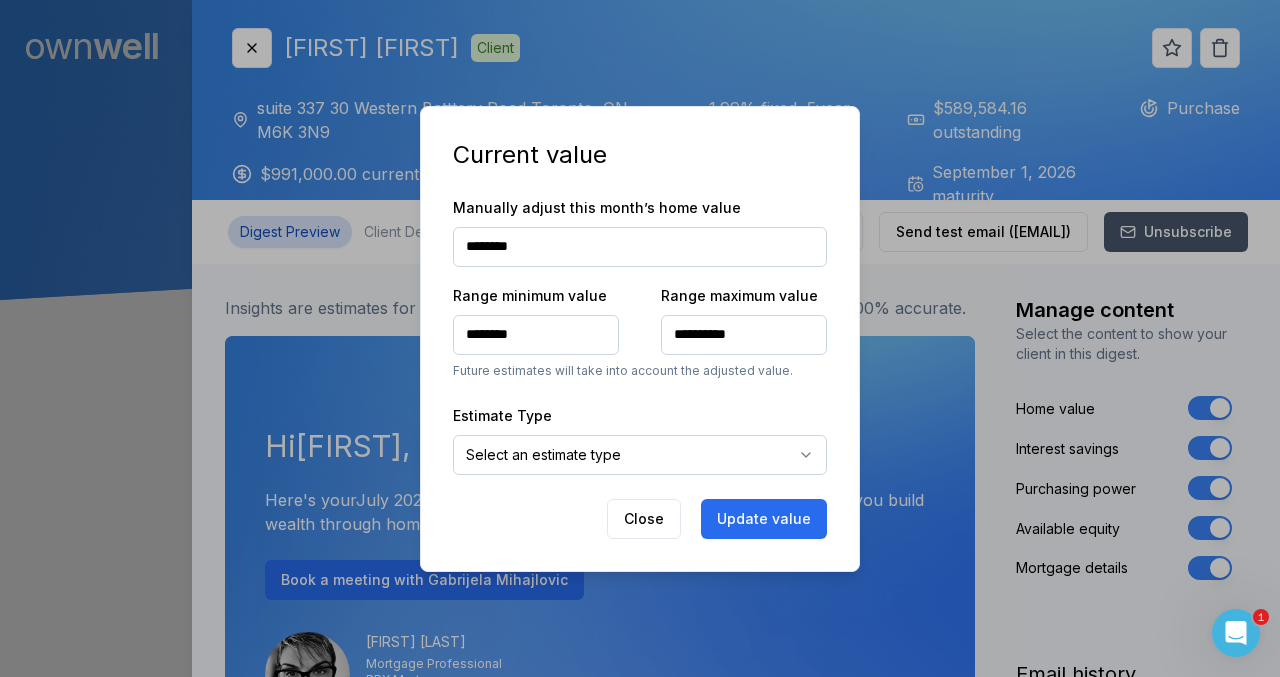 type on "**" 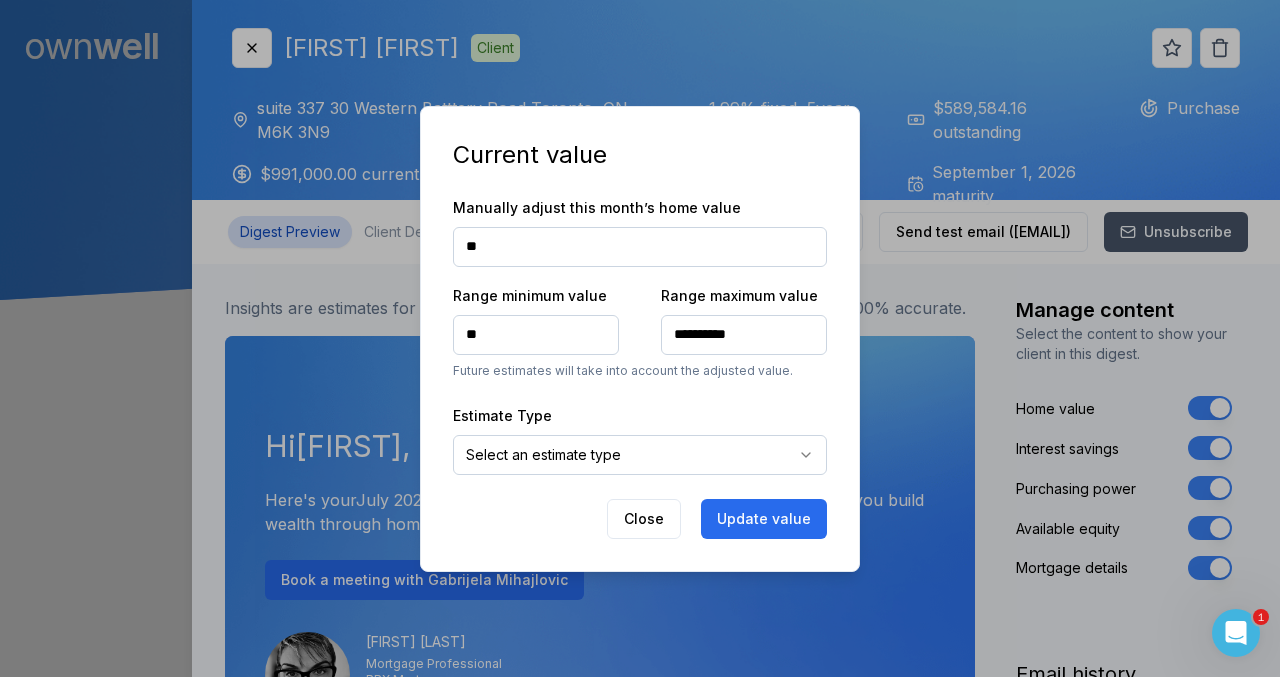 type on "***" 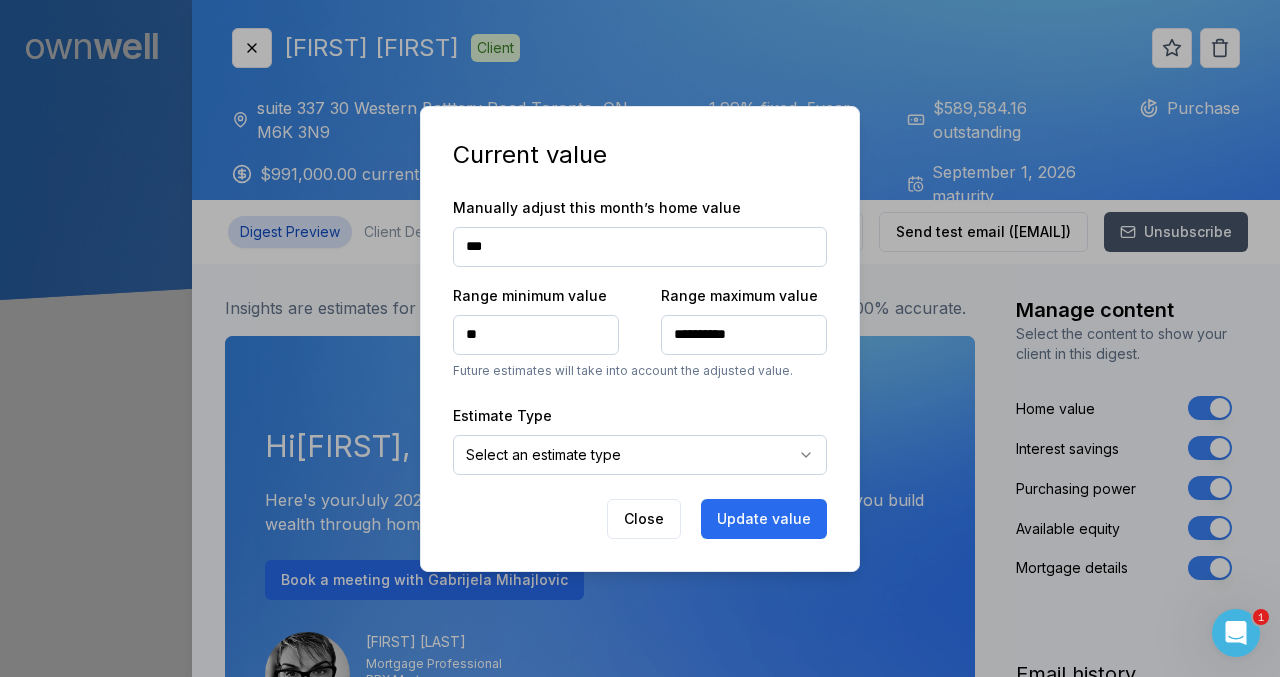 type on "***" 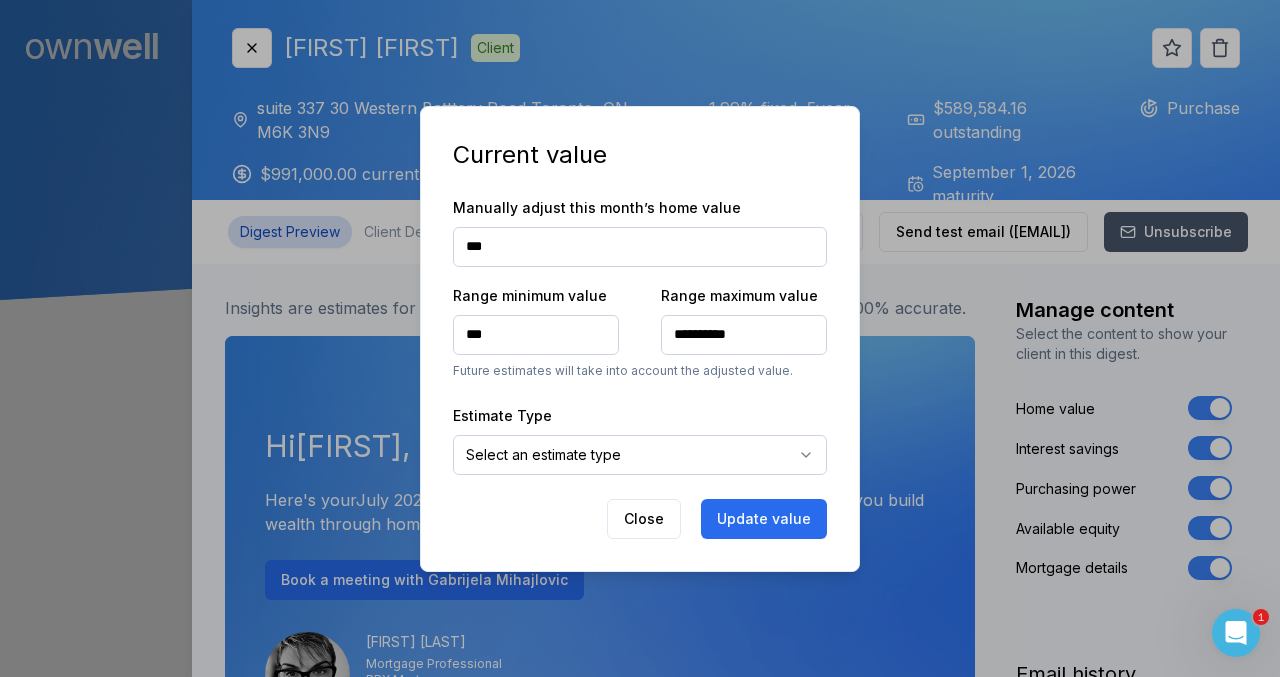 type on "****" 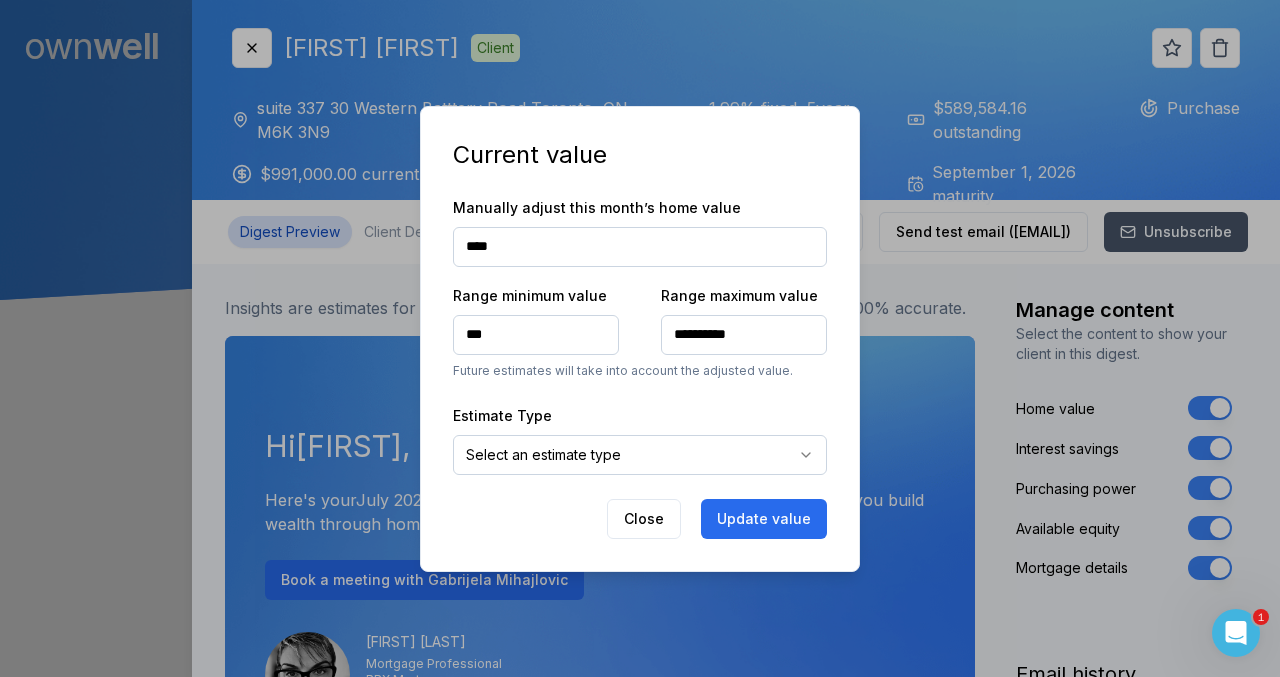 type on "****" 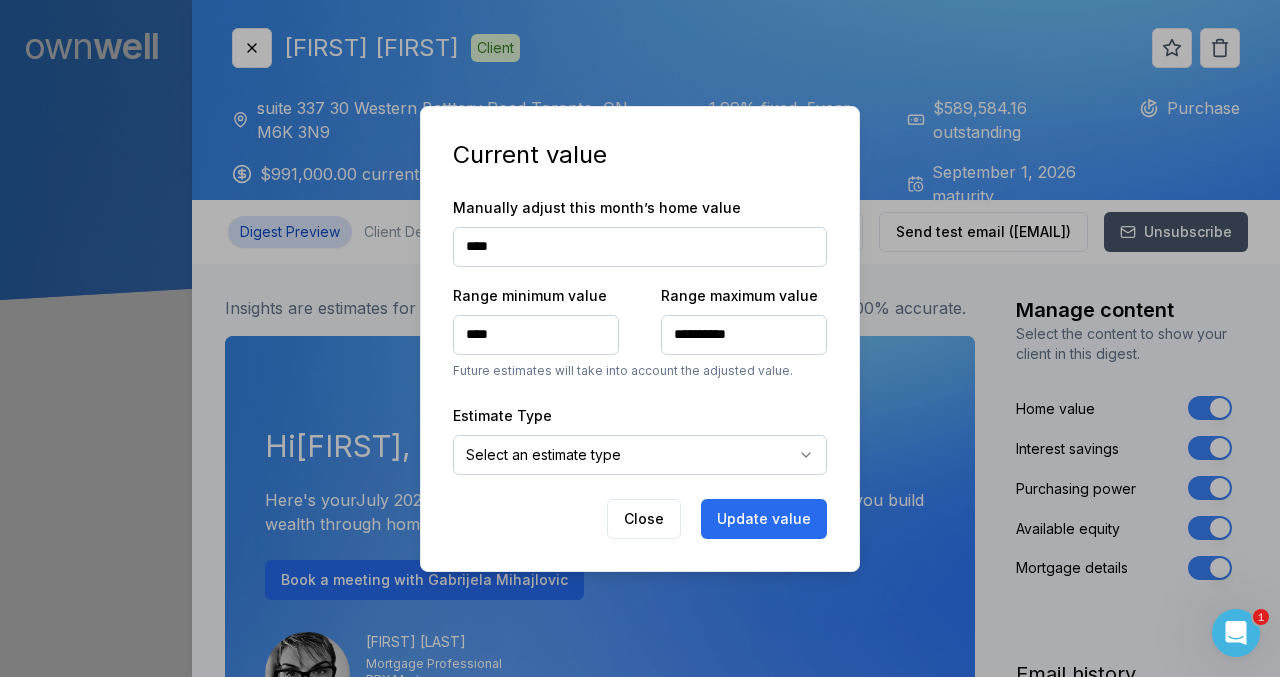 type on "******" 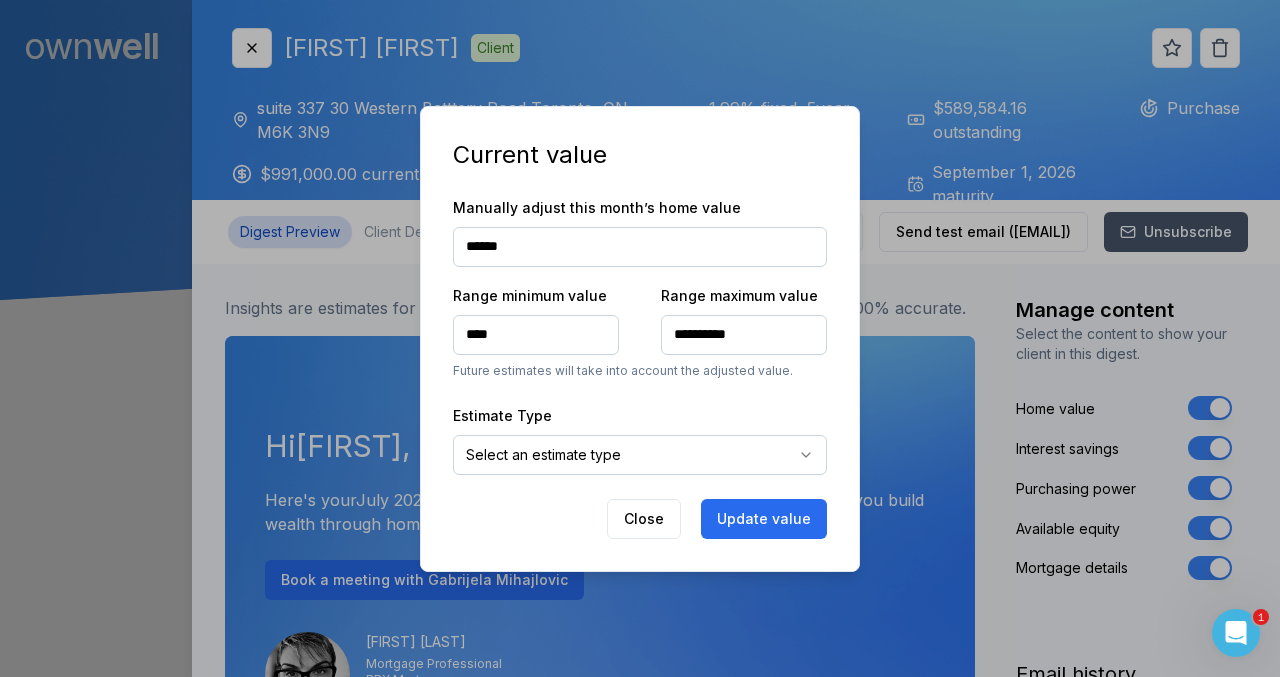 type on "******" 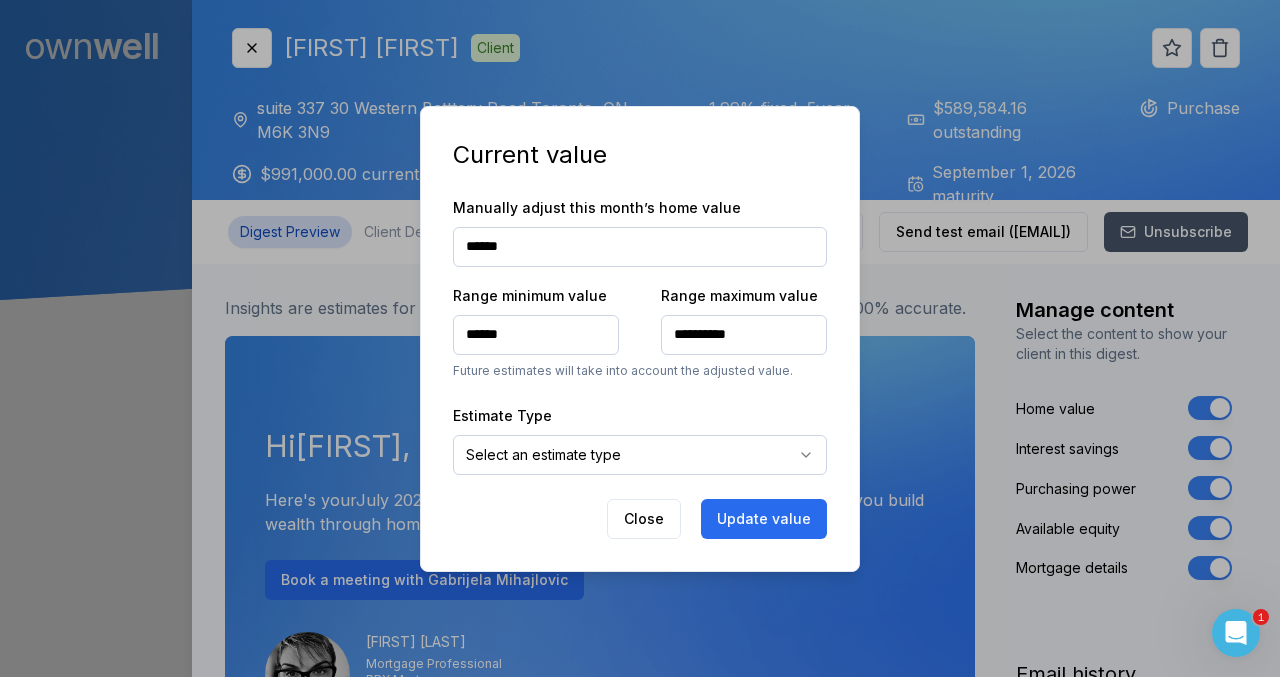 type on "*******" 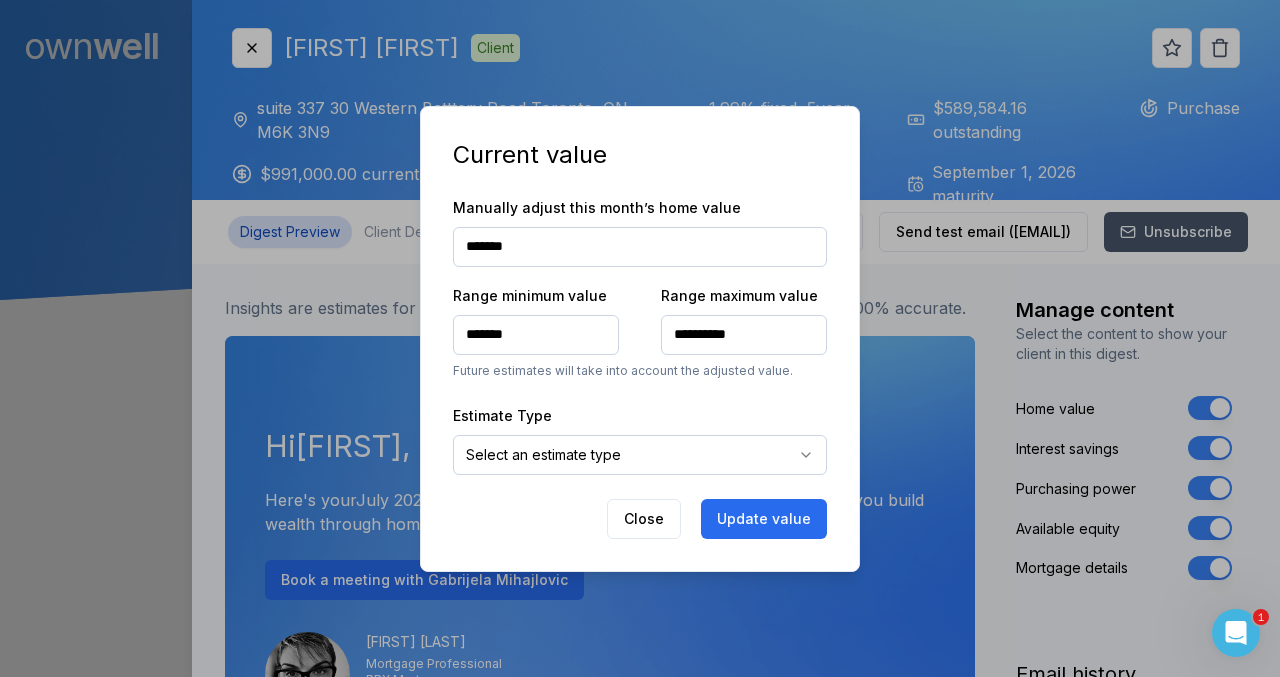 type on "********" 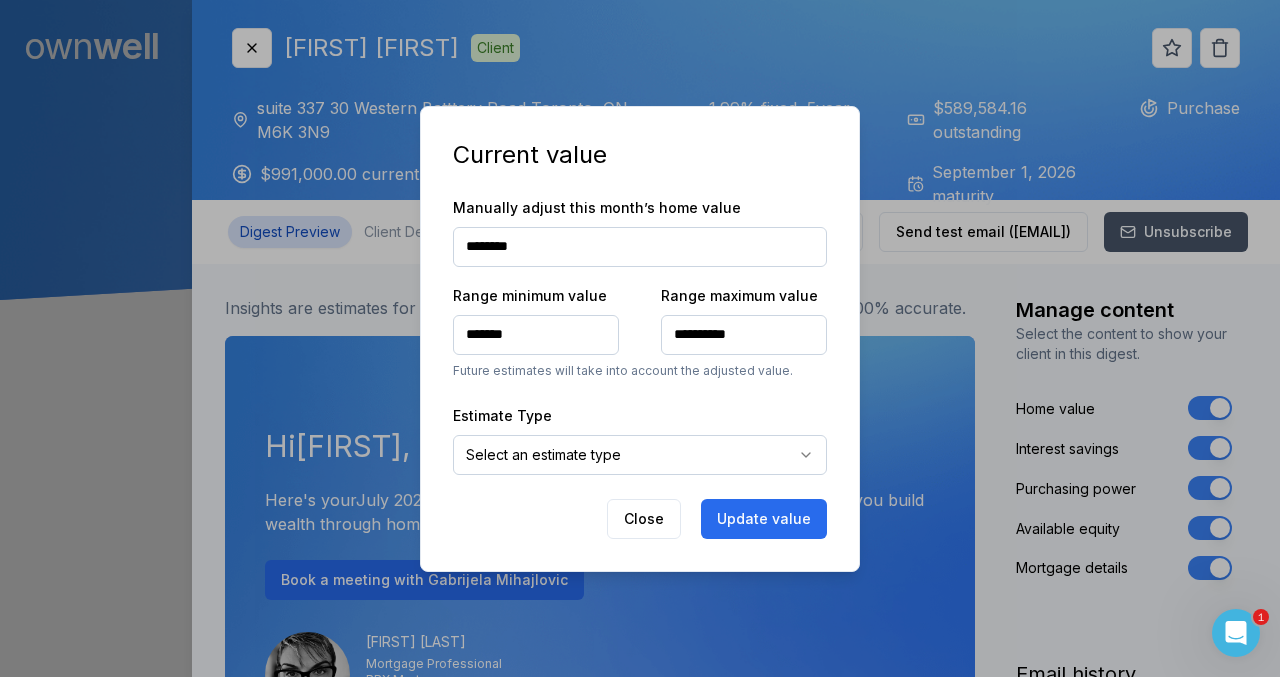 type on "********" 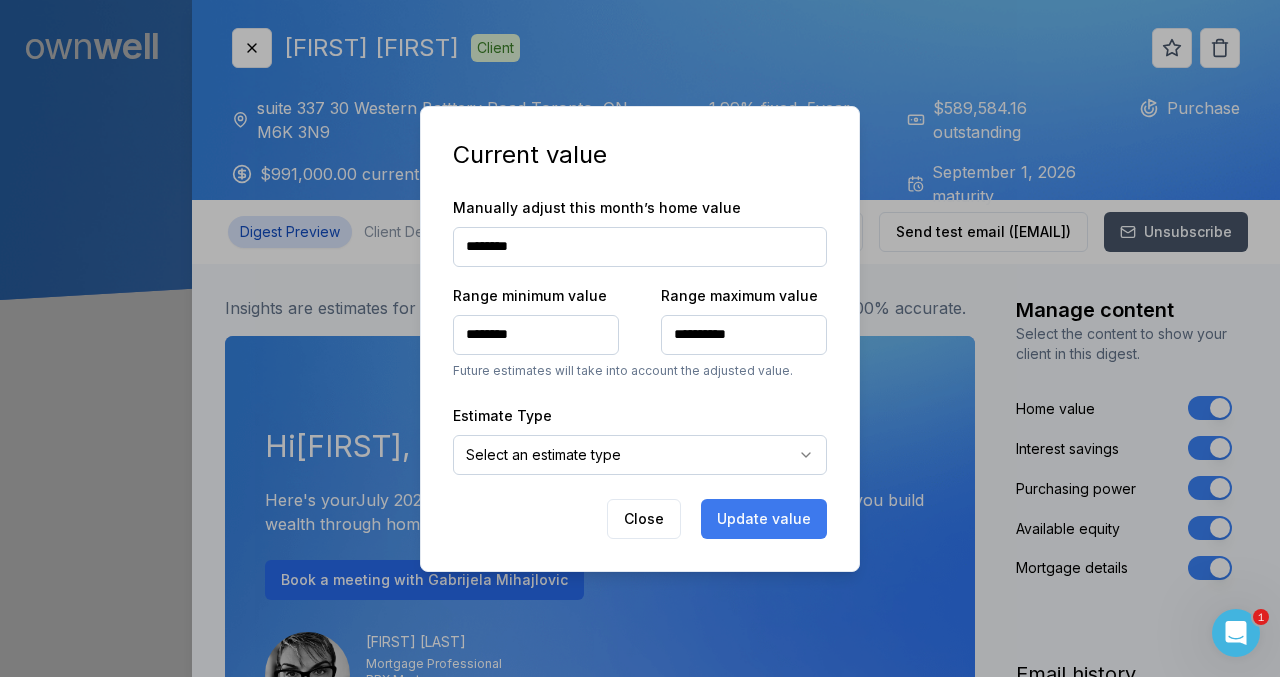 type on "********" 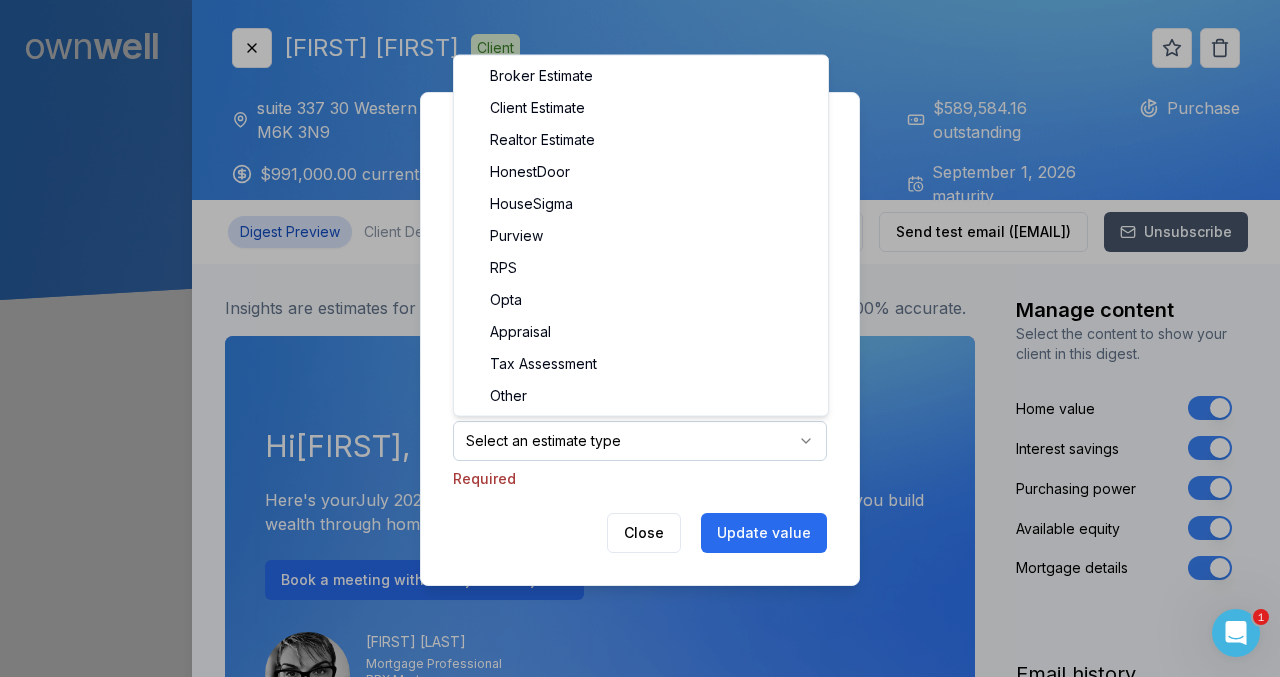 click on "Ownwell's platform is not optimized for mobile at this time.   For the best experience, please use a   desktop or laptop  to manage your account.   Note:  The   personalized homeownership reports   you generate for clients   are fully mobile-friendly   and can be easily viewed on any device. own well Dashboard Landing Page Adopt My Mortgage 14  of  100  clients used Purchase additional client capacity 1 1200000 Close [FIRST]   [LAST] Client suite 337 30 [STREET] [ROAD] [CITY], [STATE], [POSTAL_CODE] $[PRICE]   current est. value [PERCENT]% [PERCENT]%   fixed ,   5  year term $[PRICE]   monthly   $[PRICE]   outstanding [DATE]   maturity Purchase Digest Preview Client Details Send test email ( [EMAIL] ) Unsubscribe Insights are estimates for client engagement purposes and are not intended to be 100% accurate. own well Hi  [FIRST] , Here's your  [MONTH] [YEAR]  home report for   suite 337 30 [STREET] [ROAD]  to help you build wealth through homeownership. Contact me if you have any questions!" at bounding box center (640, 150) 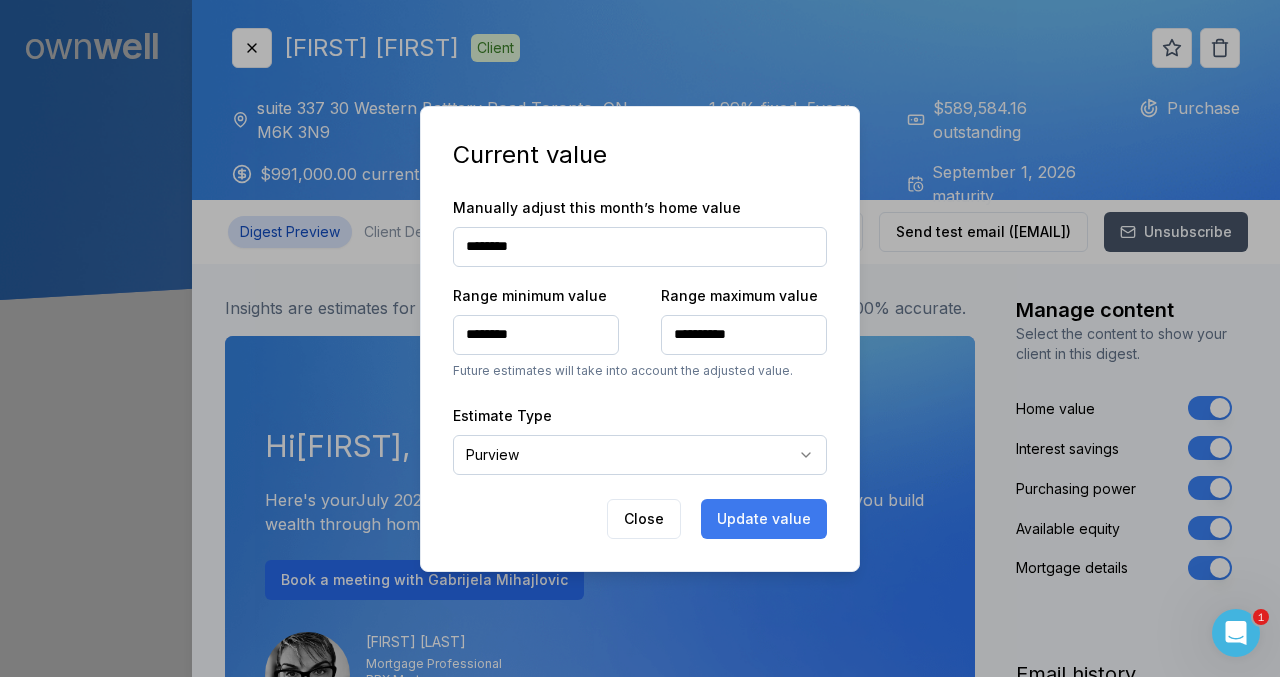 click on "Update value" at bounding box center (764, 519) 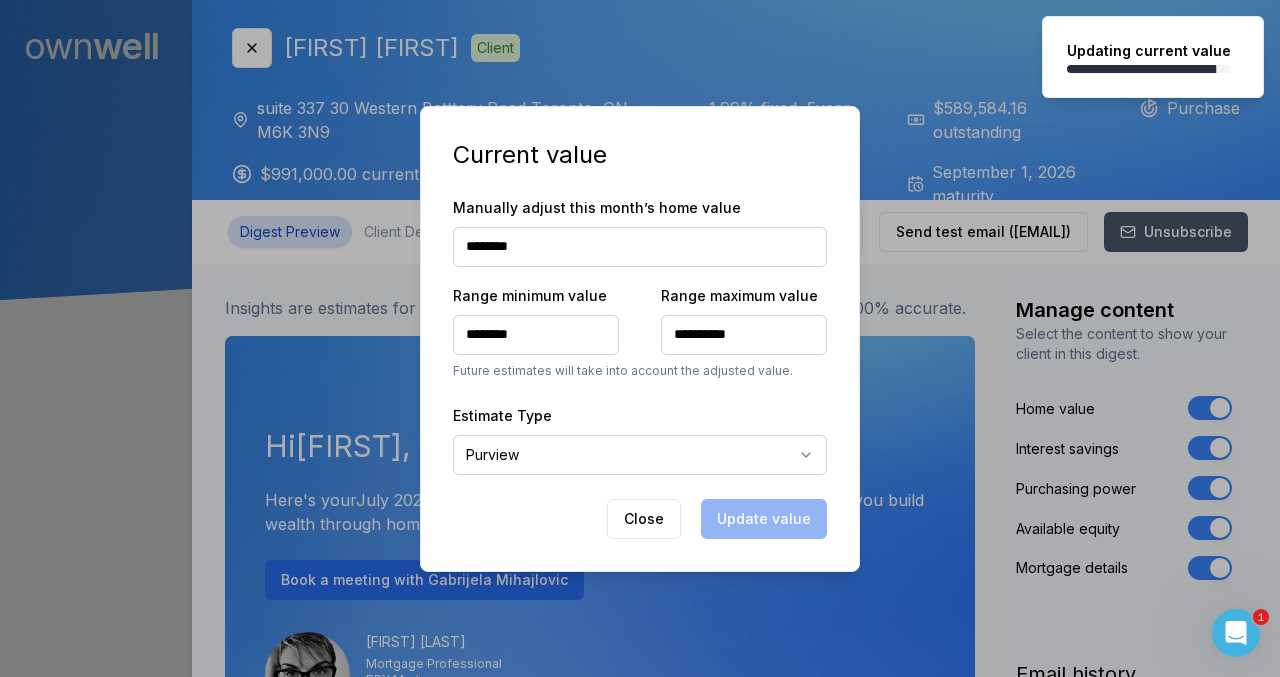 type on "********" 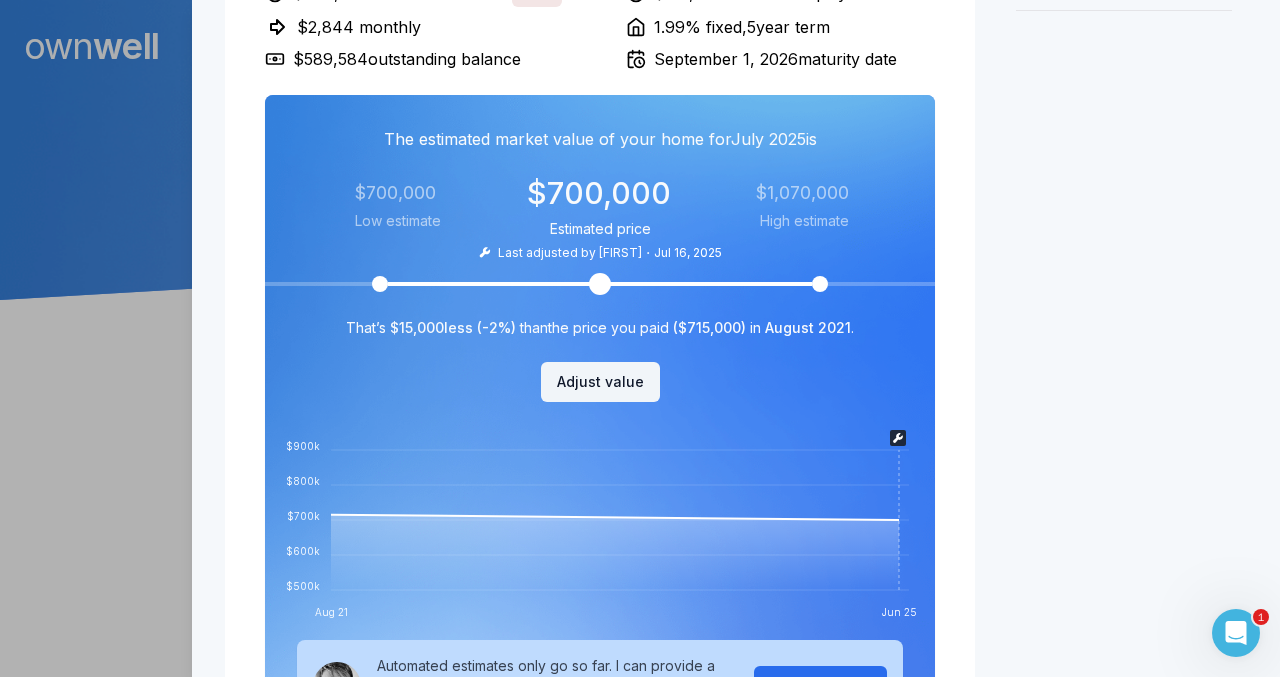 scroll, scrollTop: 0, scrollLeft: 0, axis: both 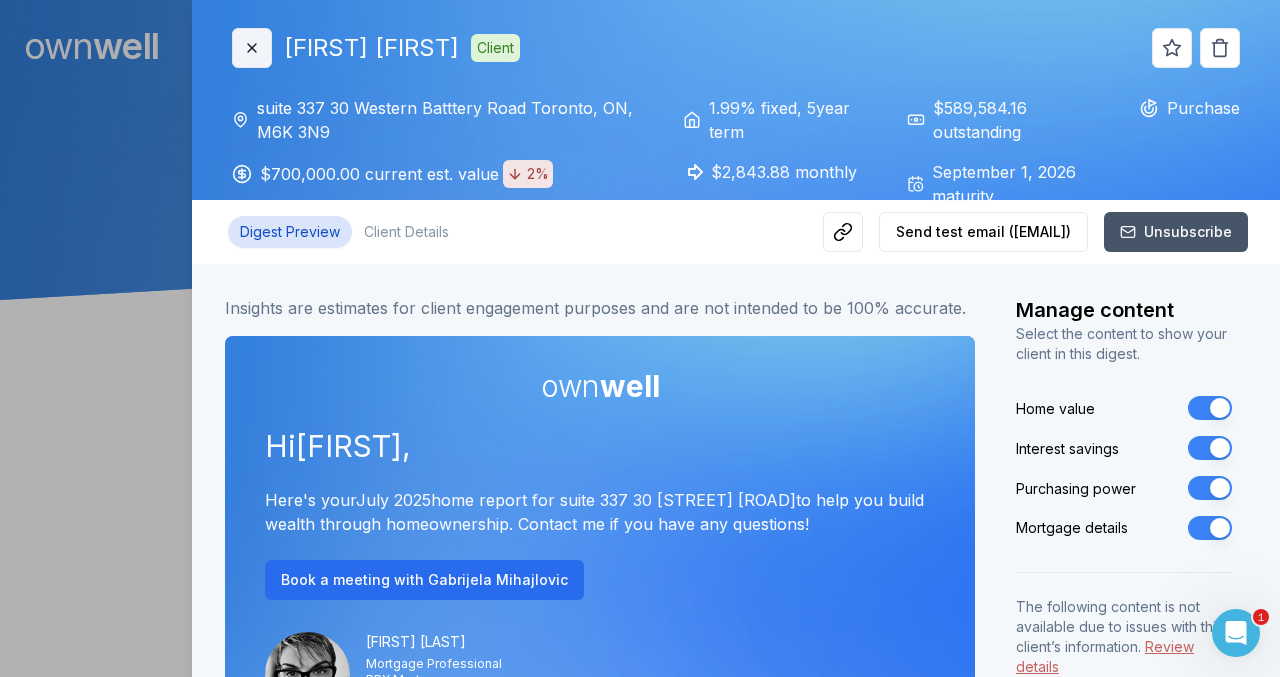 click 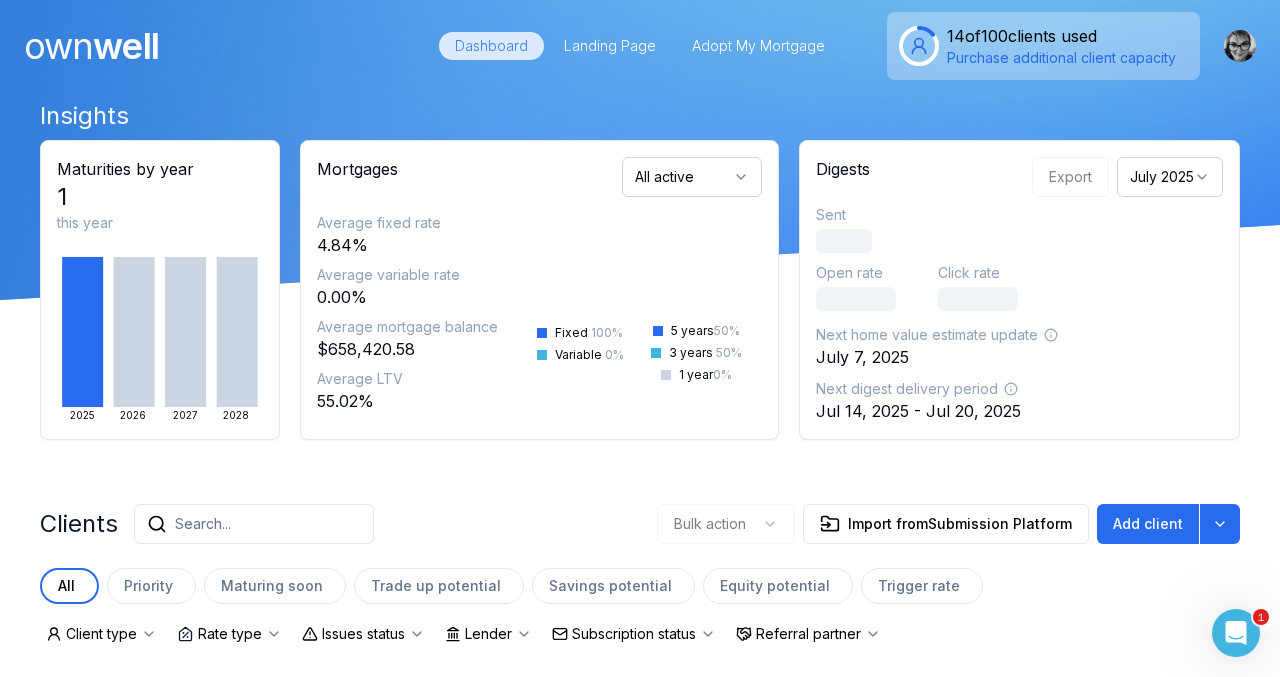 click on "own well" at bounding box center (229, 46) 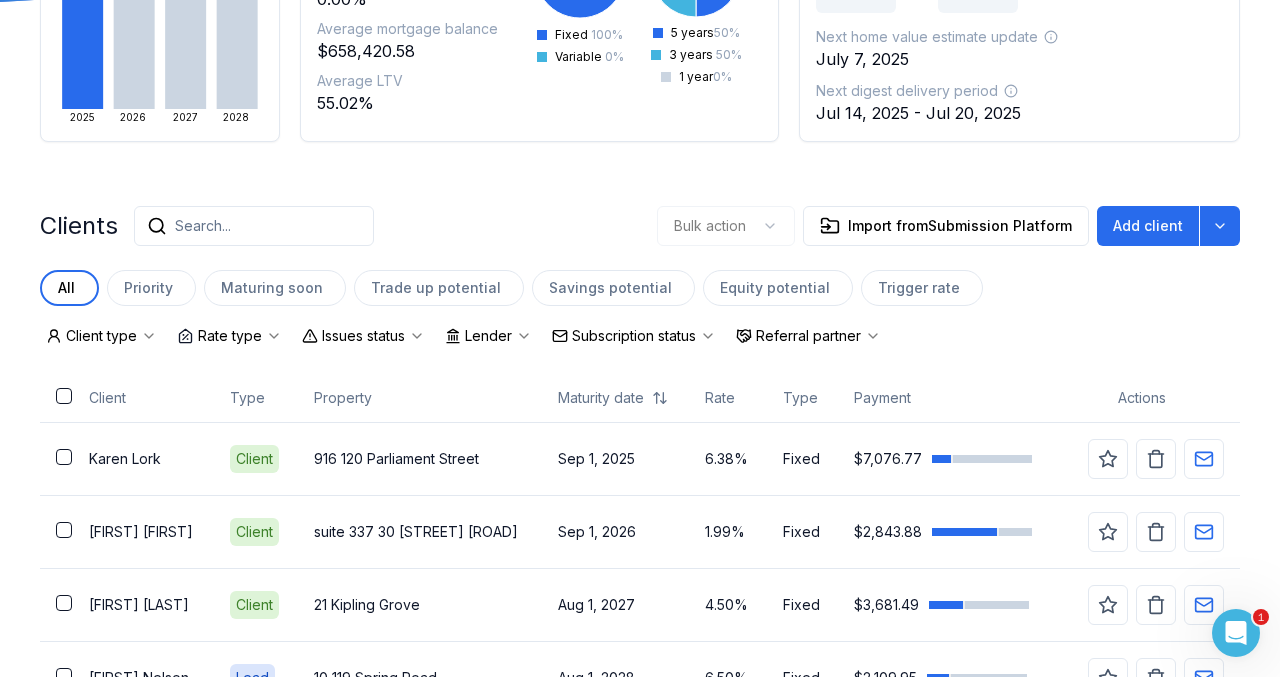 scroll, scrollTop: 410, scrollLeft: 0, axis: vertical 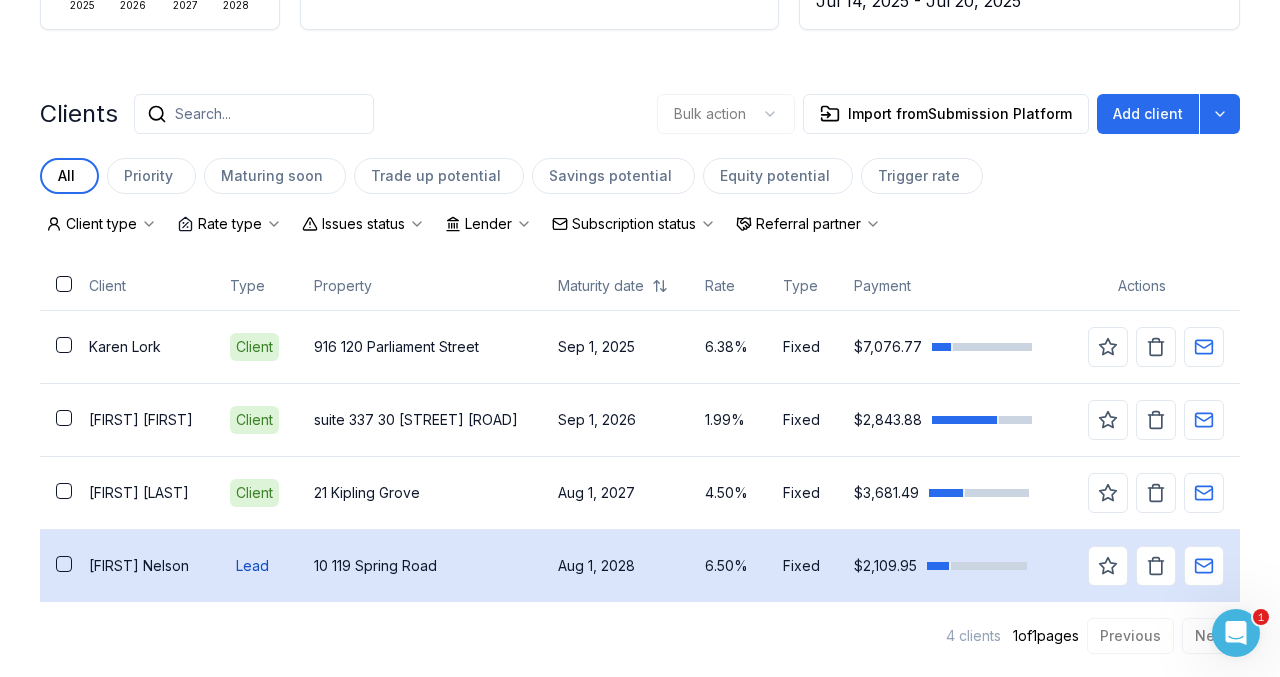 click at bounding box center (64, 564) 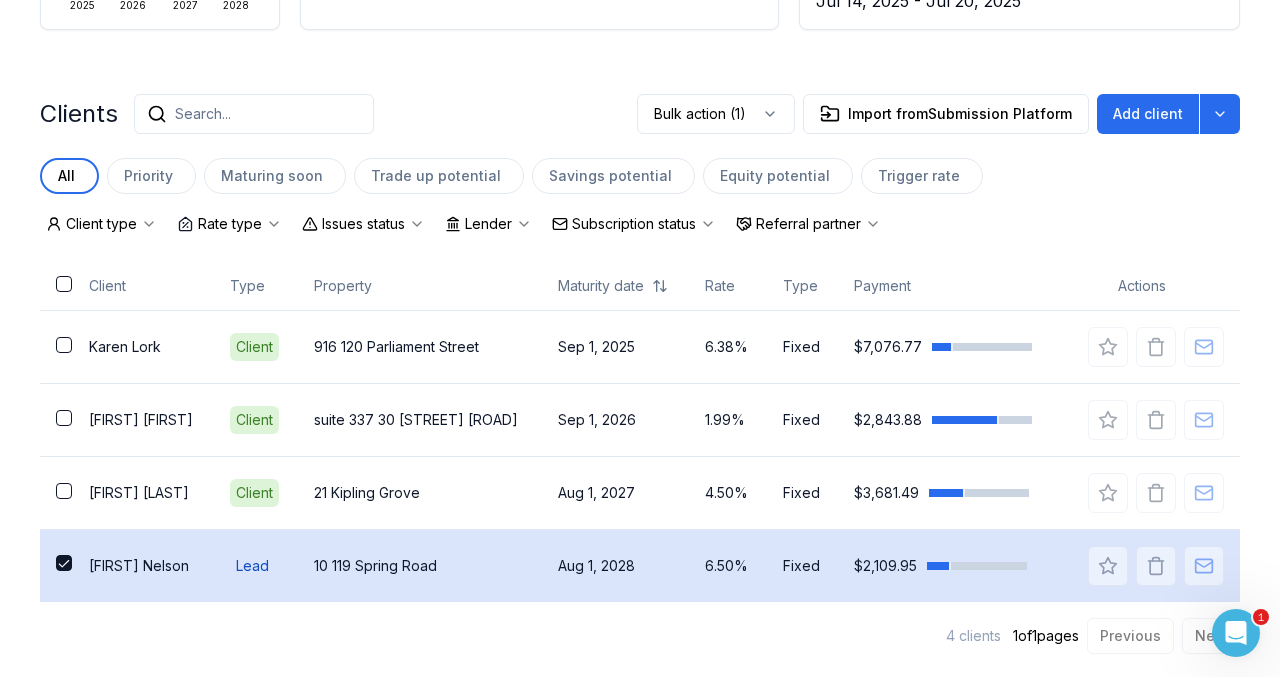click on "[FIRST]   [LAST]" at bounding box center (143, 566) 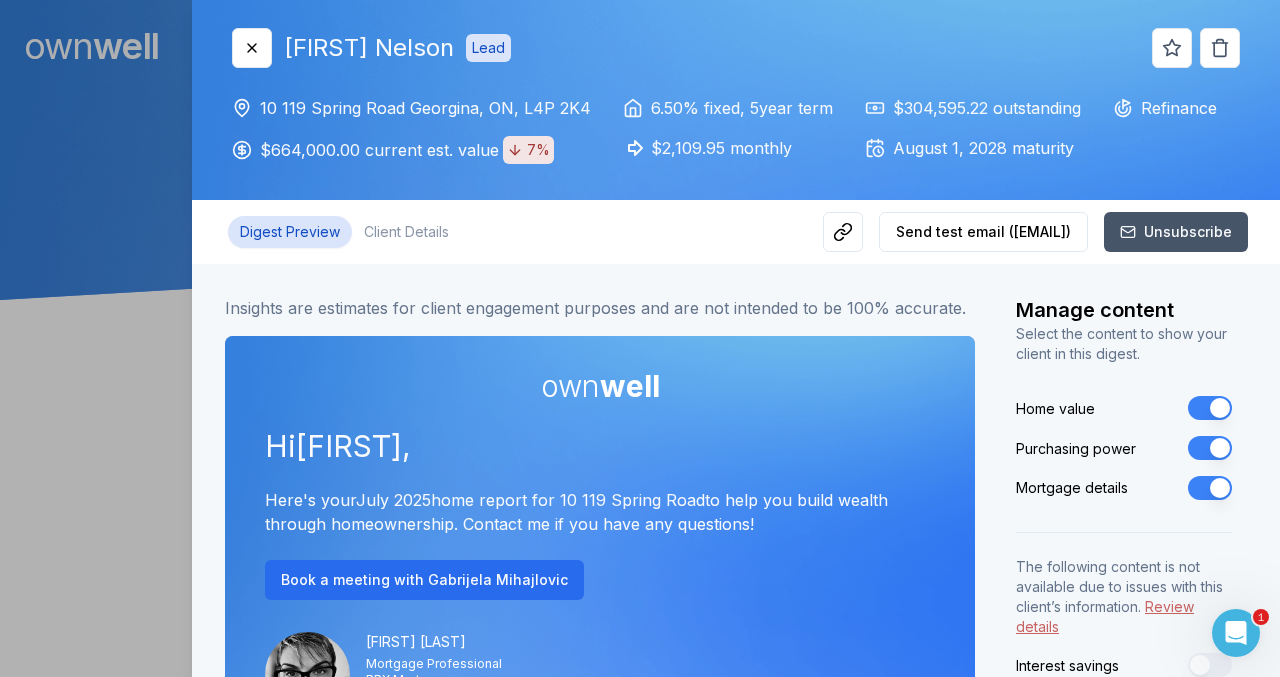 scroll, scrollTop: 0, scrollLeft: 0, axis: both 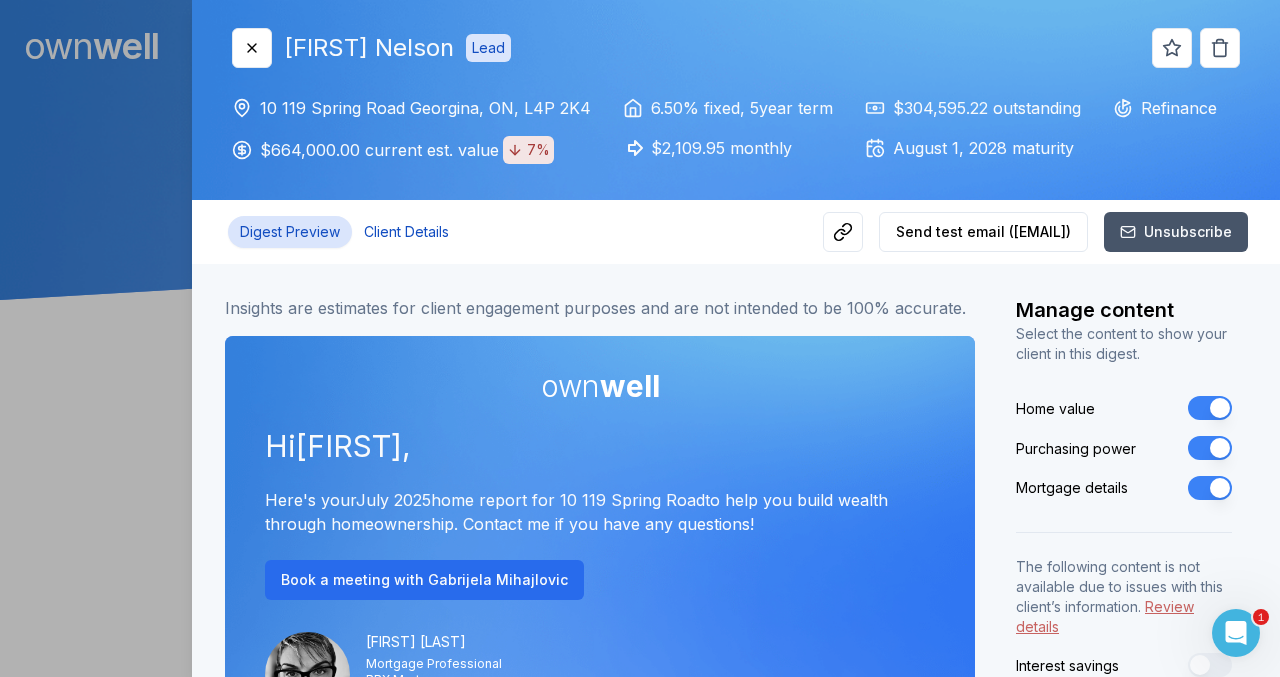 click on "Client Details" at bounding box center [406, 232] 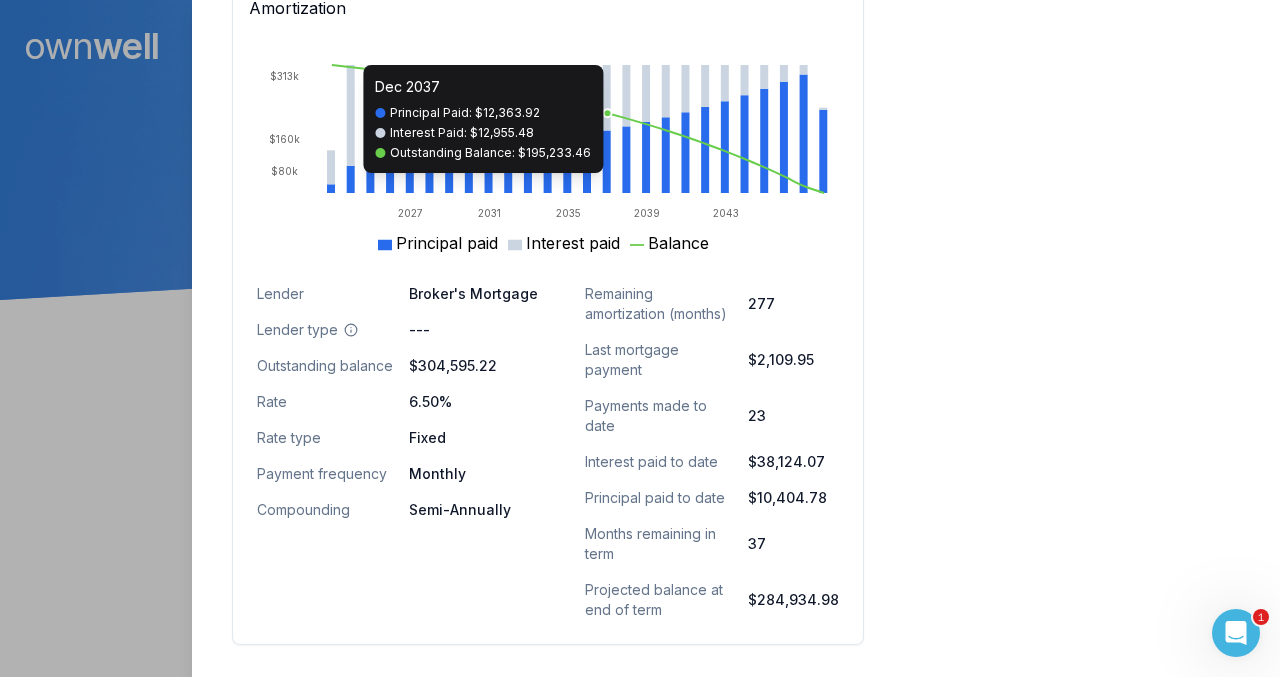 scroll, scrollTop: 1625, scrollLeft: 0, axis: vertical 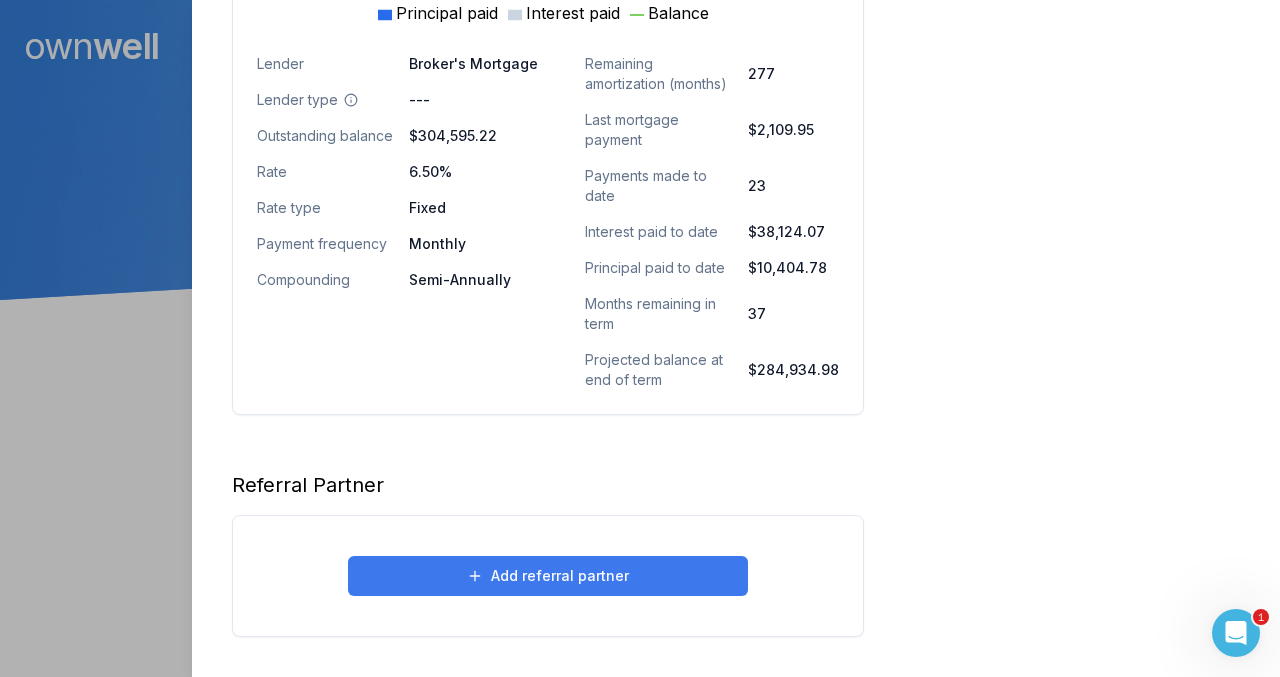 click on "Add referral partner" at bounding box center (548, 576) 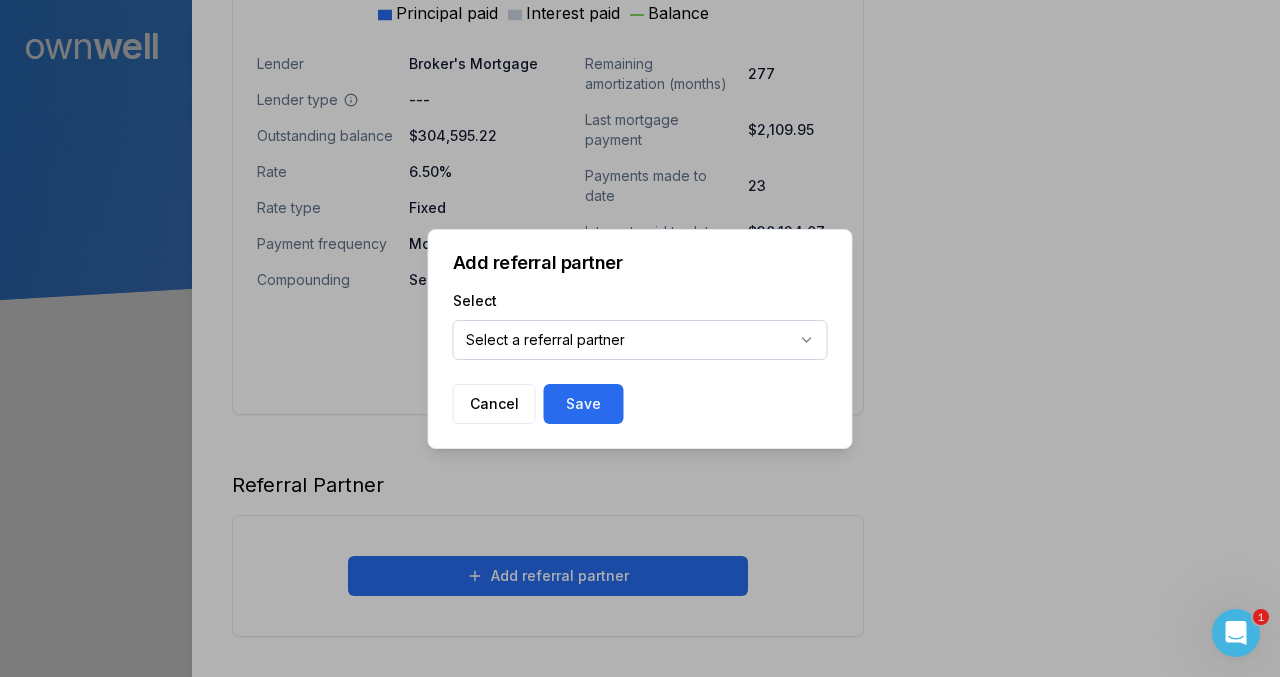 click on "Ownwell's platform is not optimized for mobile at this time.   For the best experience, please use a   desktop or laptop  to manage your account.   Note:  The   personalized homeownership reports   you generate for clients   are fully mobile-friendly   and can be easily viewed on any device. own well Dashboard Landing Page Adopt My Mortgage 14  of  100  clients used Purchase additional client capacity 1 1200000 Close [FIRST]   [LAST] Lead 10 [NUMBER] [STREET] [CITY], [STATE], [POSTAL_CODE] $[PRICE]   current est. value [PERCENT]% [PERCENT]%   fixed ,   5  year term $[PRICE]   monthly   $[PRICE]   outstanding [DATE]   maturity Refinance Digest Preview Client Details Send test email ( [EMAIL] ) Unsubscribe Homeowner   Edit First name [FIRST] Last name [LAST] Email [EMAIL] Phone [PHONE] Household income $[PRICE] Credit score [NUMBER] Debt payments (monthly) --- Home   Edit Property value over time Jul 23 Apr 25 May 25 Jun 25 $500k $600k $700k $800k $900k     Address Use type Townhouse" at bounding box center [640, 150] 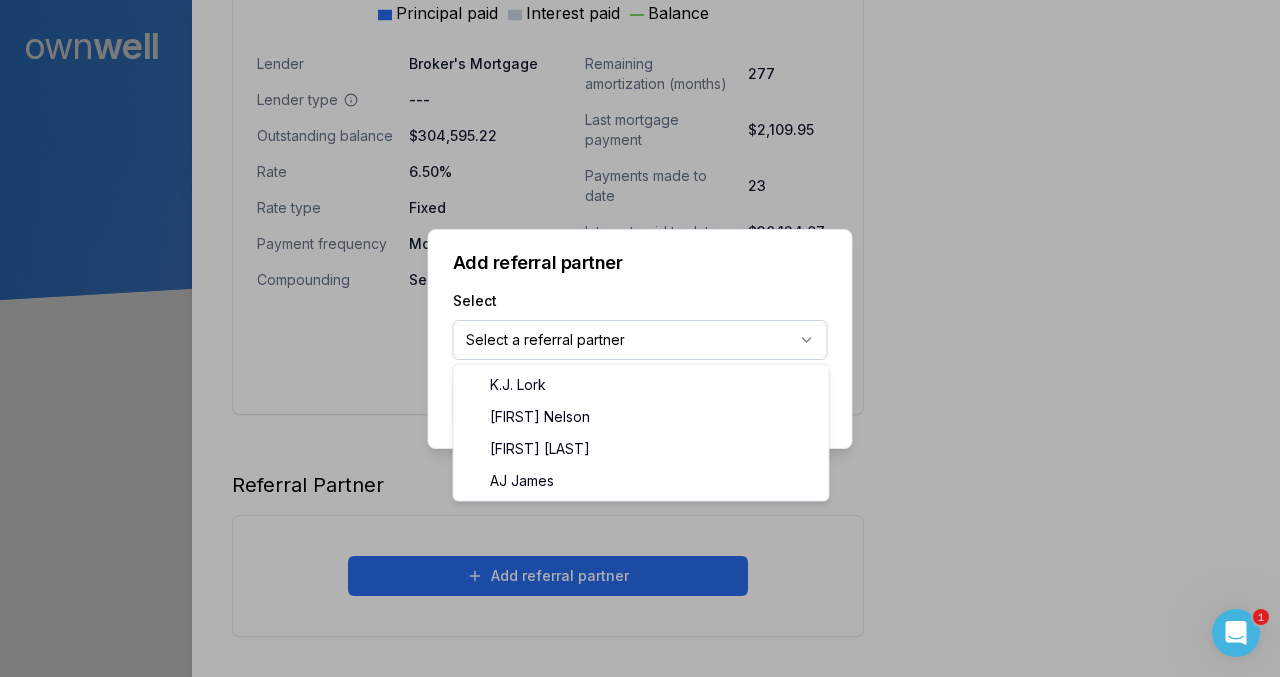 select on "***" 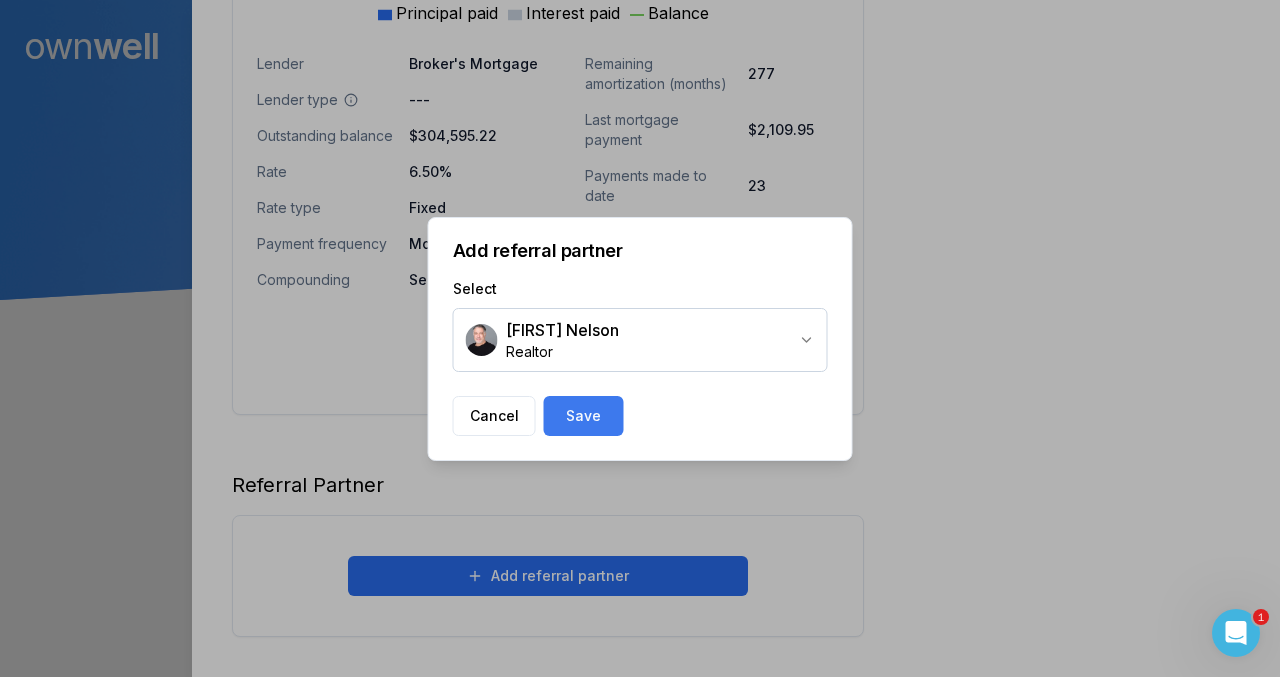 click on "Save" at bounding box center [584, 416] 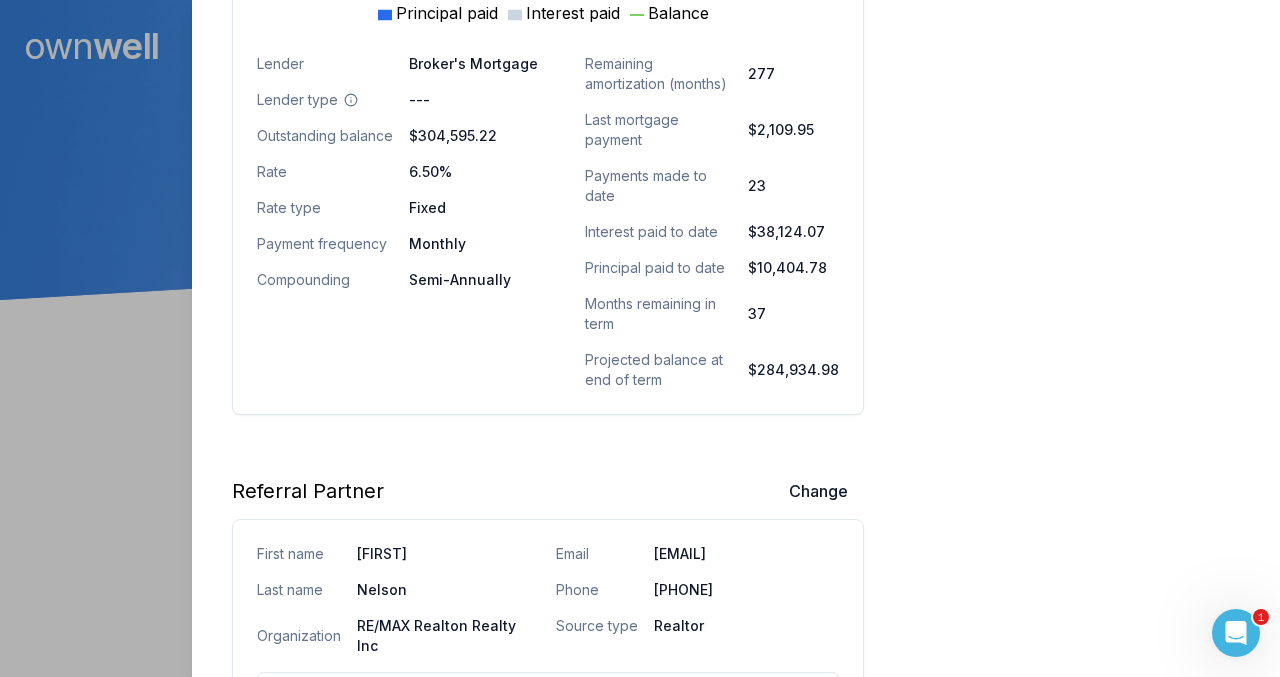 scroll, scrollTop: 1705, scrollLeft: 0, axis: vertical 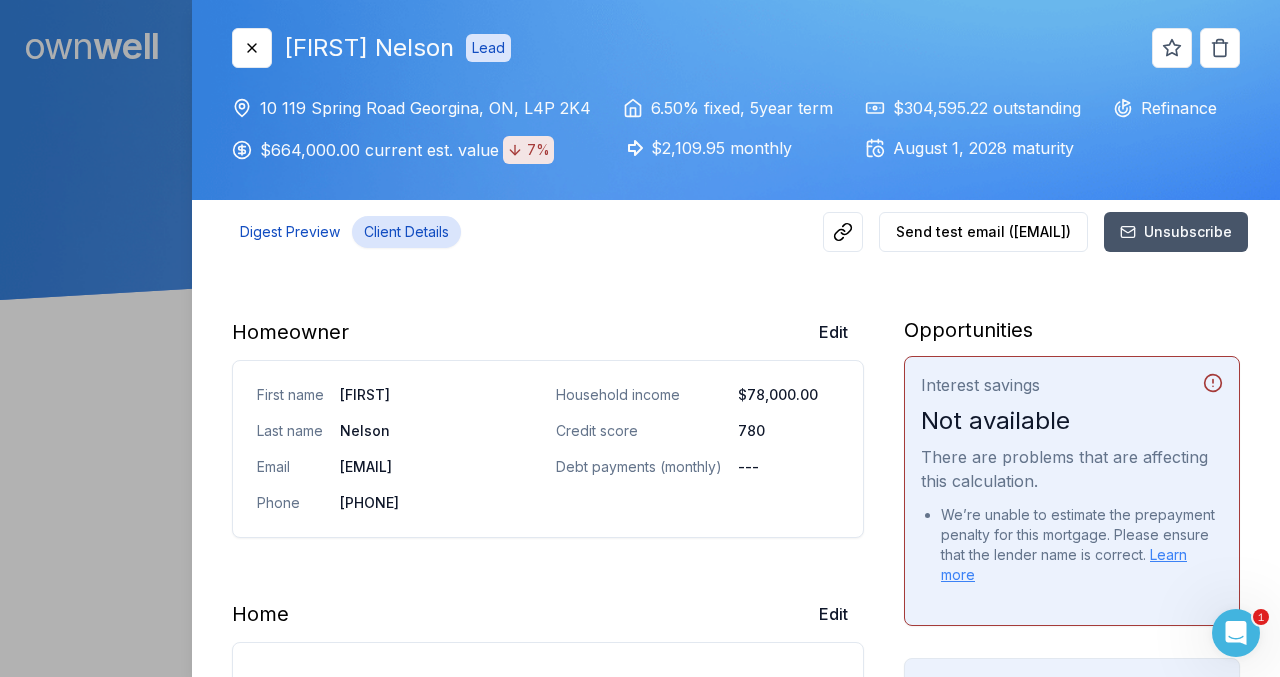click on "Digest Preview" at bounding box center (290, 232) 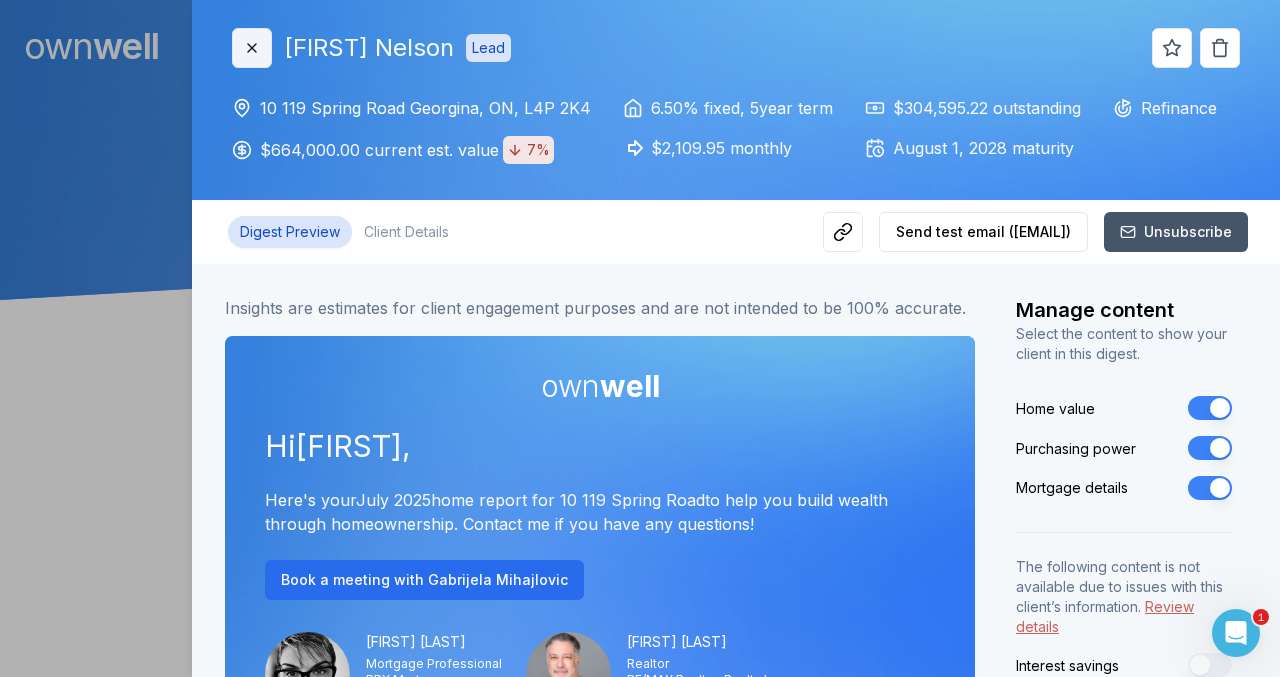 click 